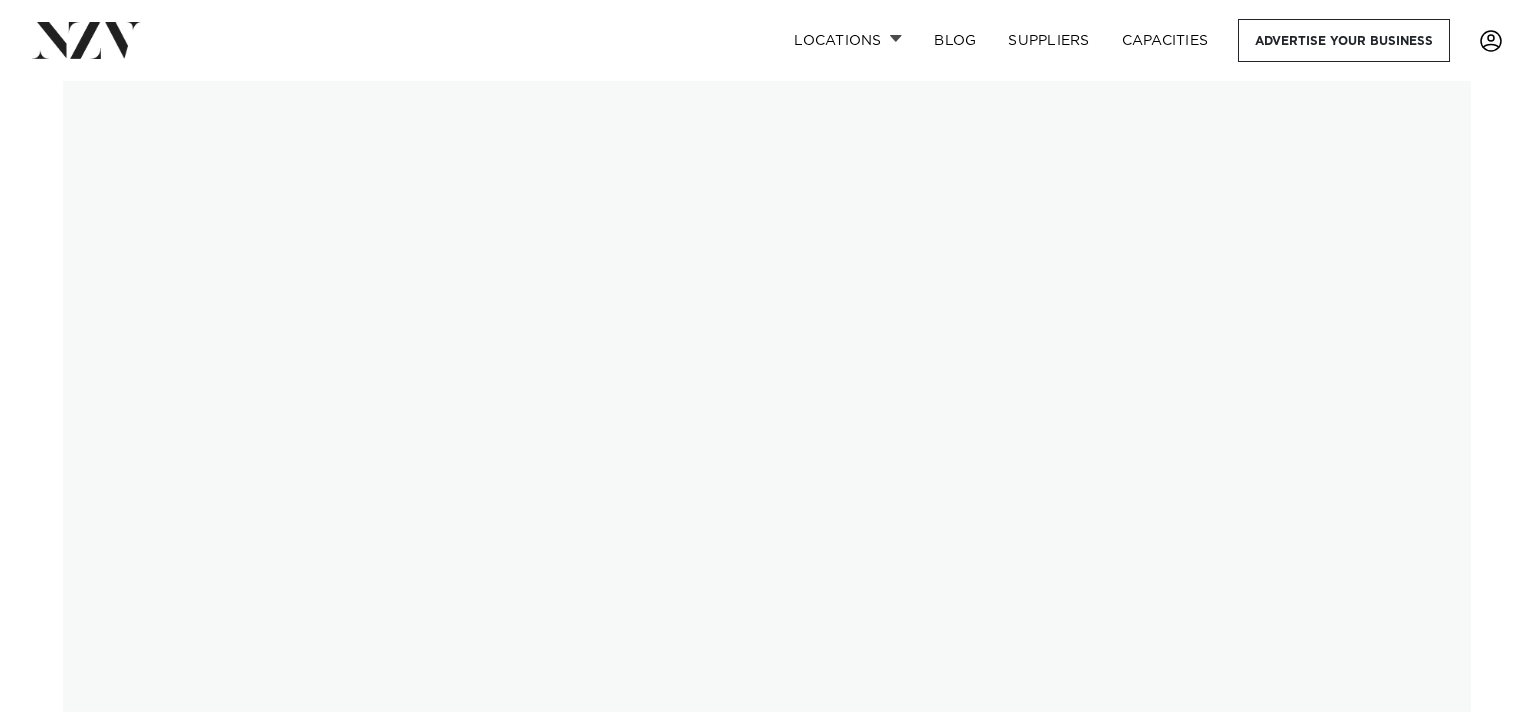 scroll, scrollTop: 0, scrollLeft: 0, axis: both 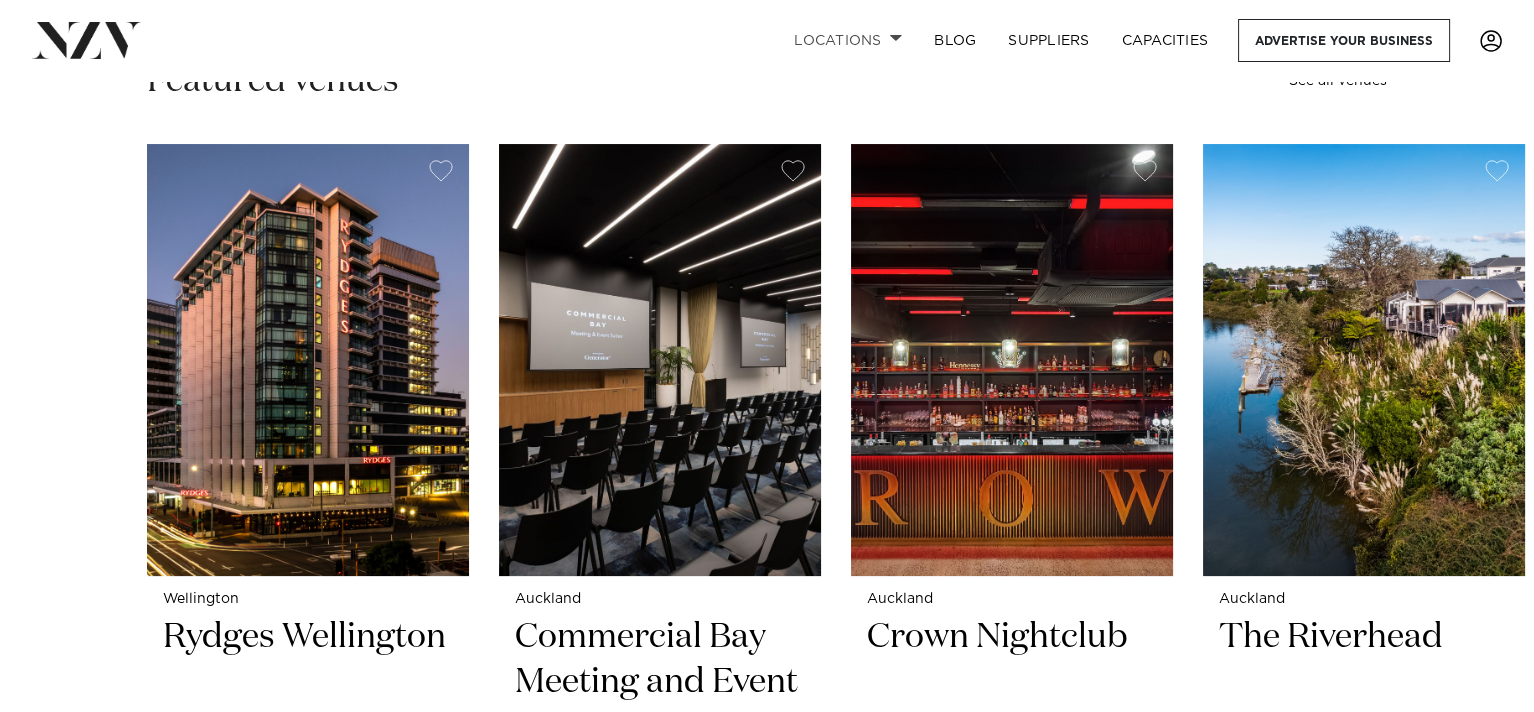 click at bounding box center (896, 38) 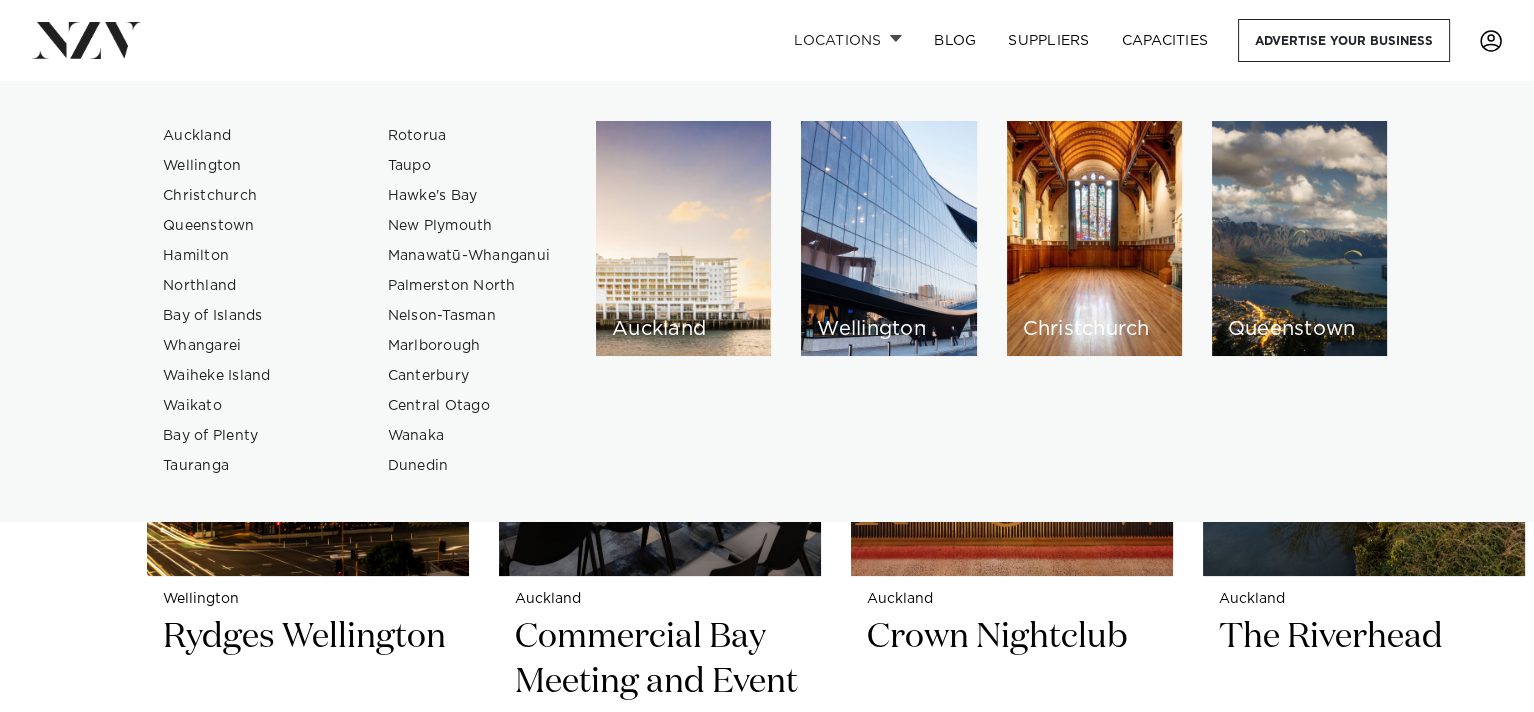 click at bounding box center (896, 38) 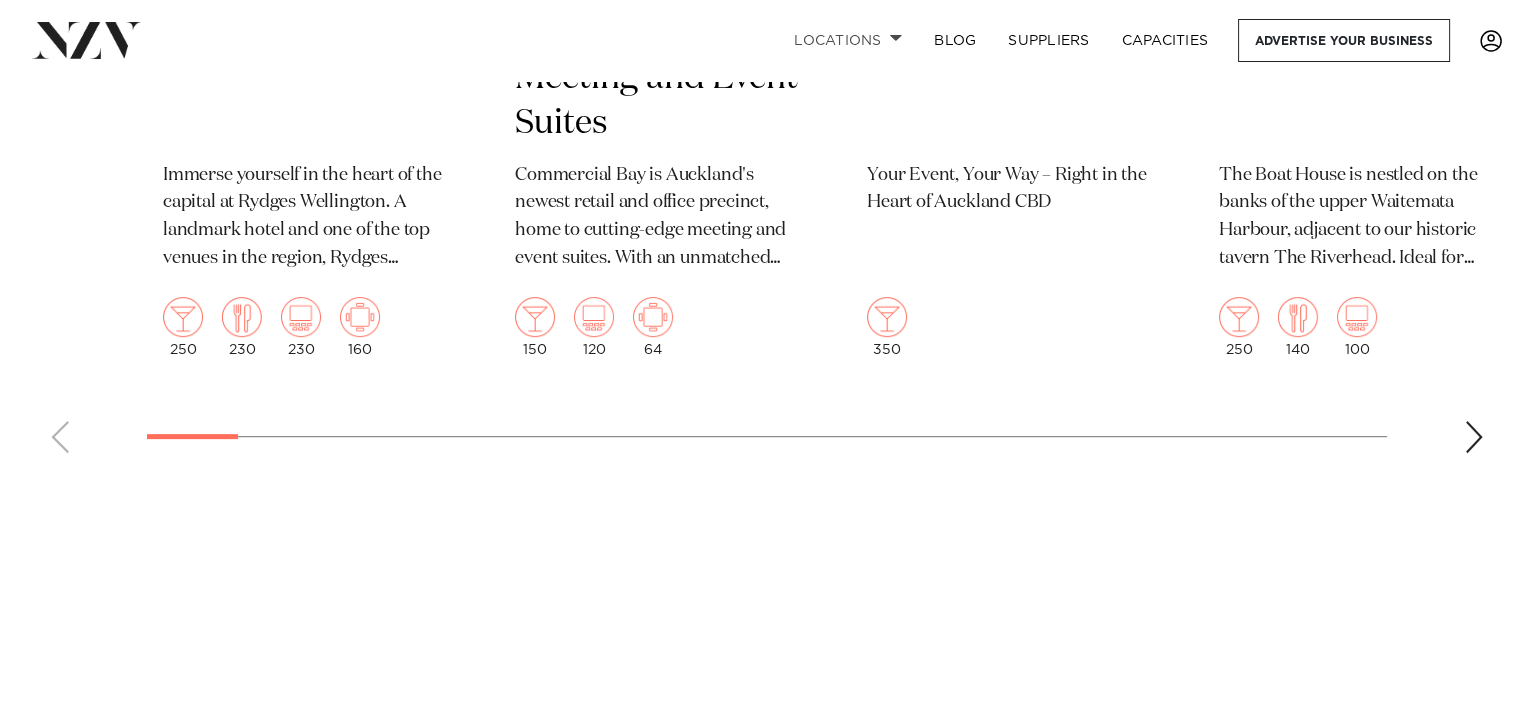 scroll, scrollTop: 1300, scrollLeft: 0, axis: vertical 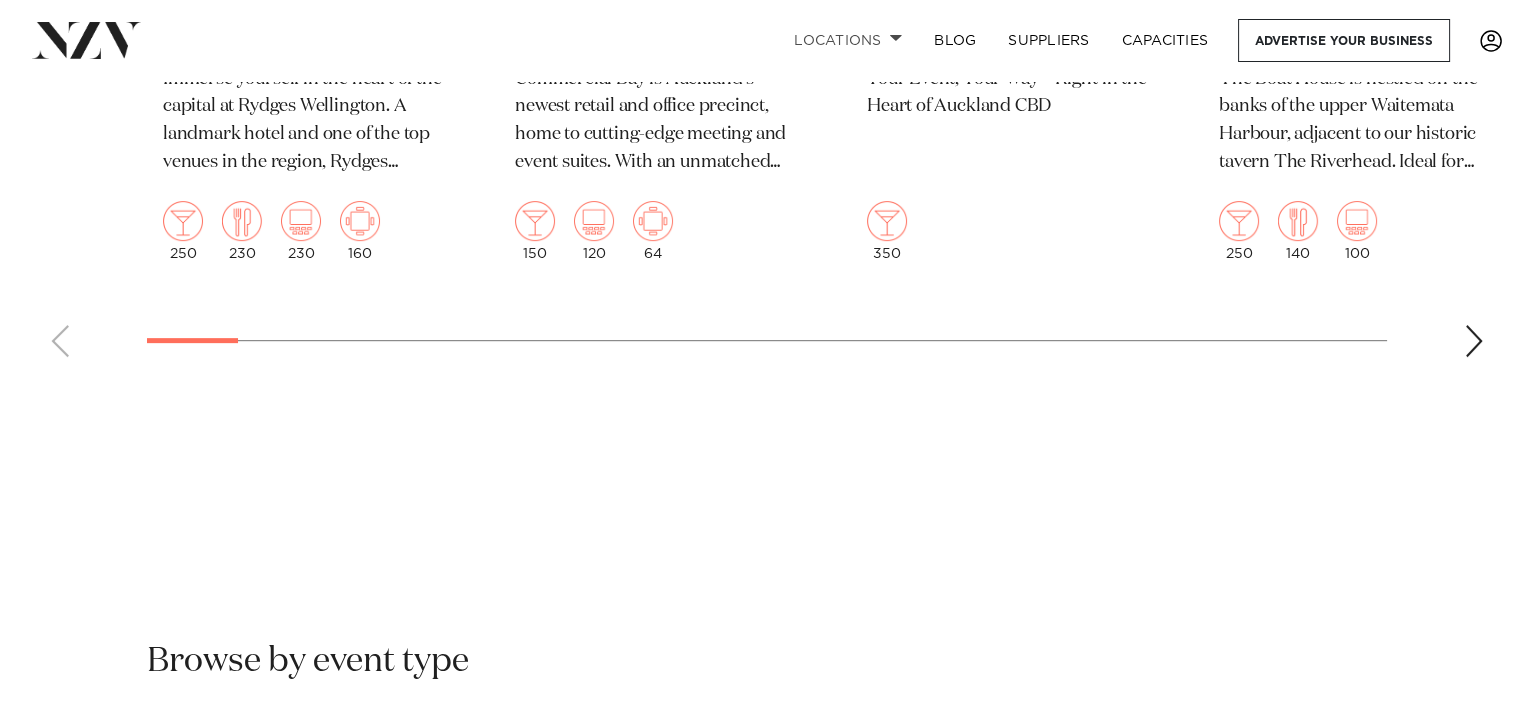click at bounding box center (1474, 341) 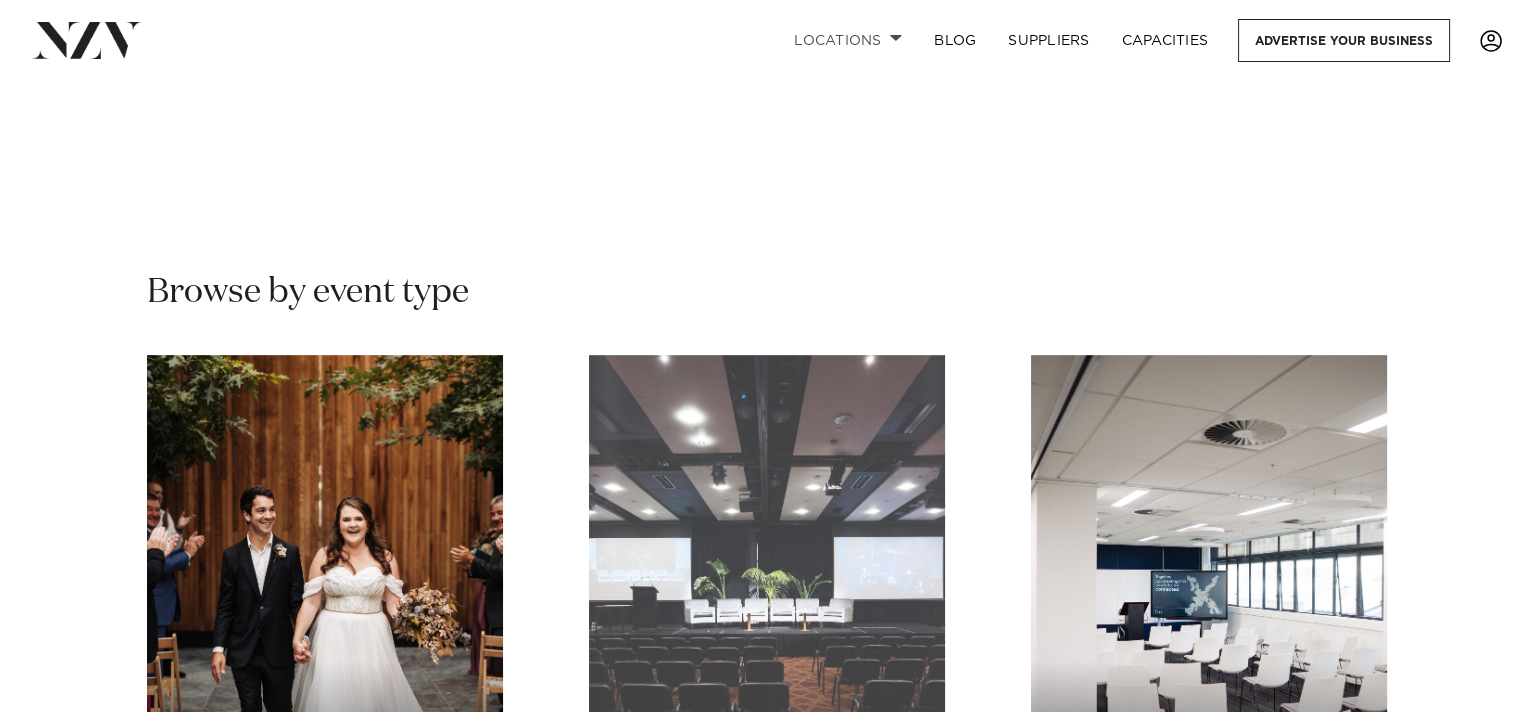 scroll, scrollTop: 1800, scrollLeft: 0, axis: vertical 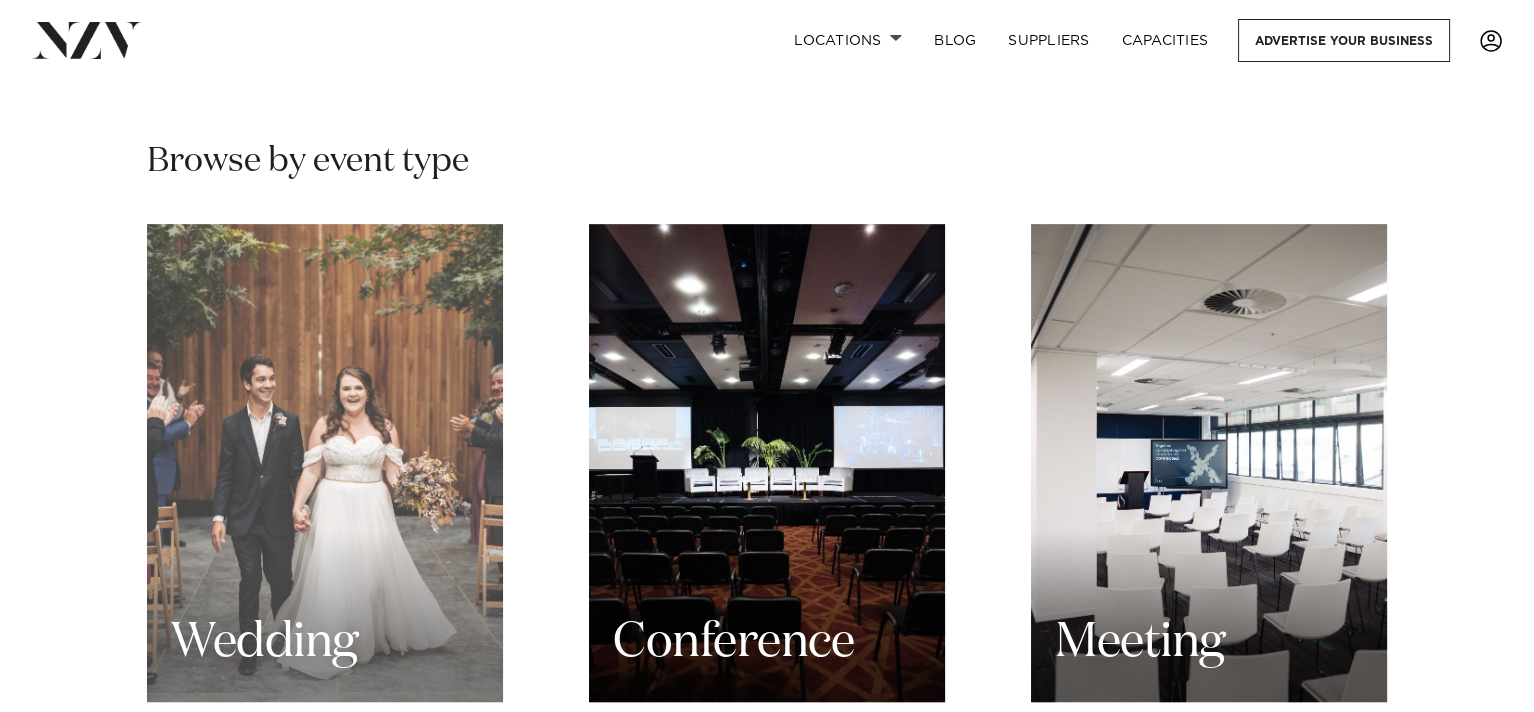 click on "Wedding" at bounding box center [325, 463] 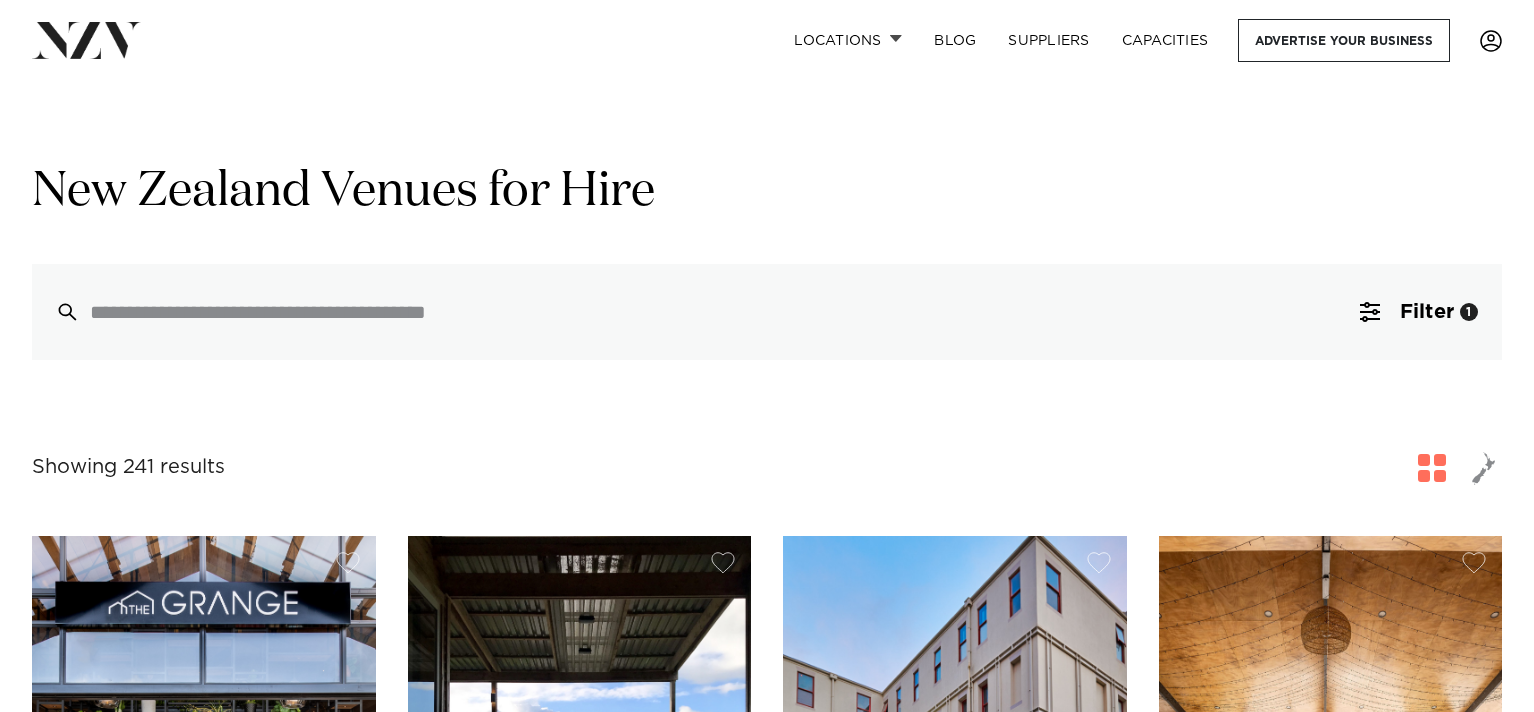 scroll, scrollTop: 0, scrollLeft: 0, axis: both 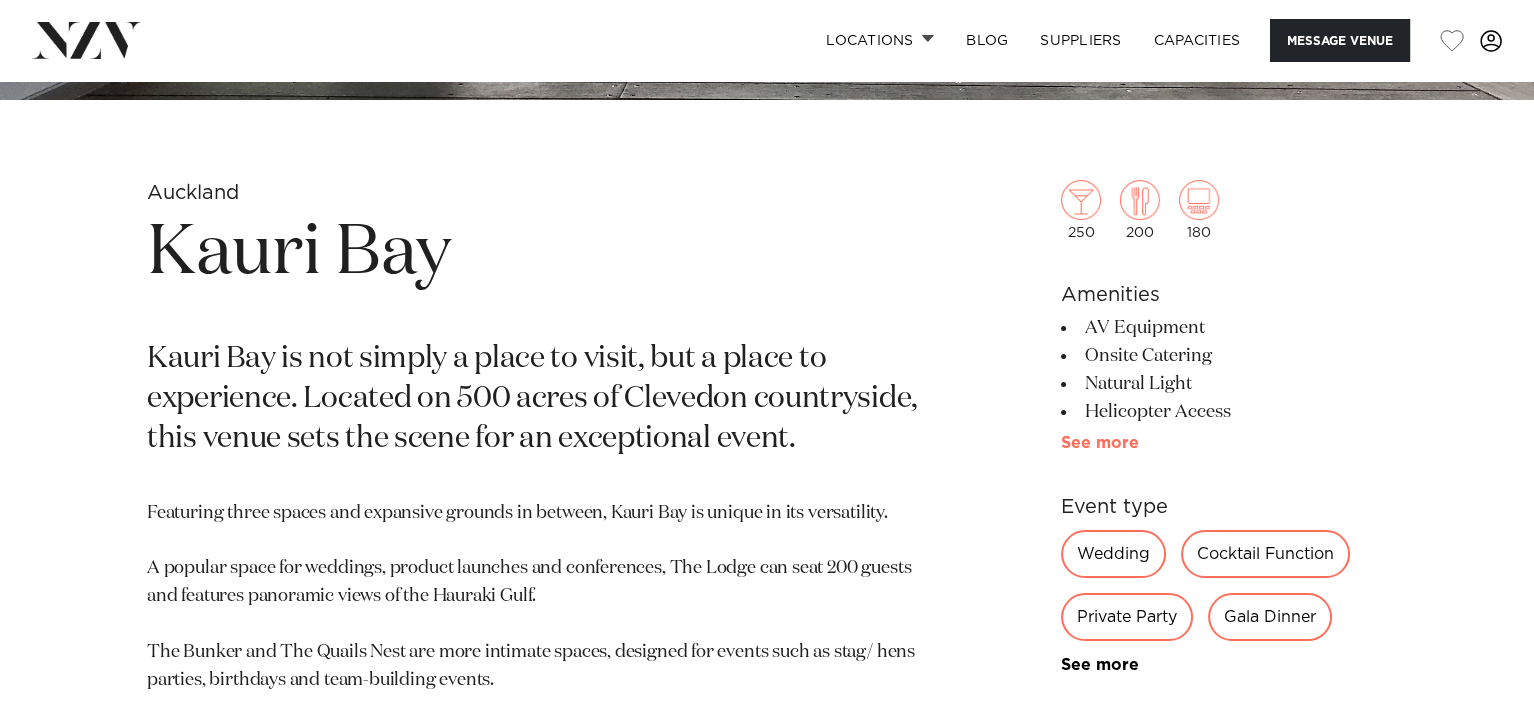 click on "See more" at bounding box center (1139, 443) 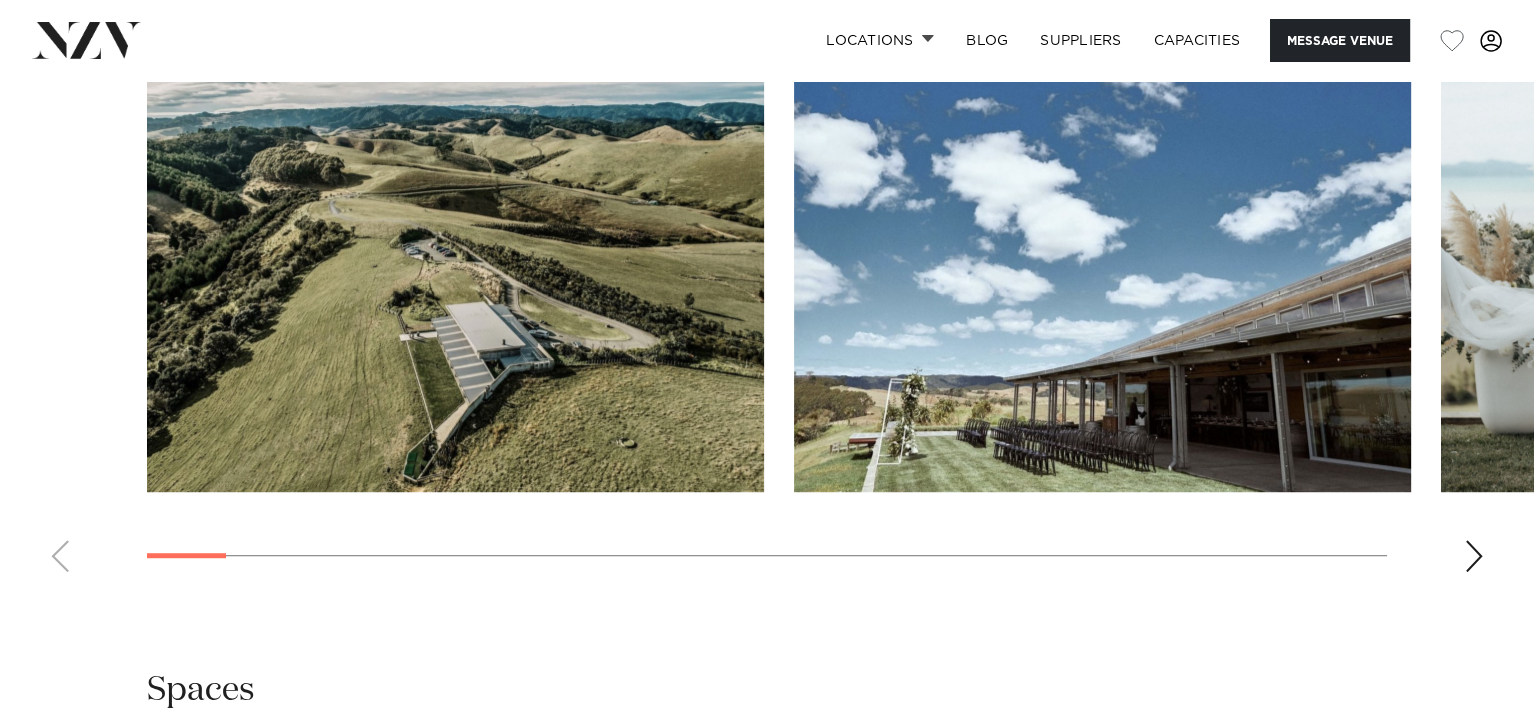 scroll, scrollTop: 2200, scrollLeft: 0, axis: vertical 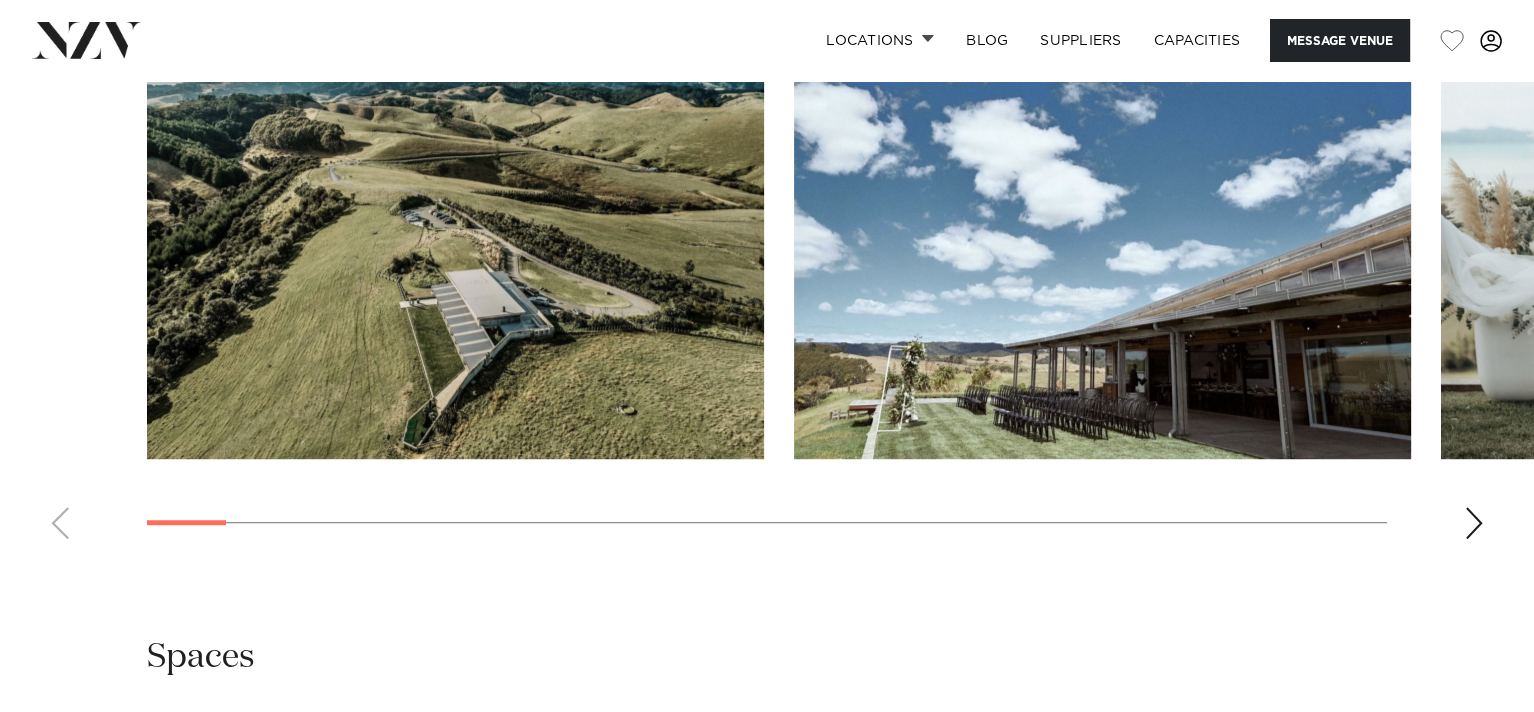 click at bounding box center (1474, 523) 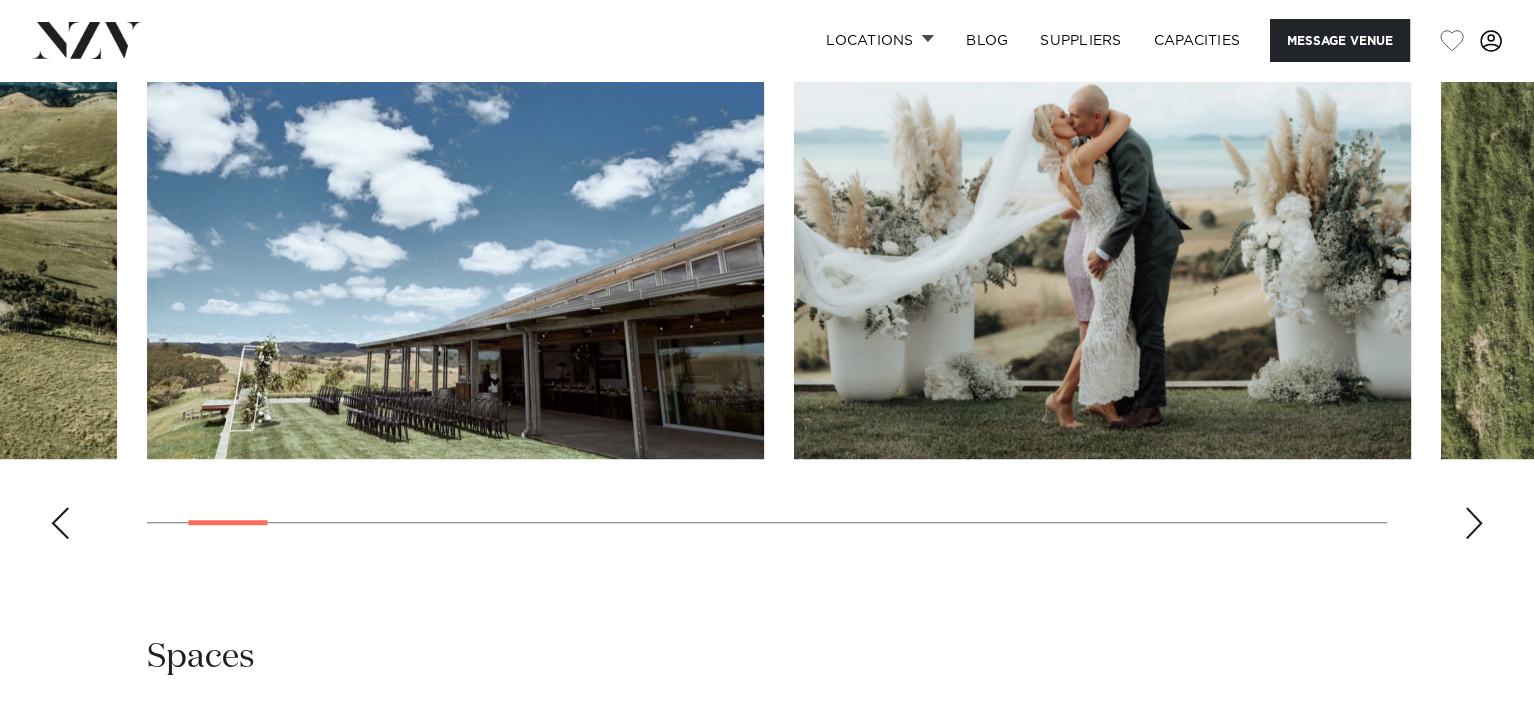 click at bounding box center [1474, 523] 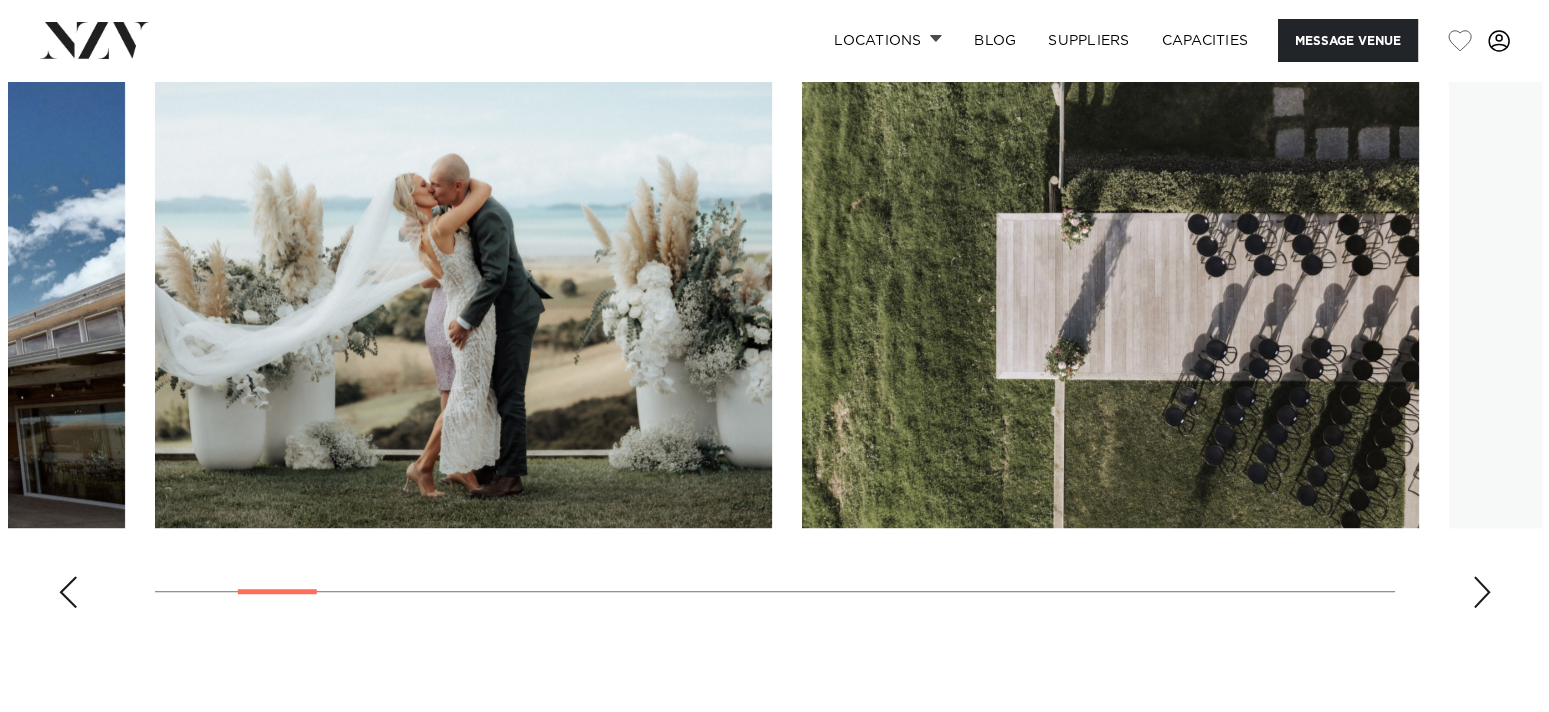 scroll, scrollTop: 2100, scrollLeft: 0, axis: vertical 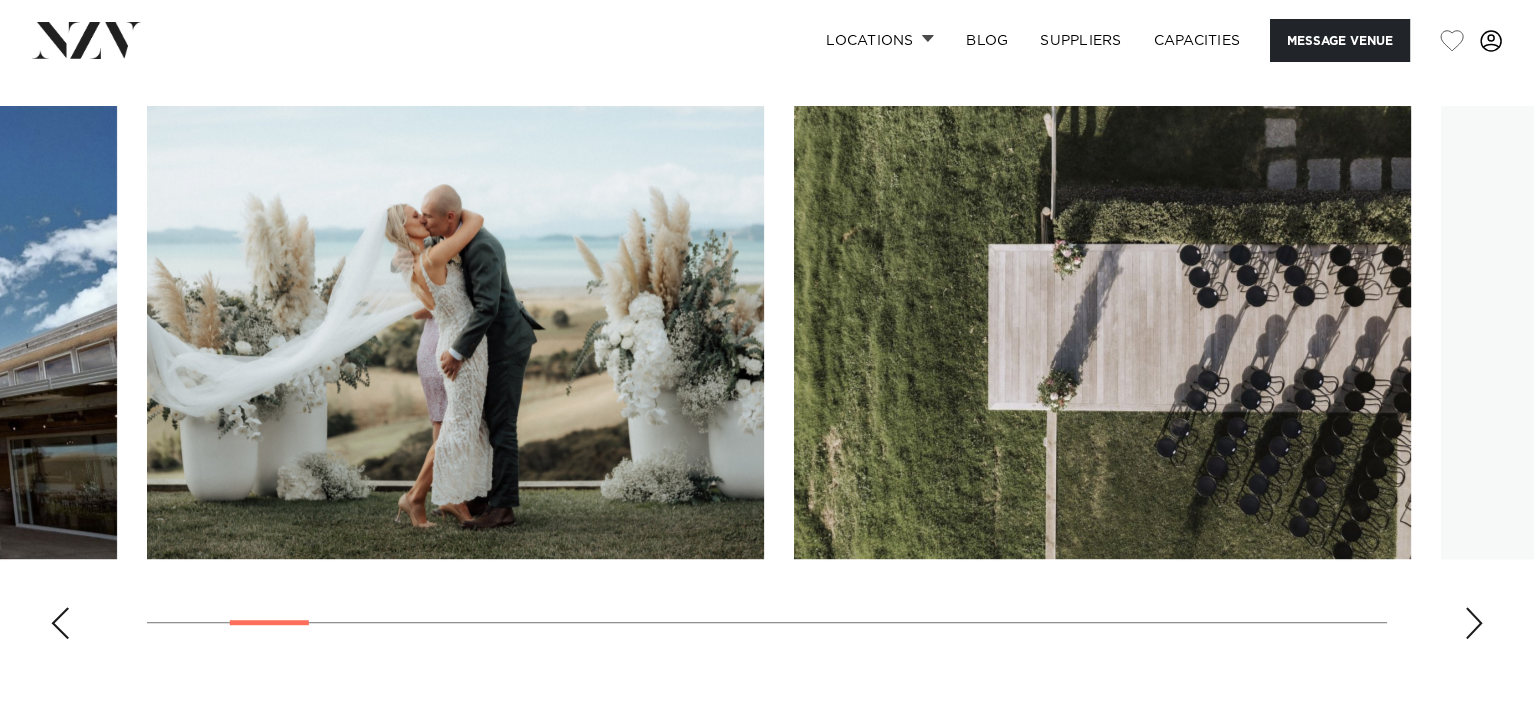 click at bounding box center [767, 380] 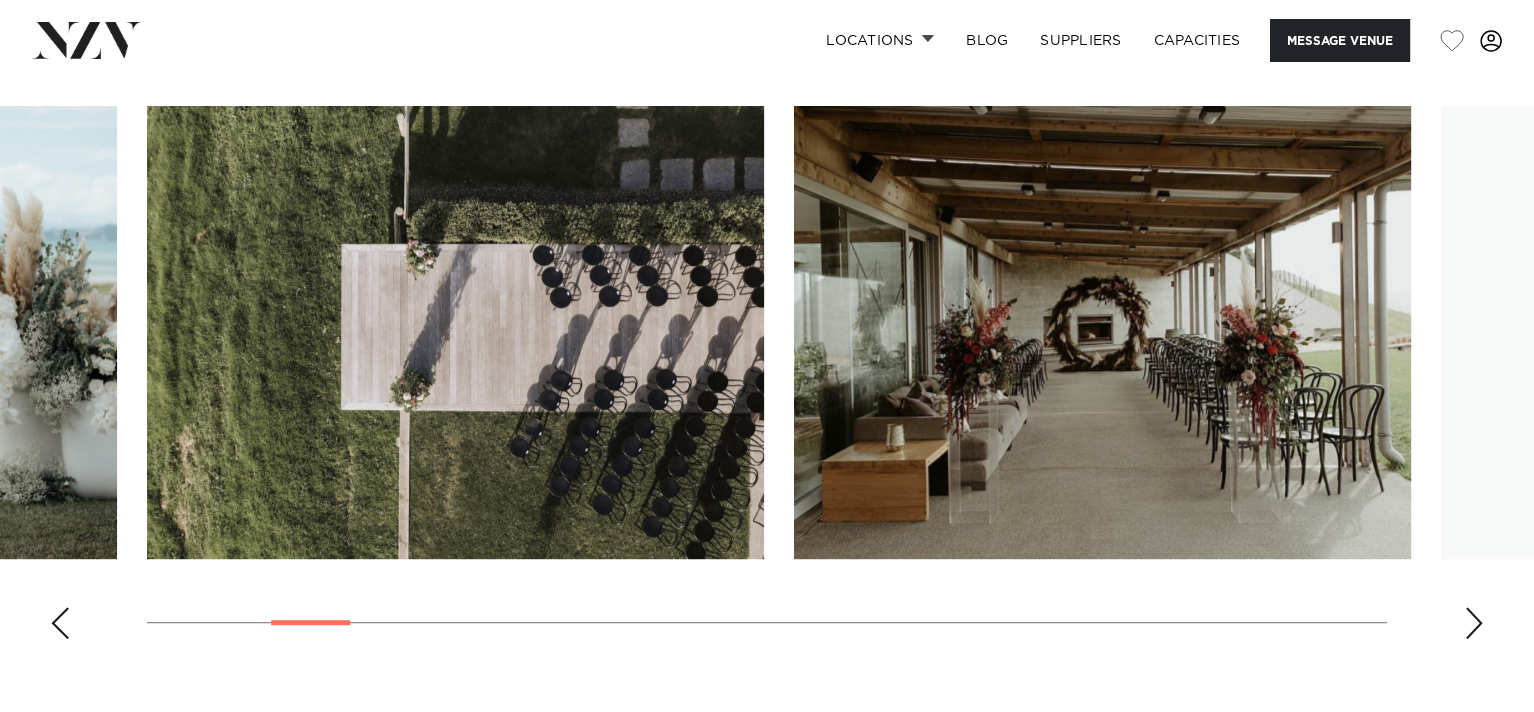 click at bounding box center [1474, 623] 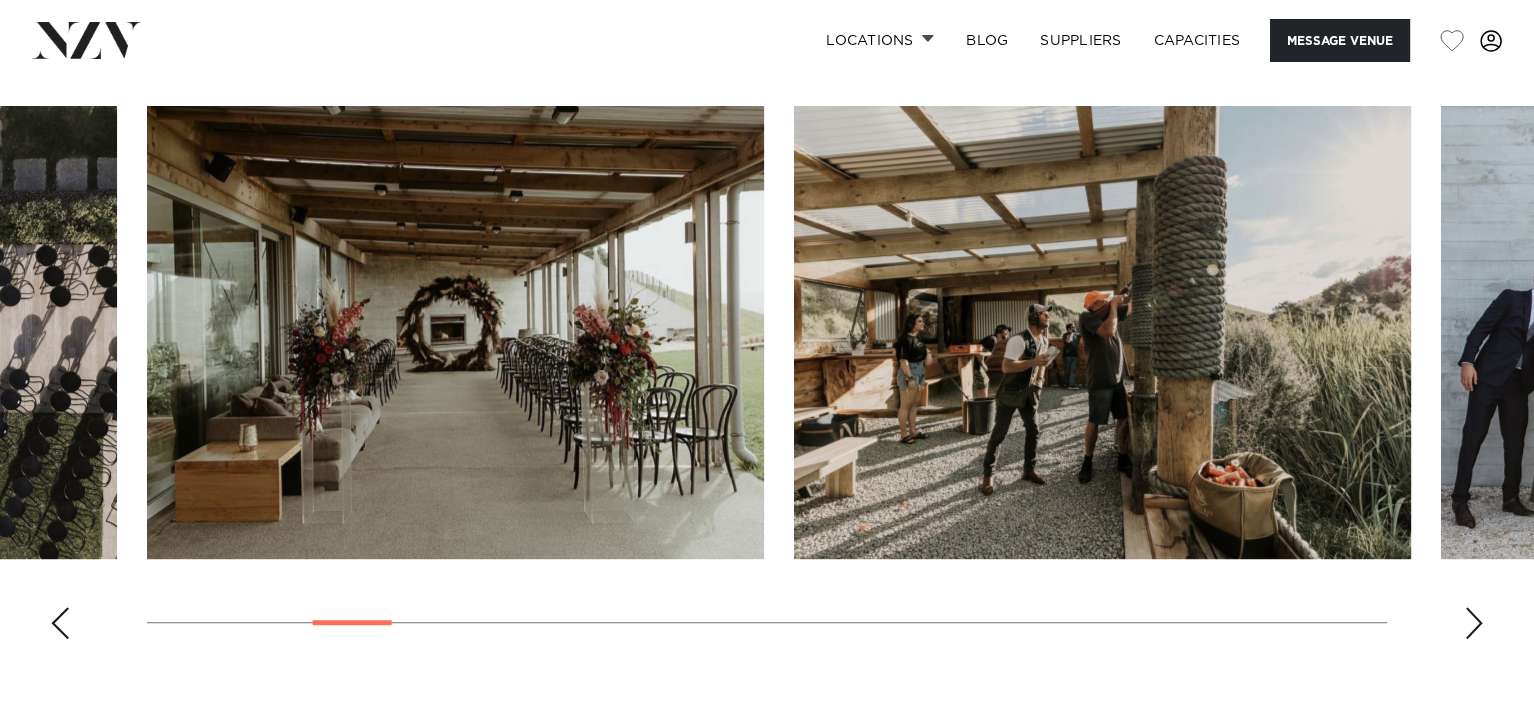 click at bounding box center (1474, 623) 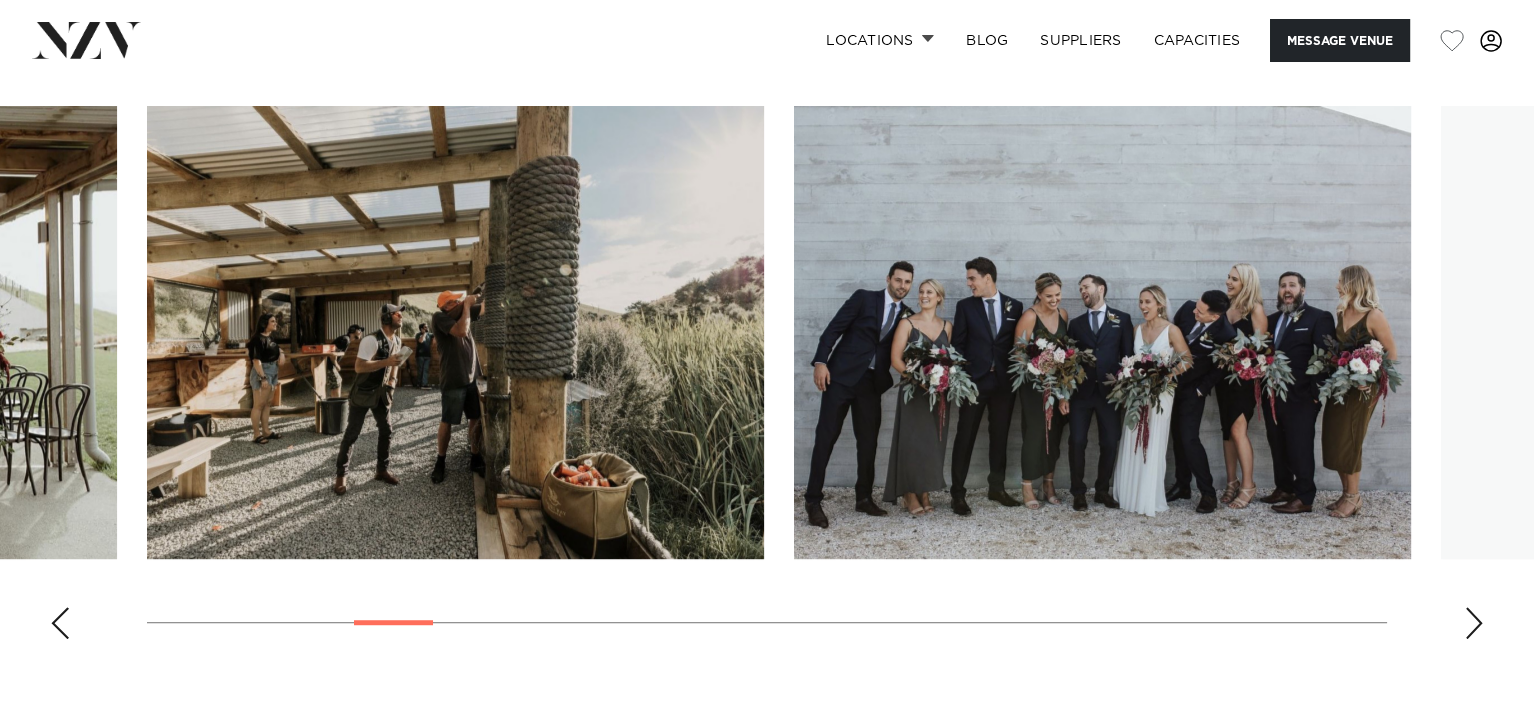 click at bounding box center [1474, 623] 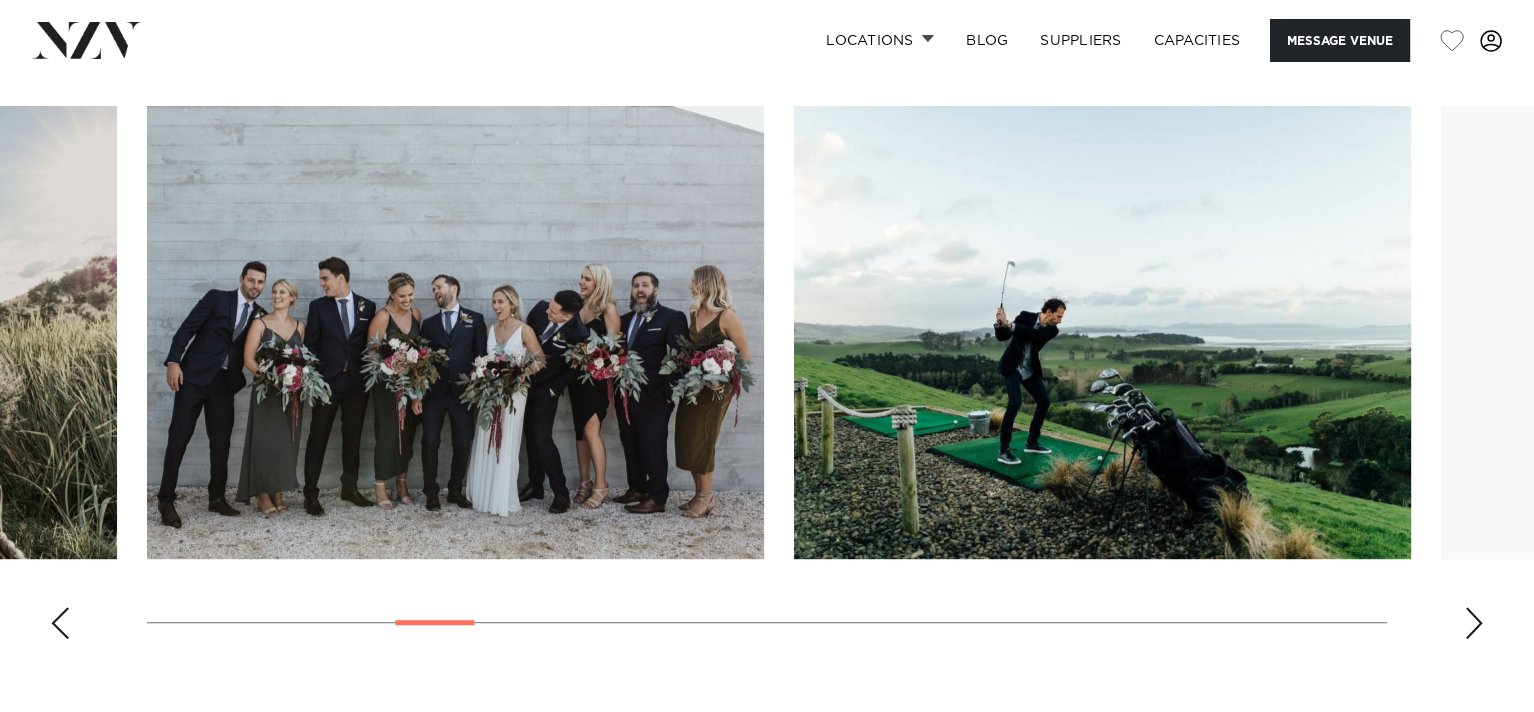 click at bounding box center (1474, 623) 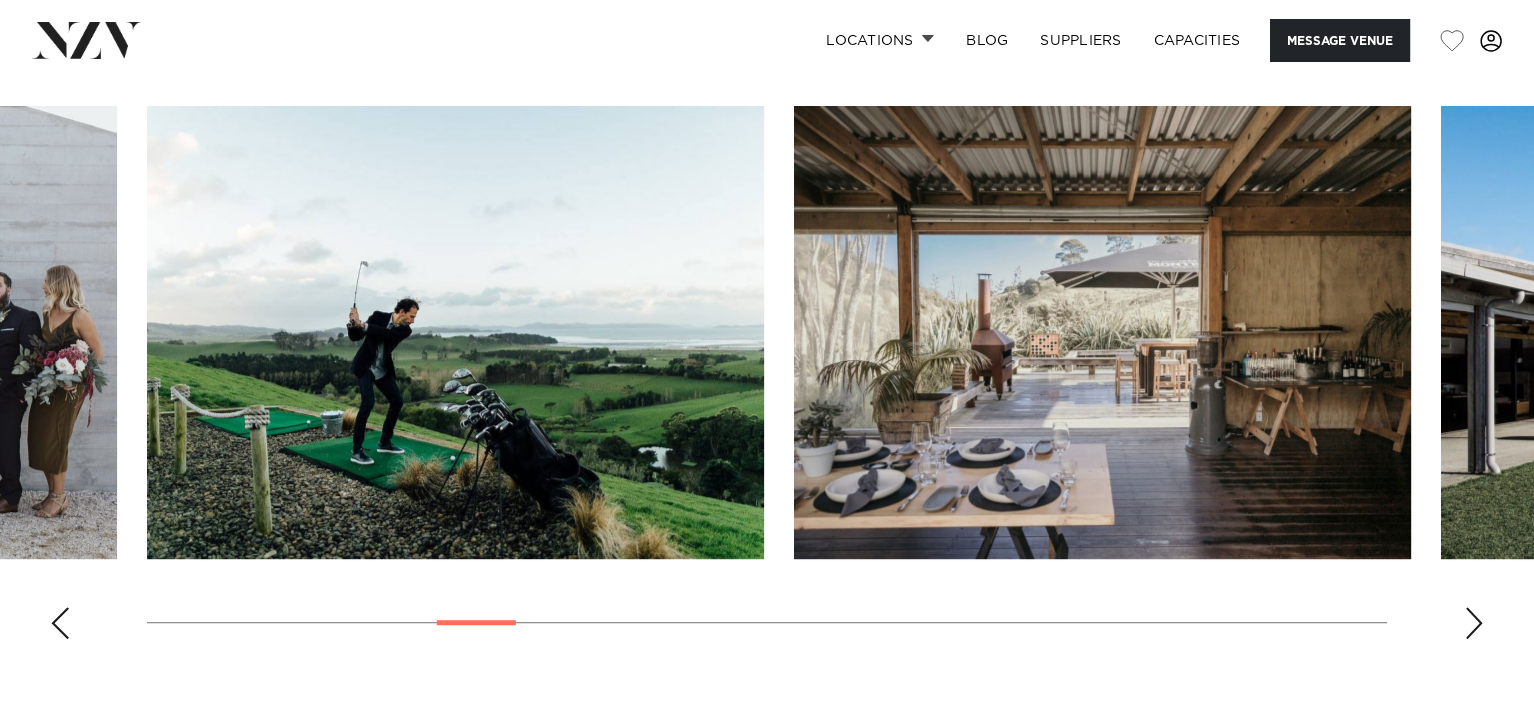 click at bounding box center [1102, 332] 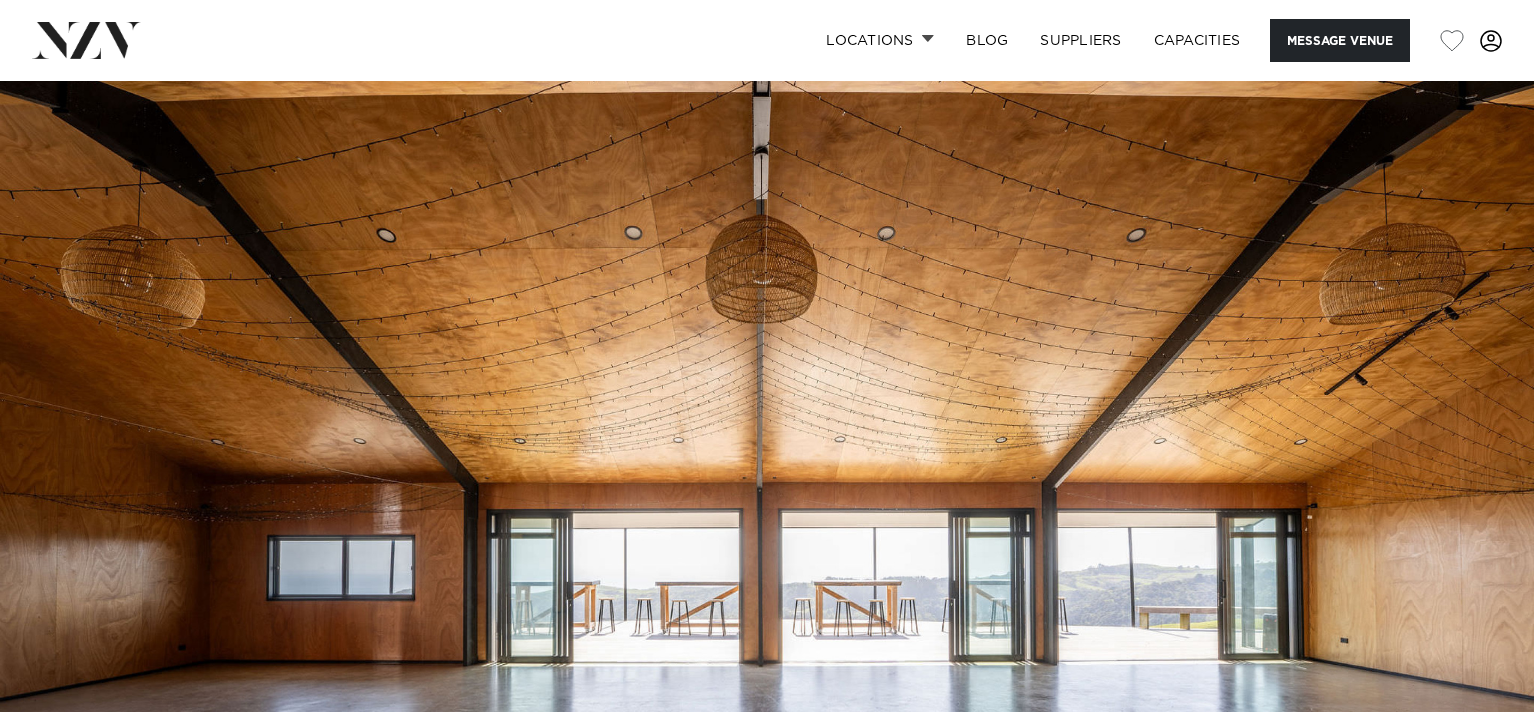 scroll, scrollTop: 0, scrollLeft: 0, axis: both 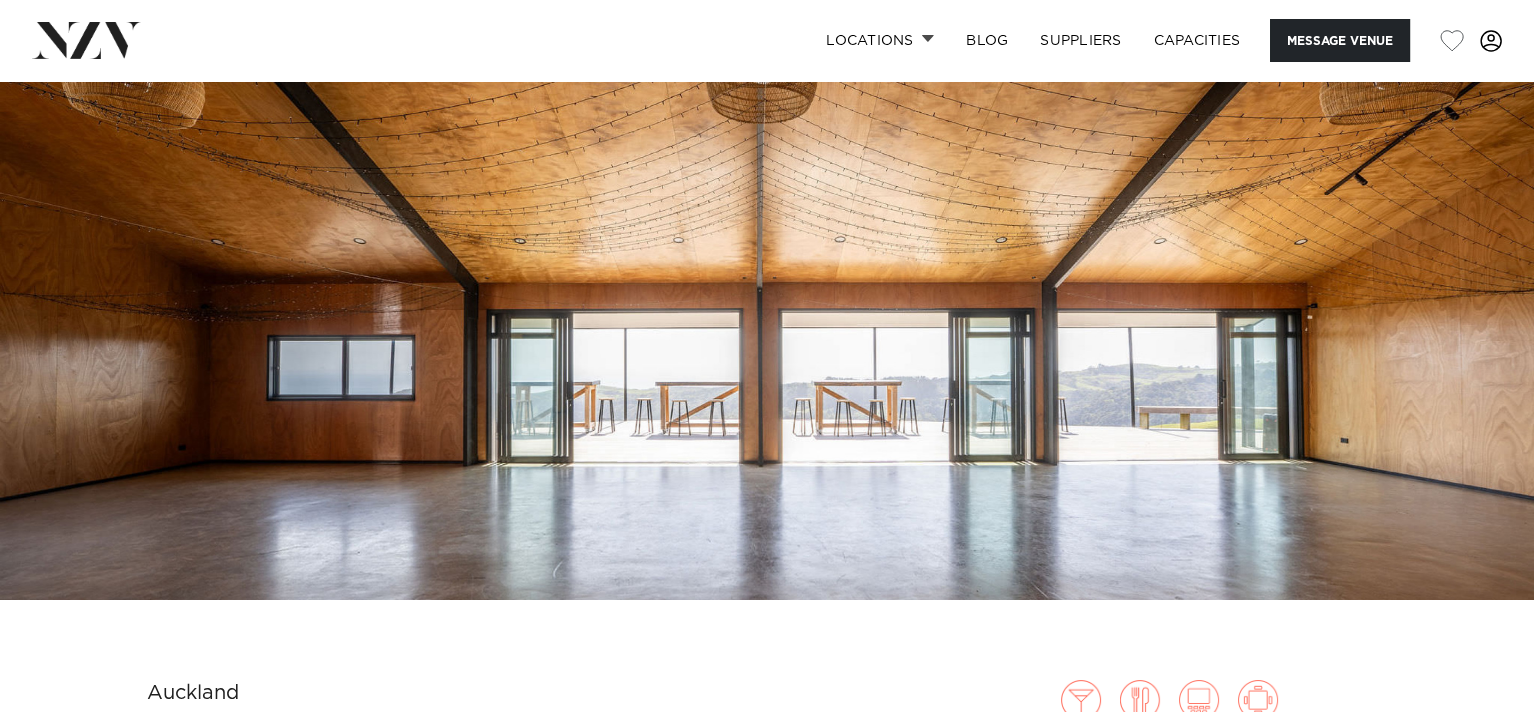 click at bounding box center (767, 240) 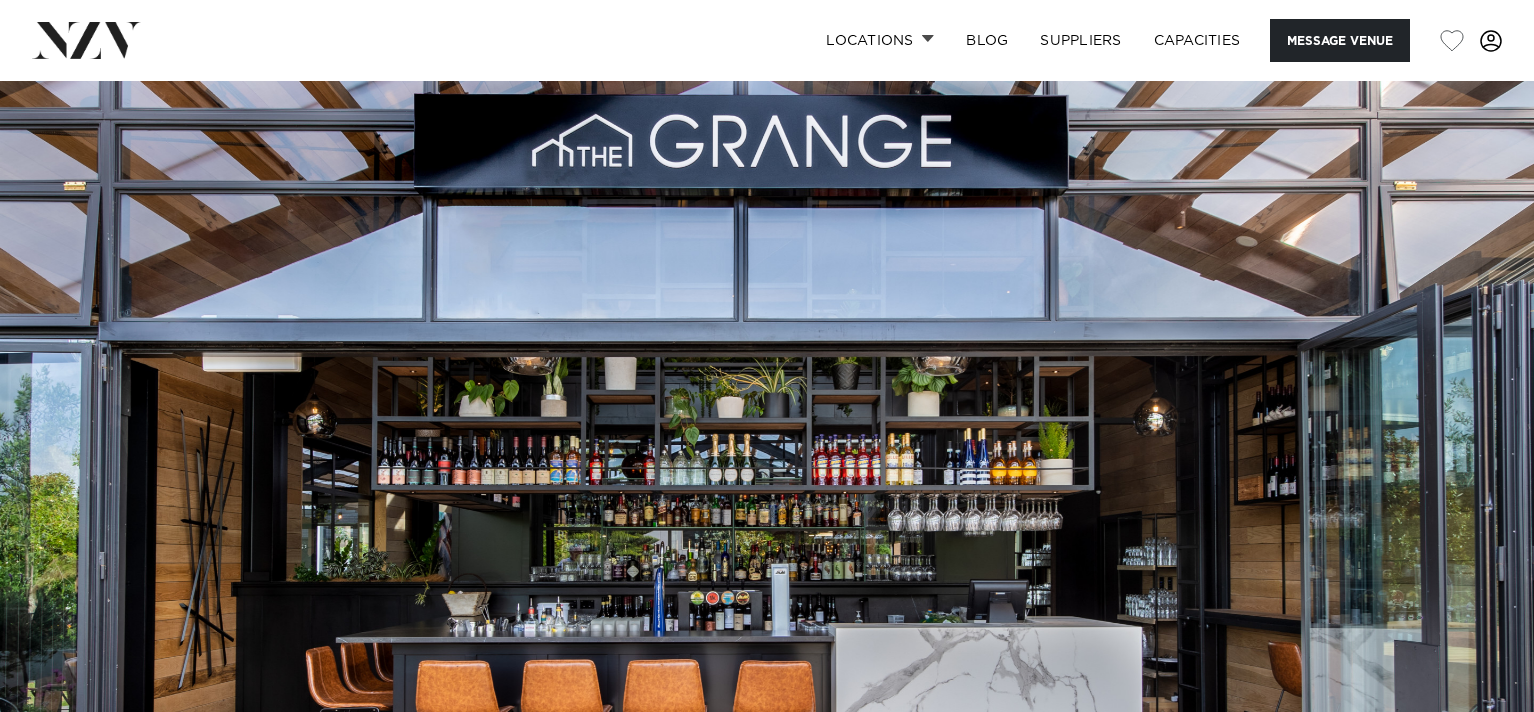 scroll, scrollTop: 0, scrollLeft: 0, axis: both 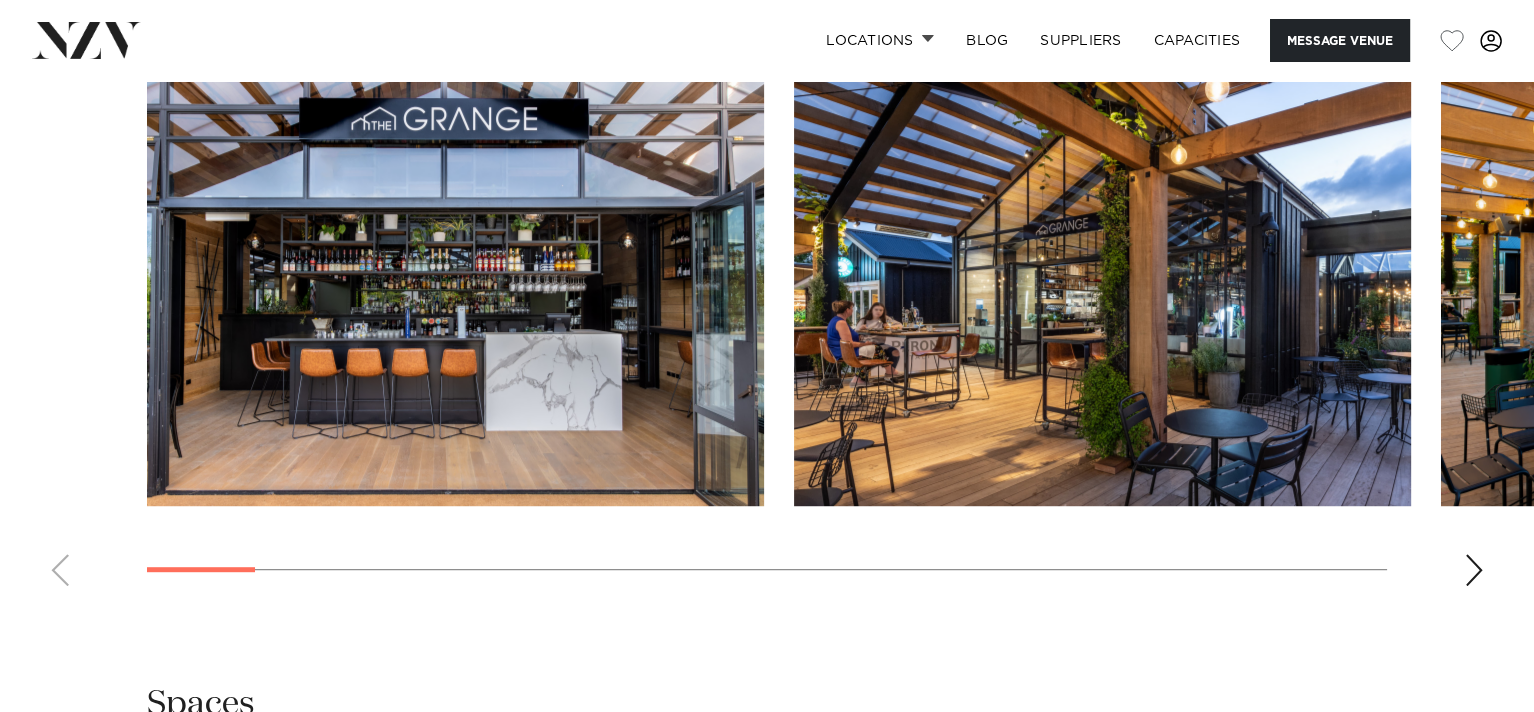 click at bounding box center (767, 327) 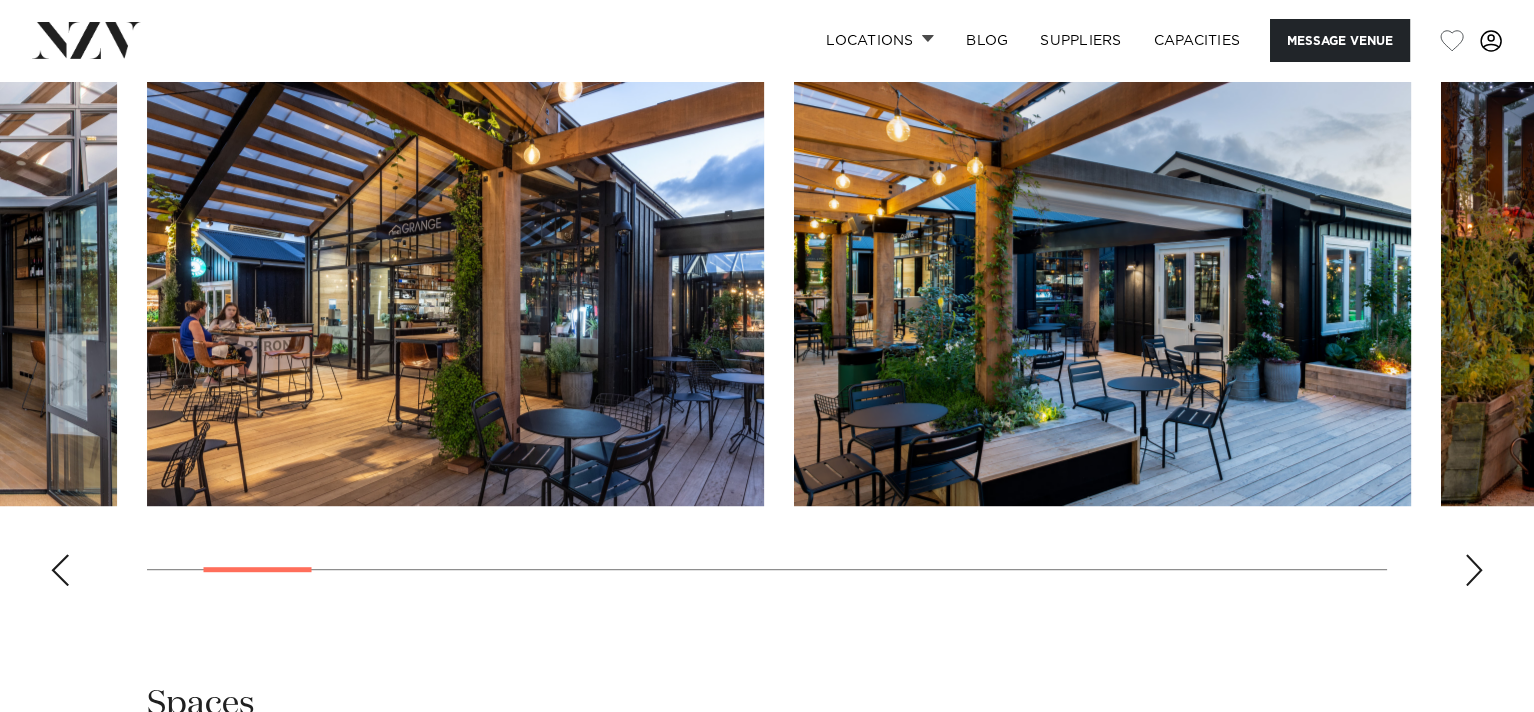 click at bounding box center [1474, 570] 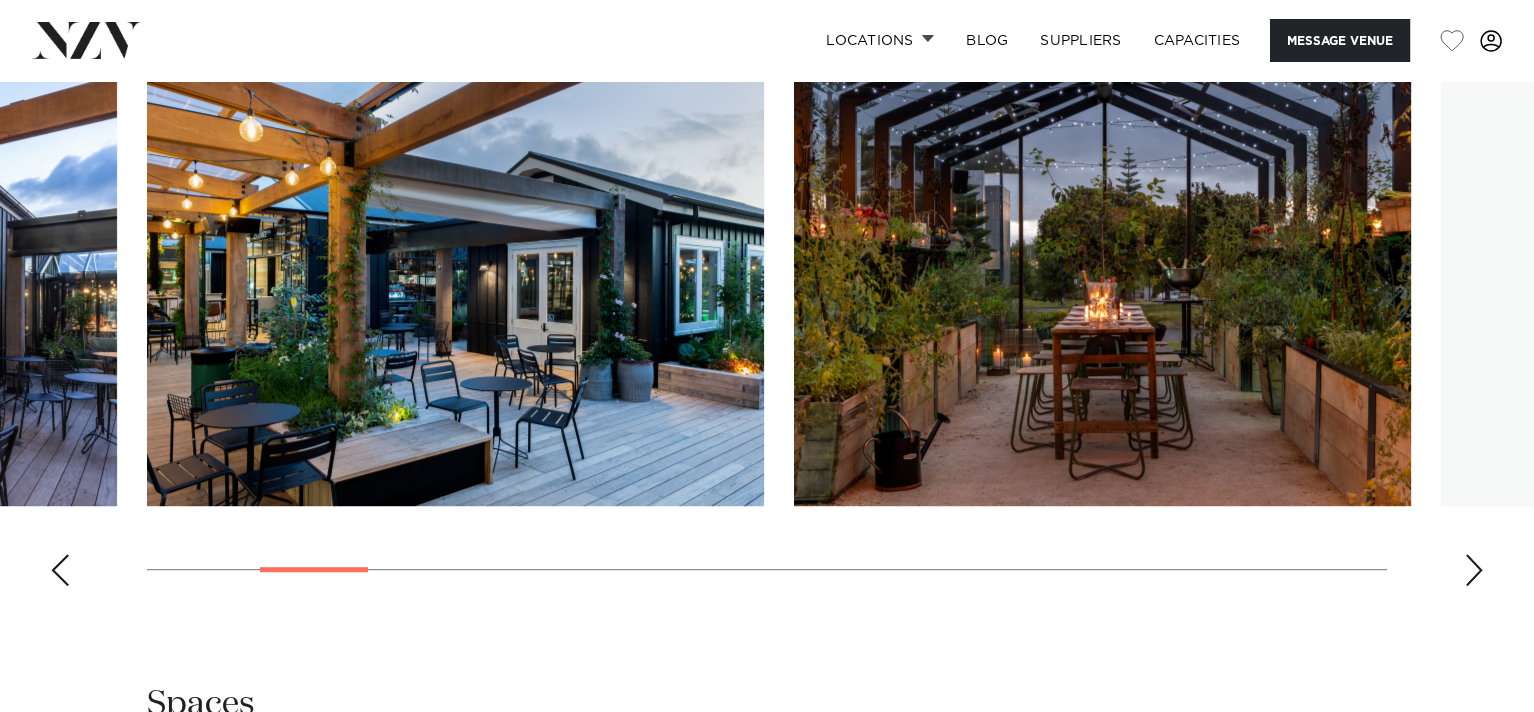 click at bounding box center (1474, 570) 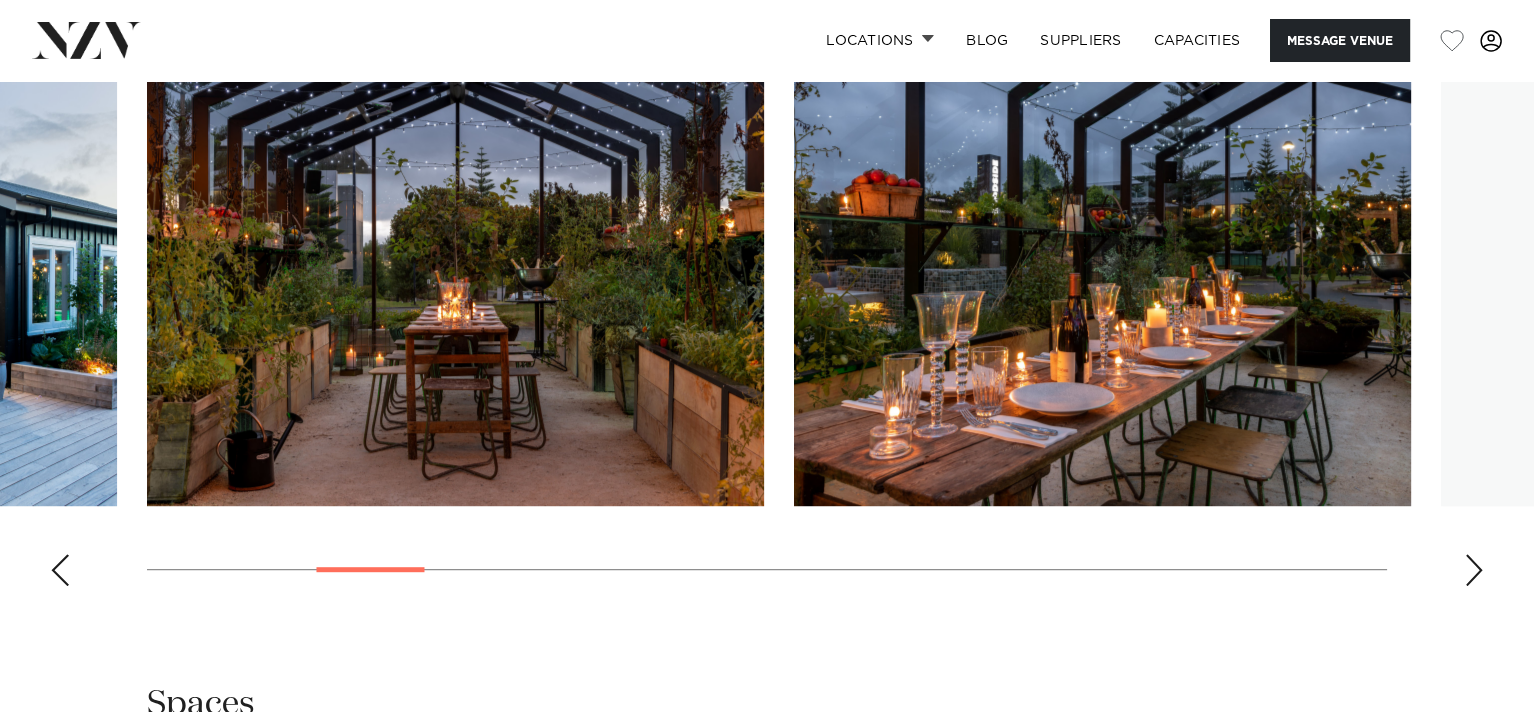 click at bounding box center (1474, 570) 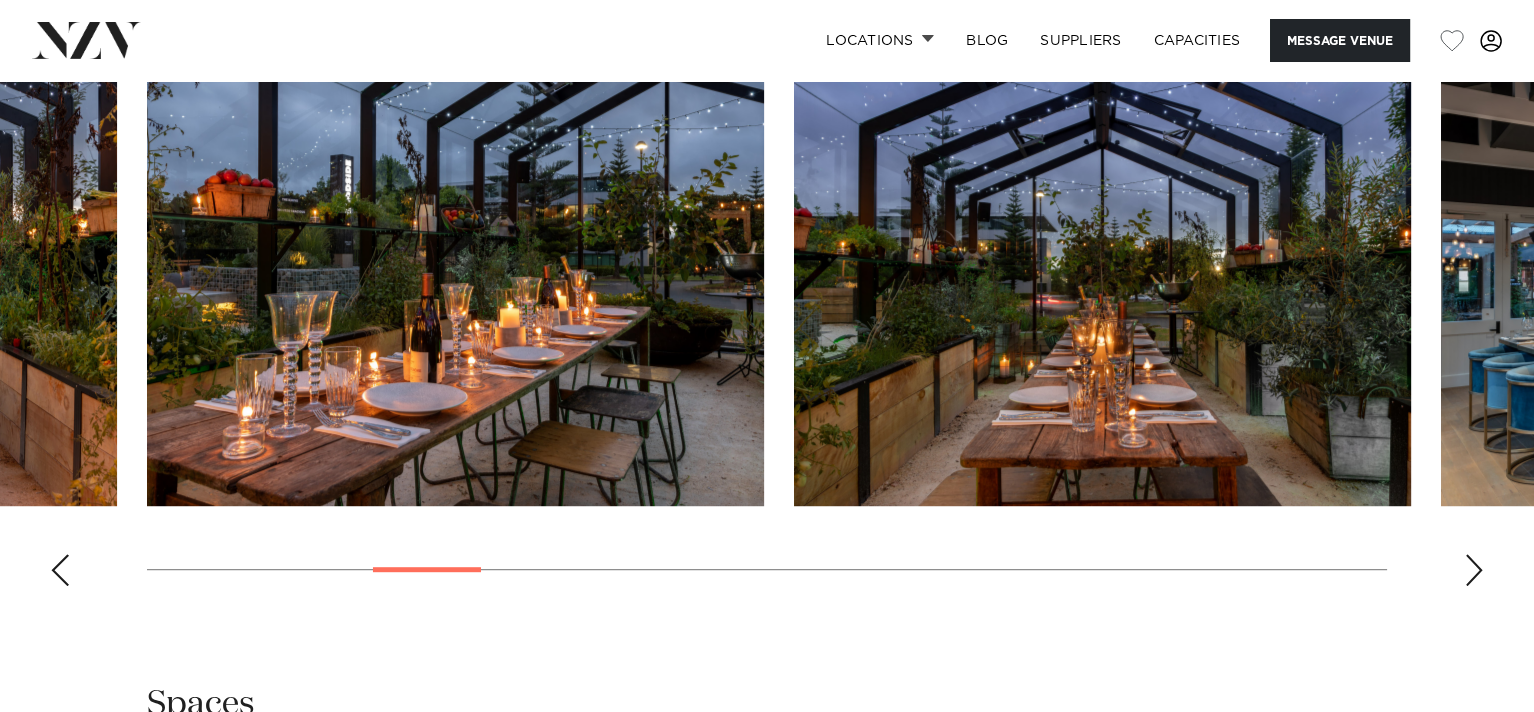 click at bounding box center [1474, 570] 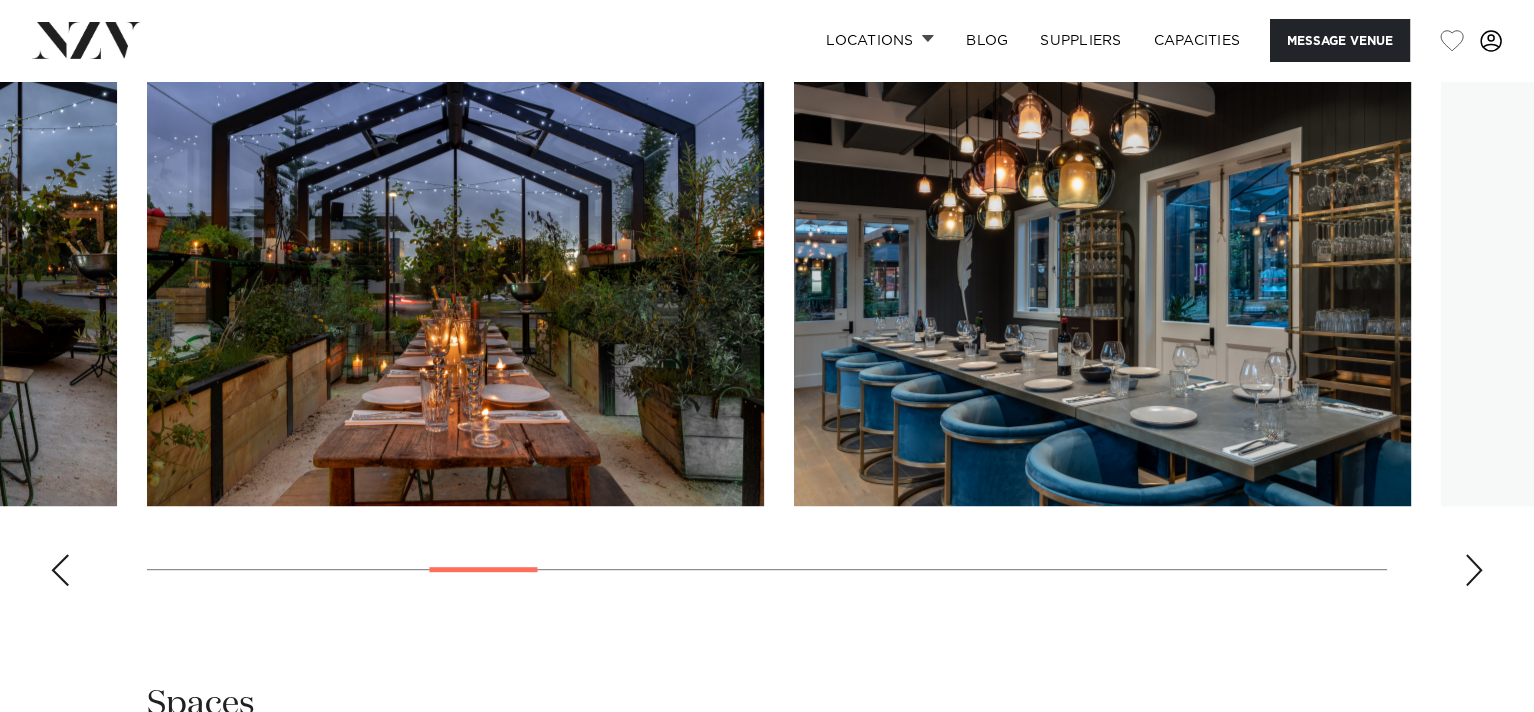 click at bounding box center [1474, 570] 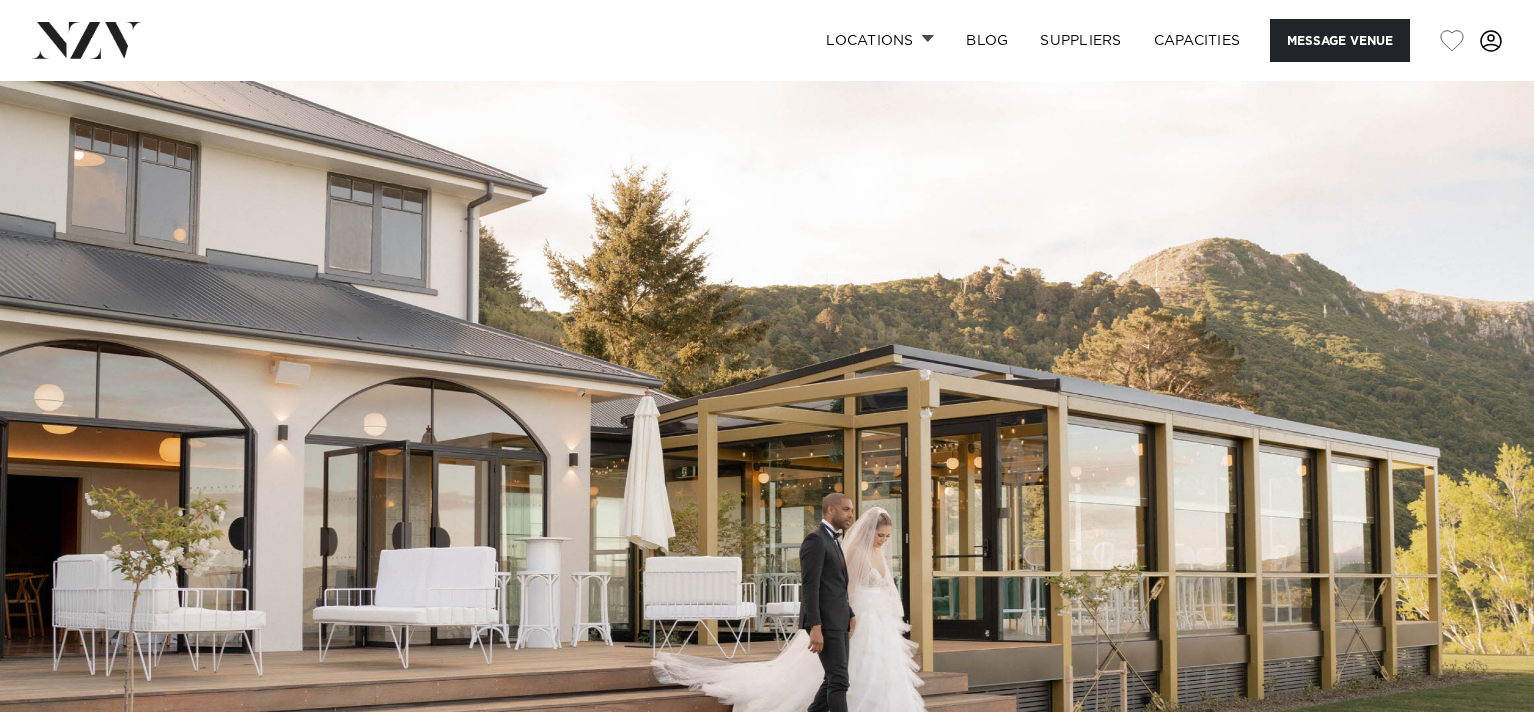 scroll, scrollTop: 0, scrollLeft: 0, axis: both 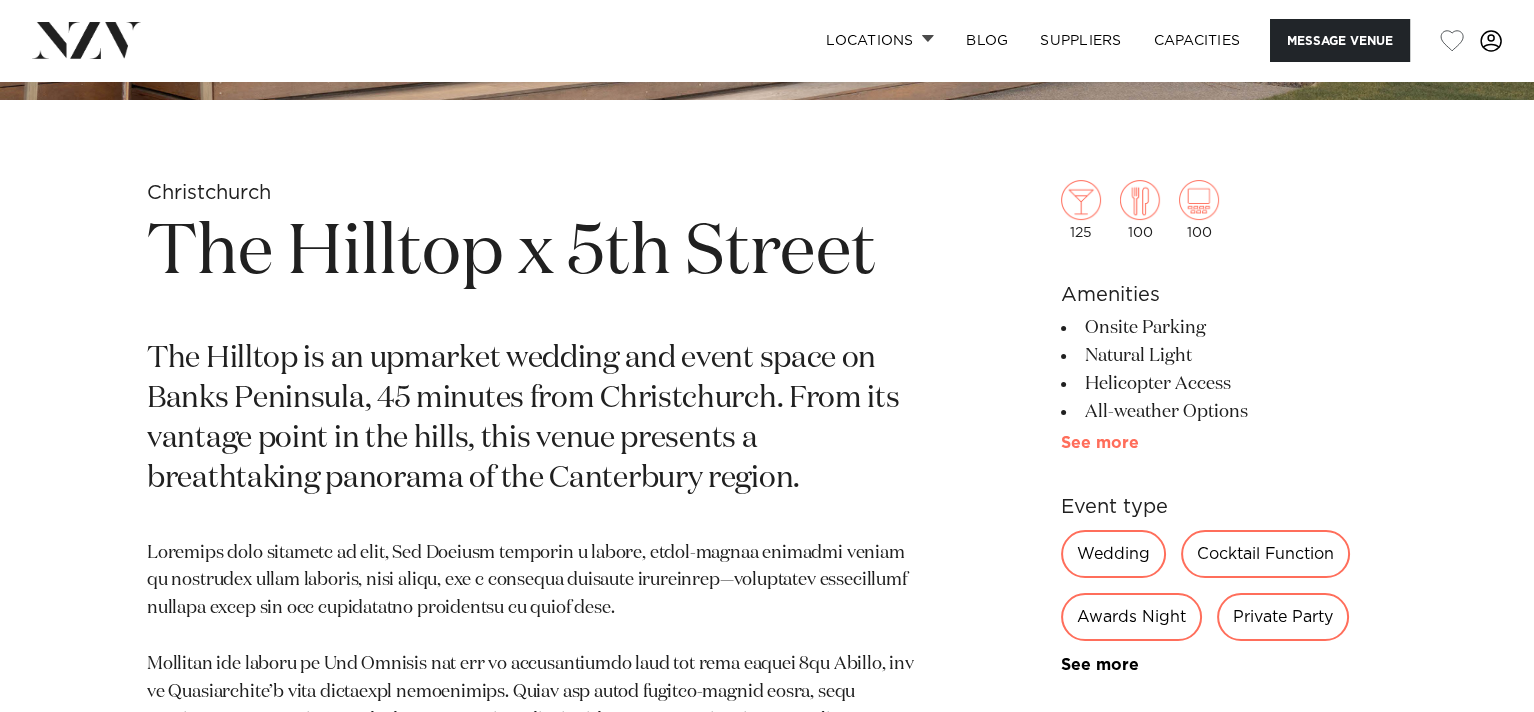 click on "See more" at bounding box center (1139, 443) 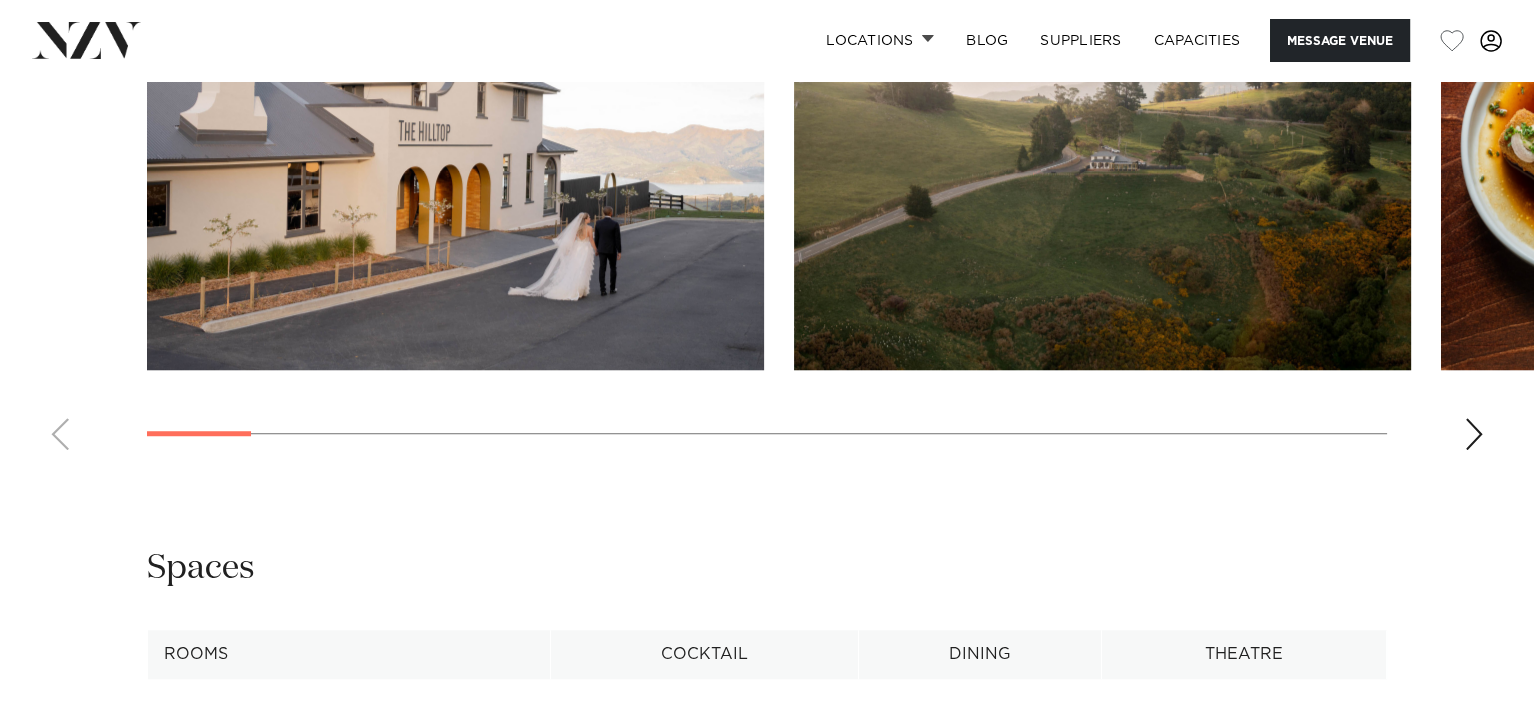 scroll, scrollTop: 2700, scrollLeft: 0, axis: vertical 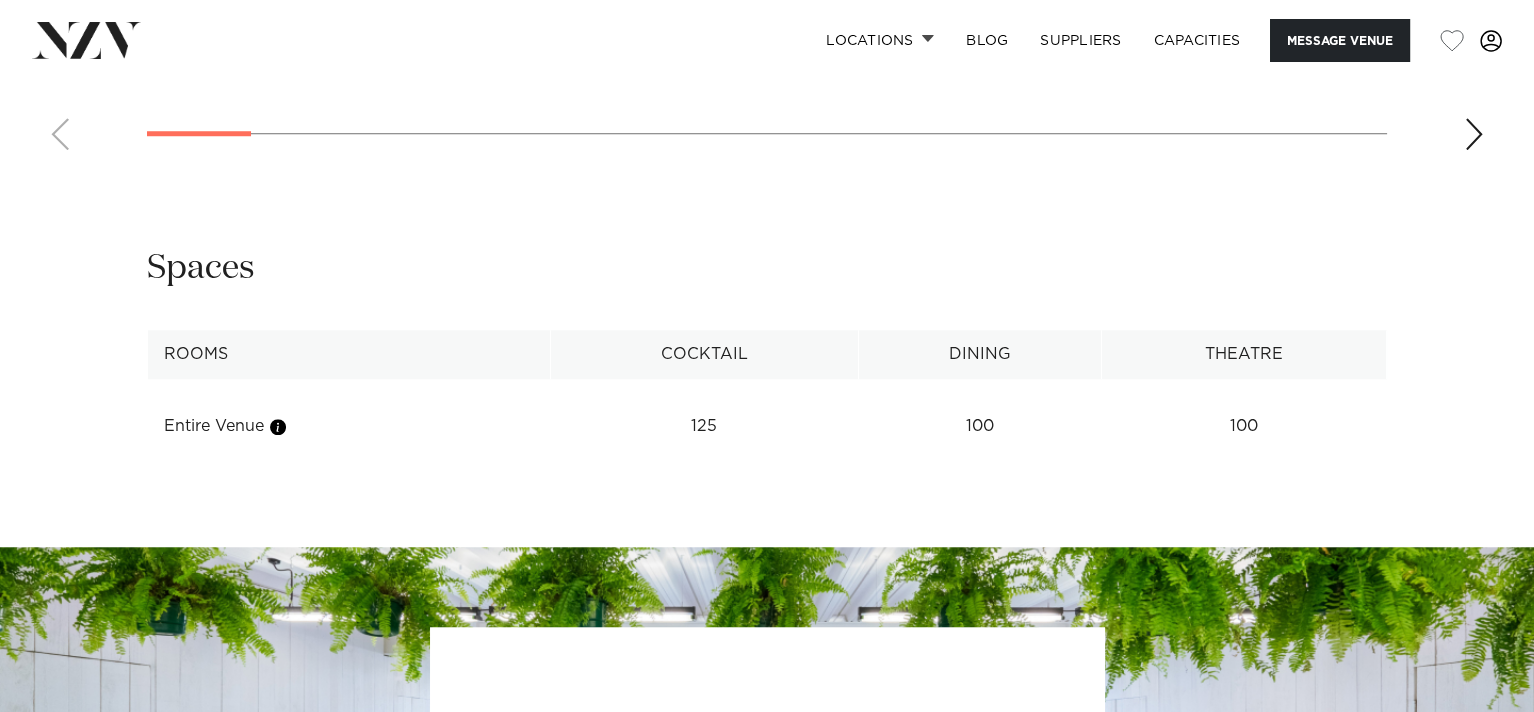 click at bounding box center (1474, 134) 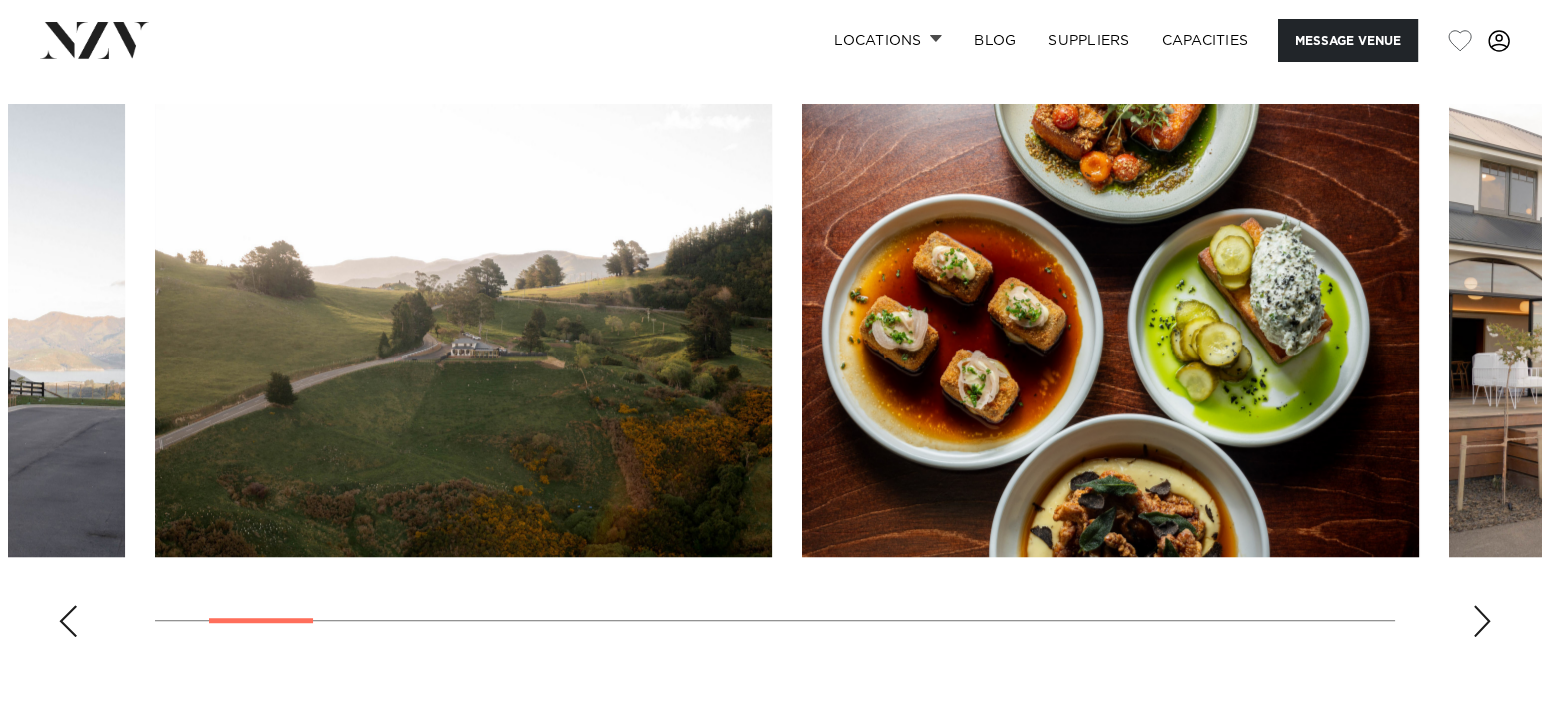 scroll, scrollTop: 2200, scrollLeft: 0, axis: vertical 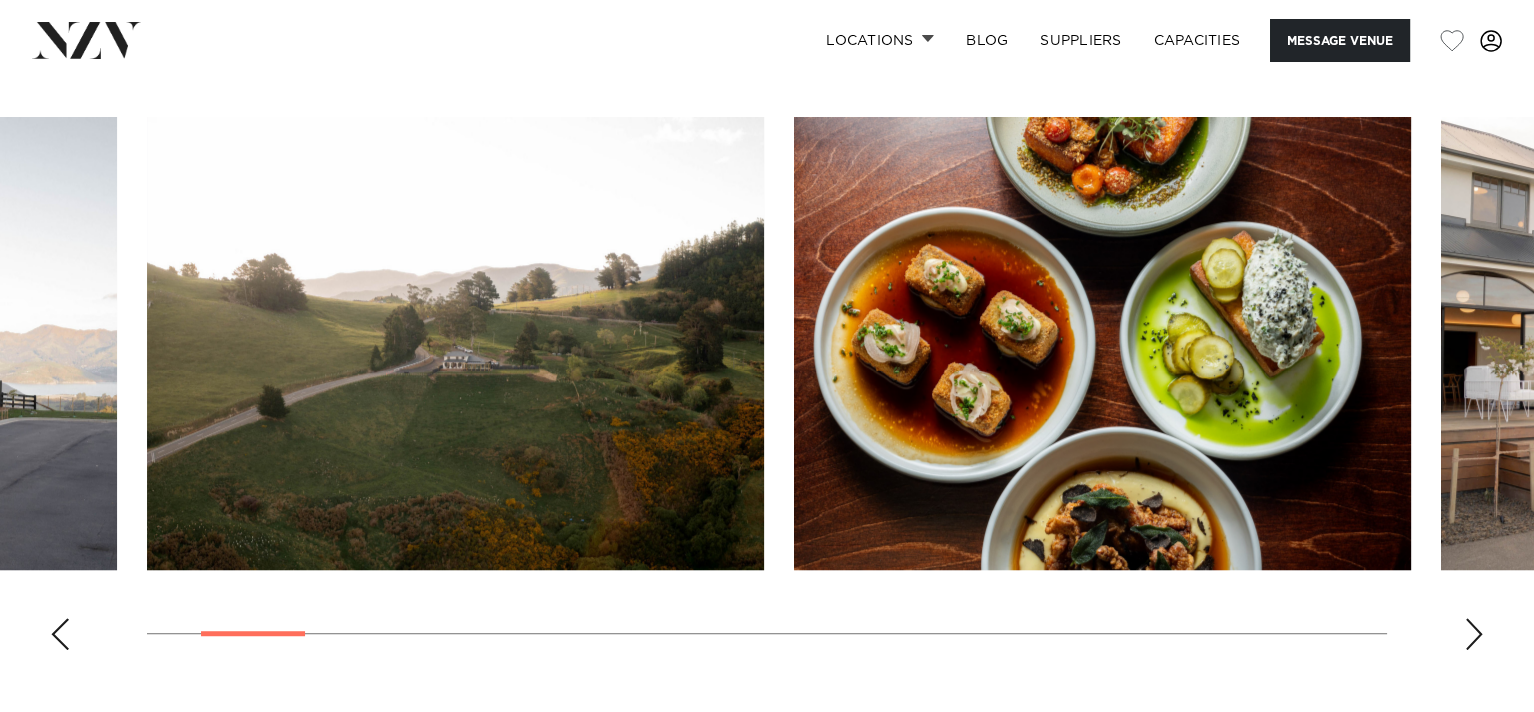 click at bounding box center [767, 391] 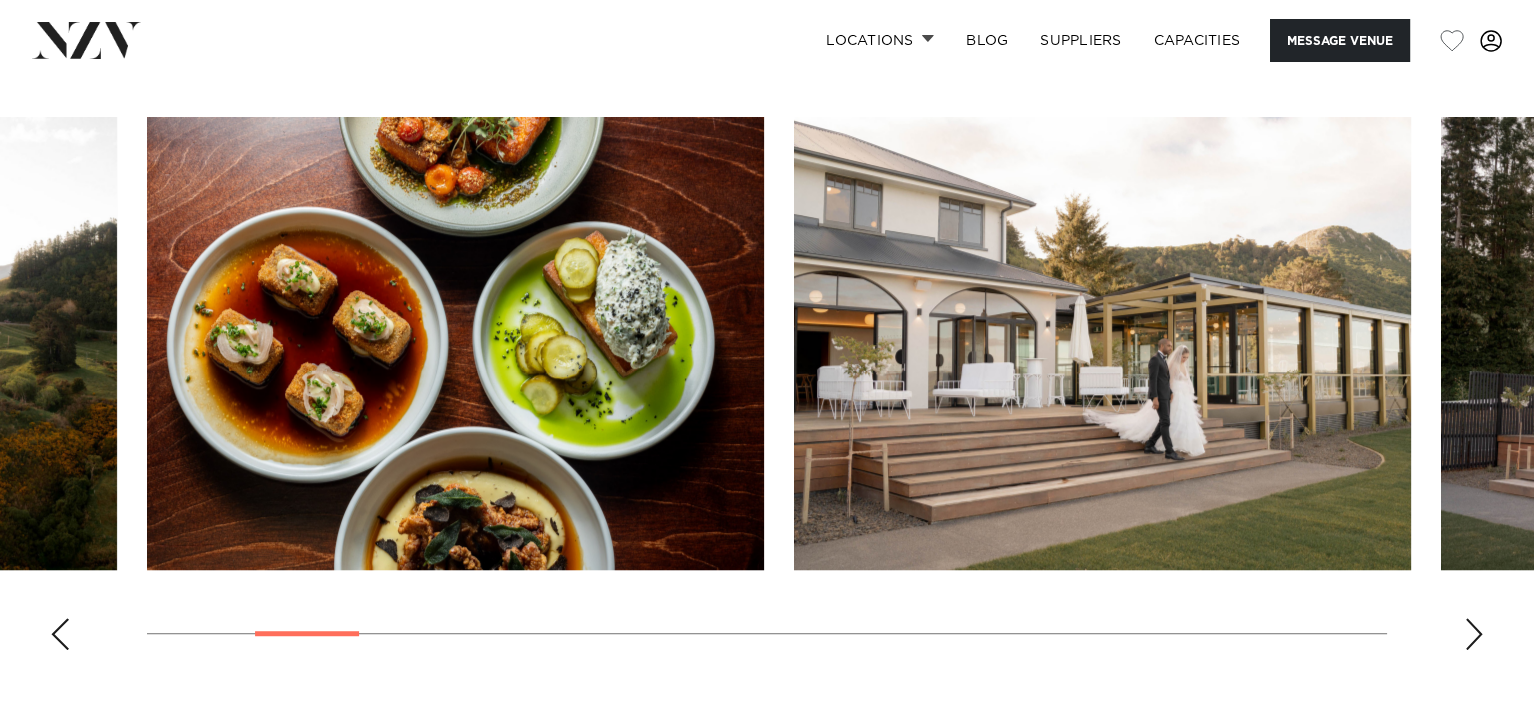 click at bounding box center (1474, 634) 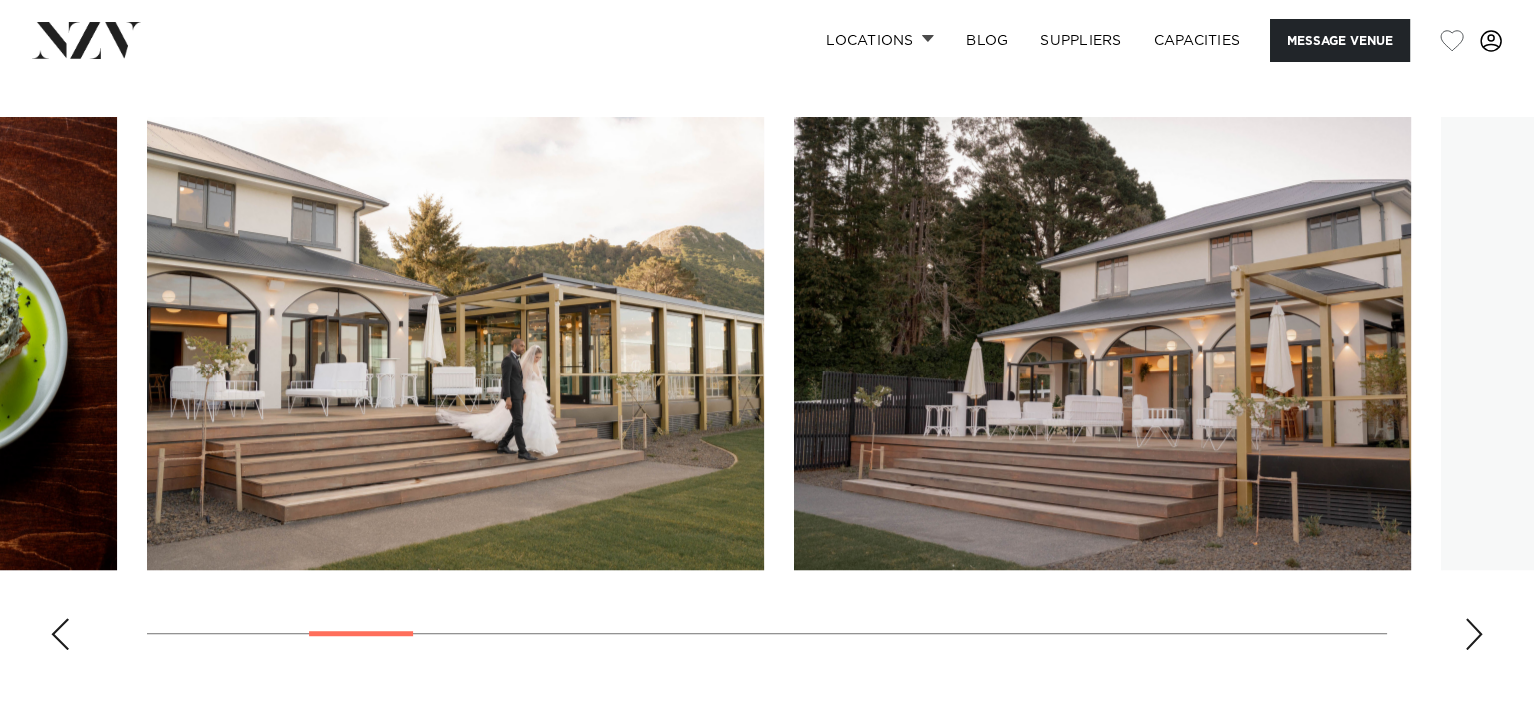 click at bounding box center (1474, 634) 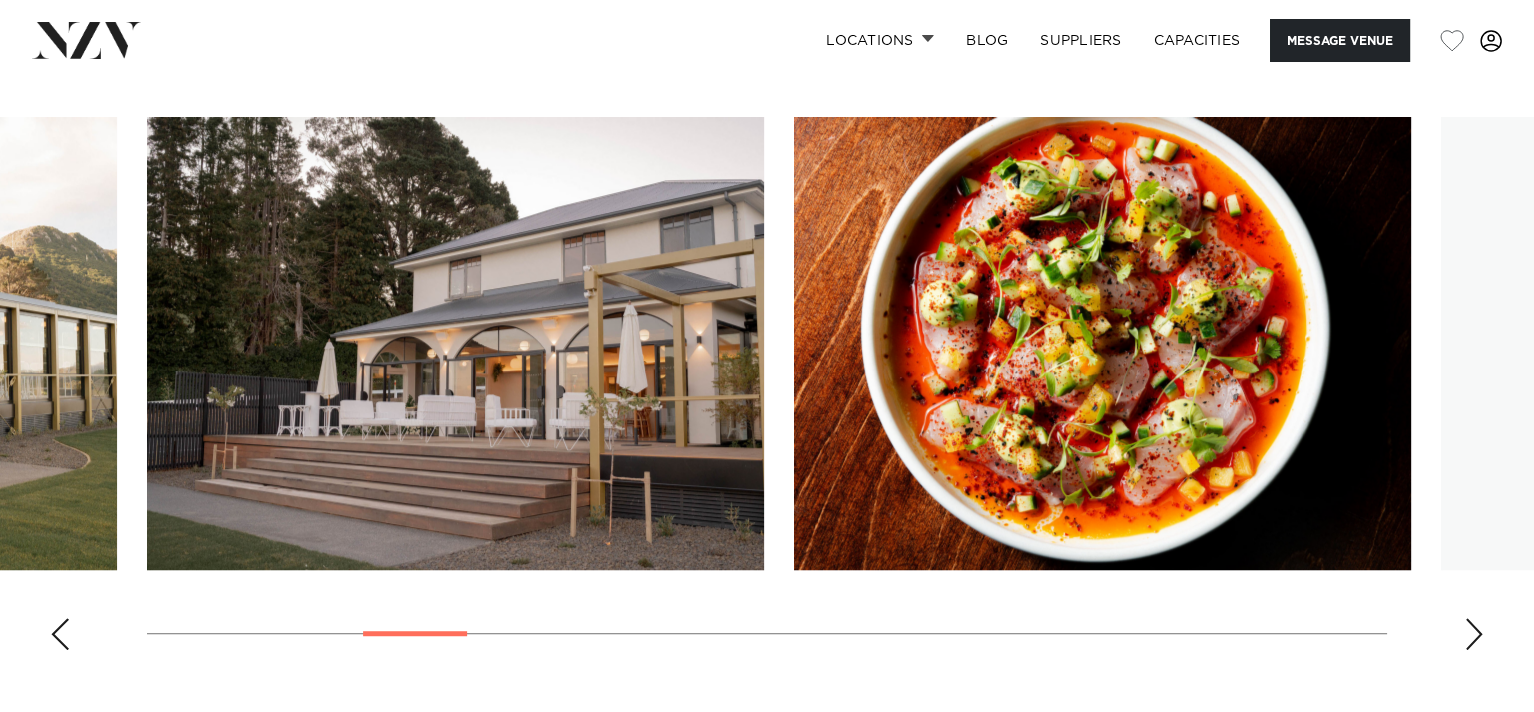 click at bounding box center (1474, 634) 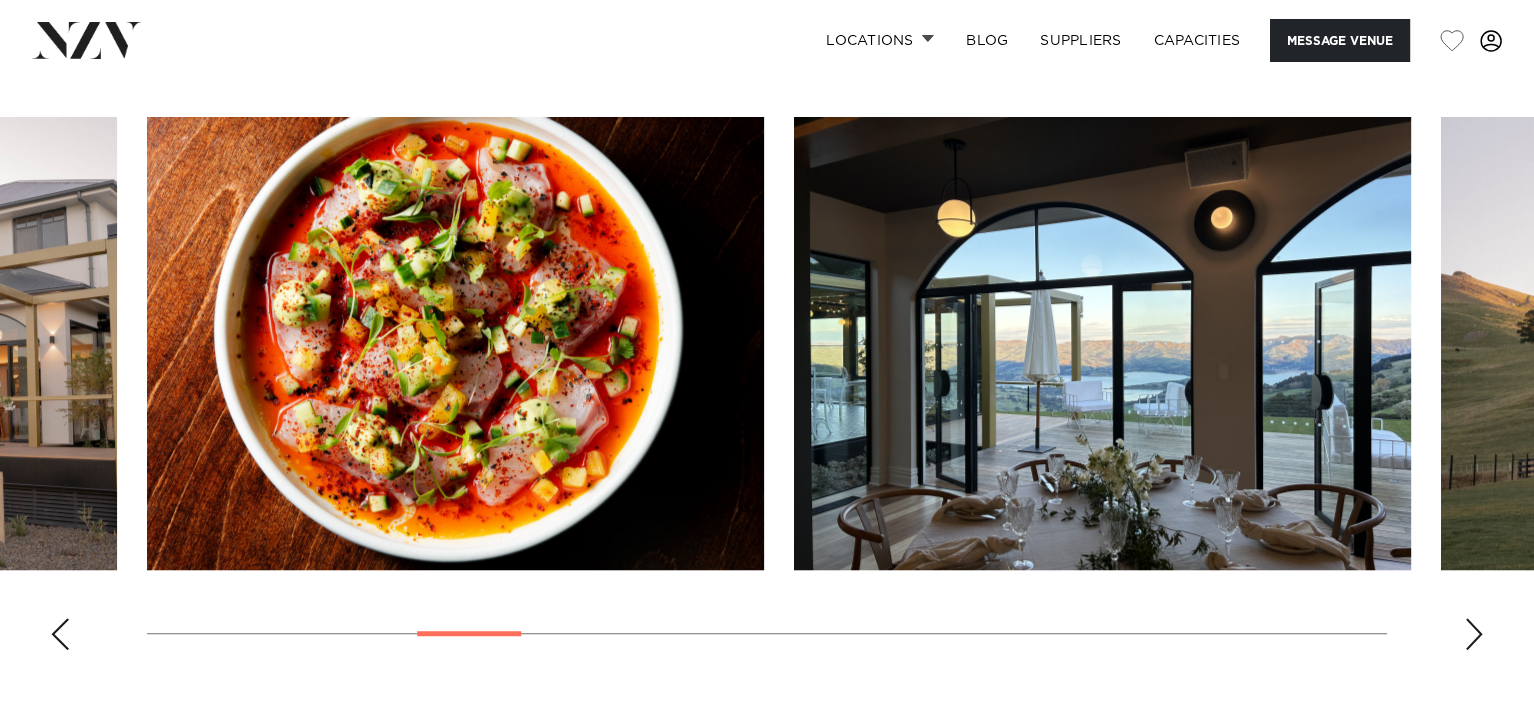 click at bounding box center (1474, 634) 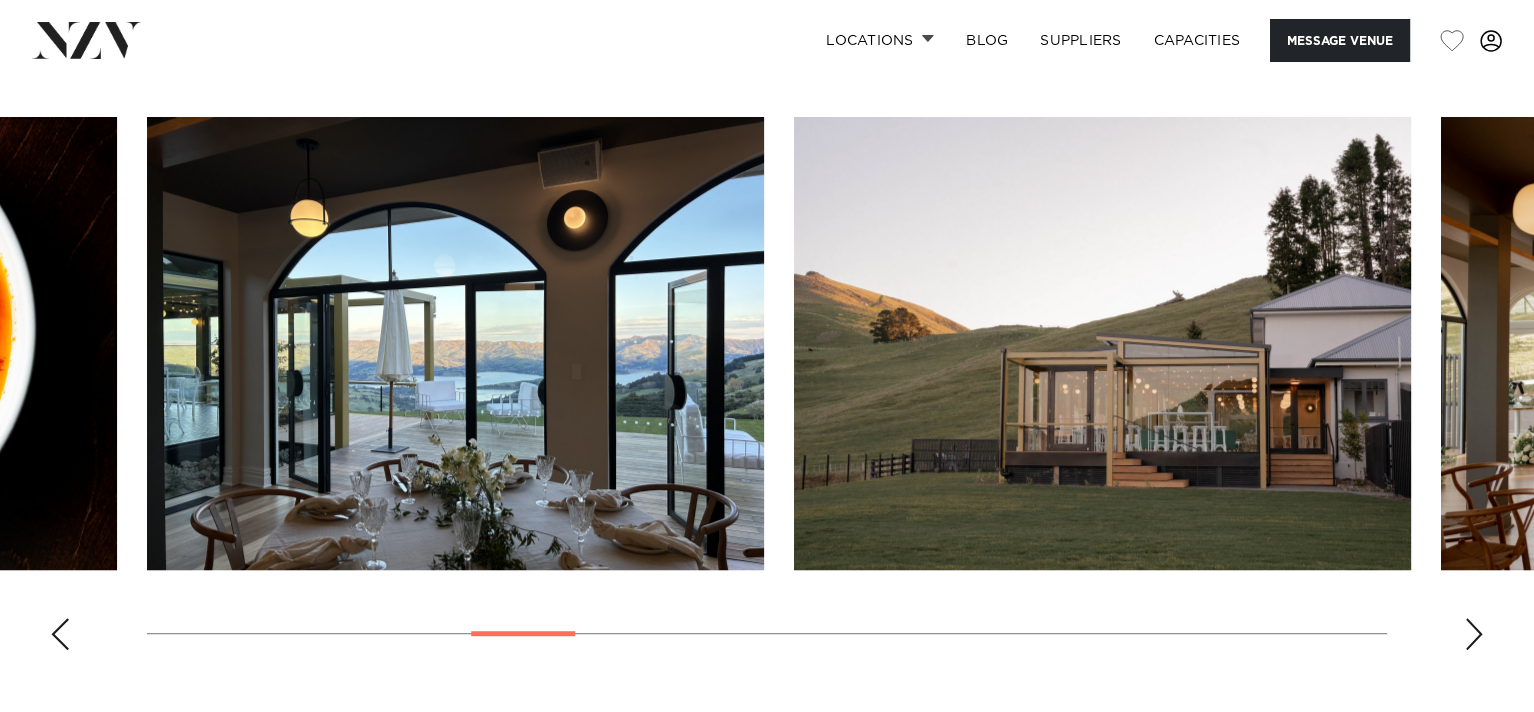 click at bounding box center [455, 343] 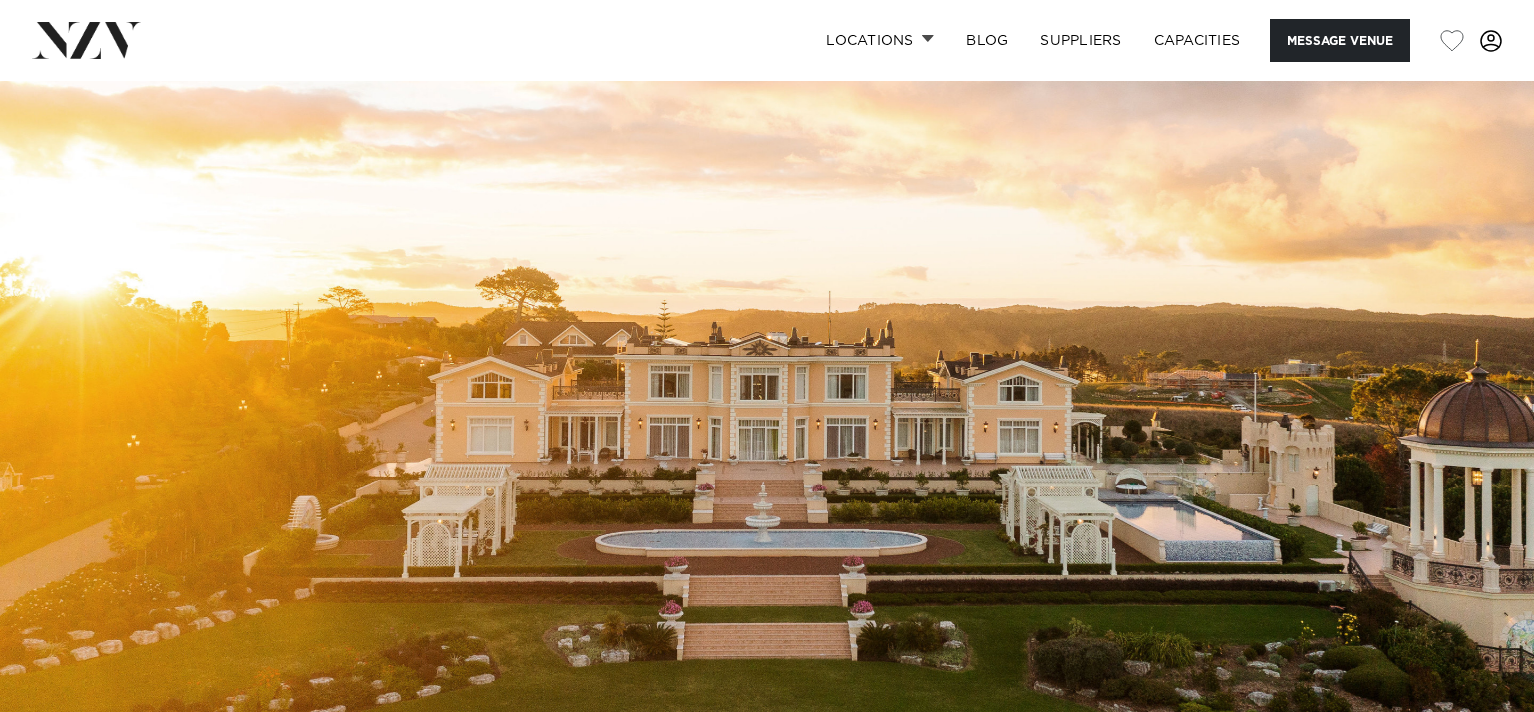 scroll, scrollTop: 0, scrollLeft: 0, axis: both 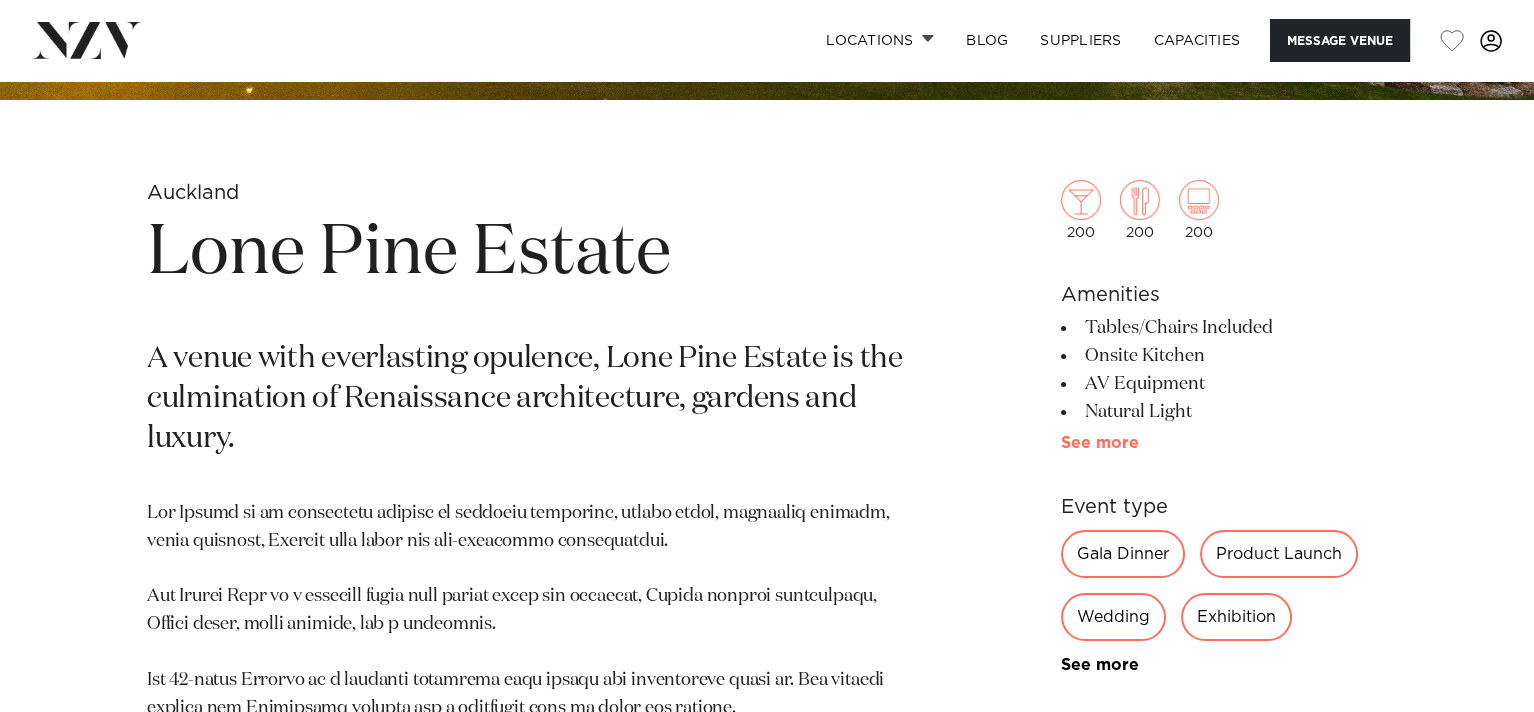 click on "See more" at bounding box center (1139, 443) 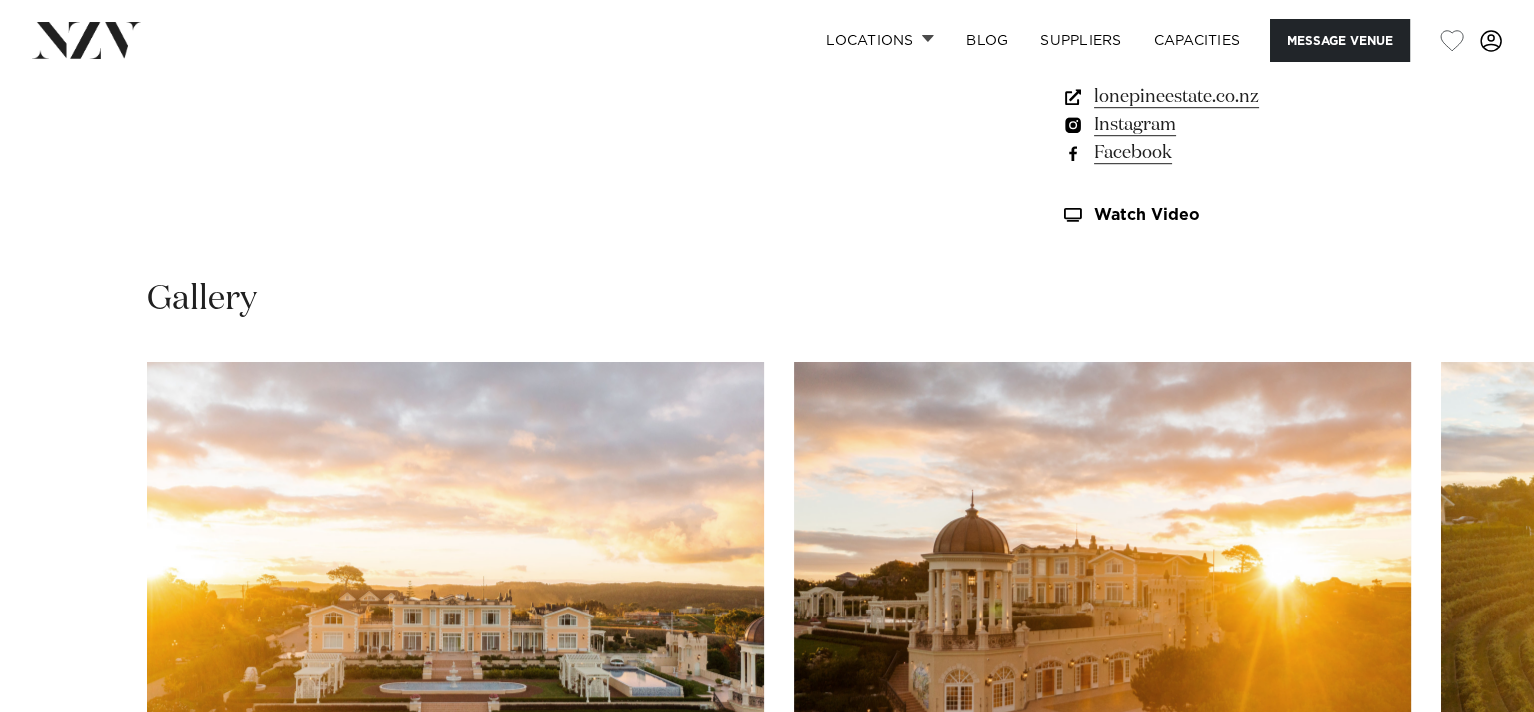 scroll, scrollTop: 2300, scrollLeft: 0, axis: vertical 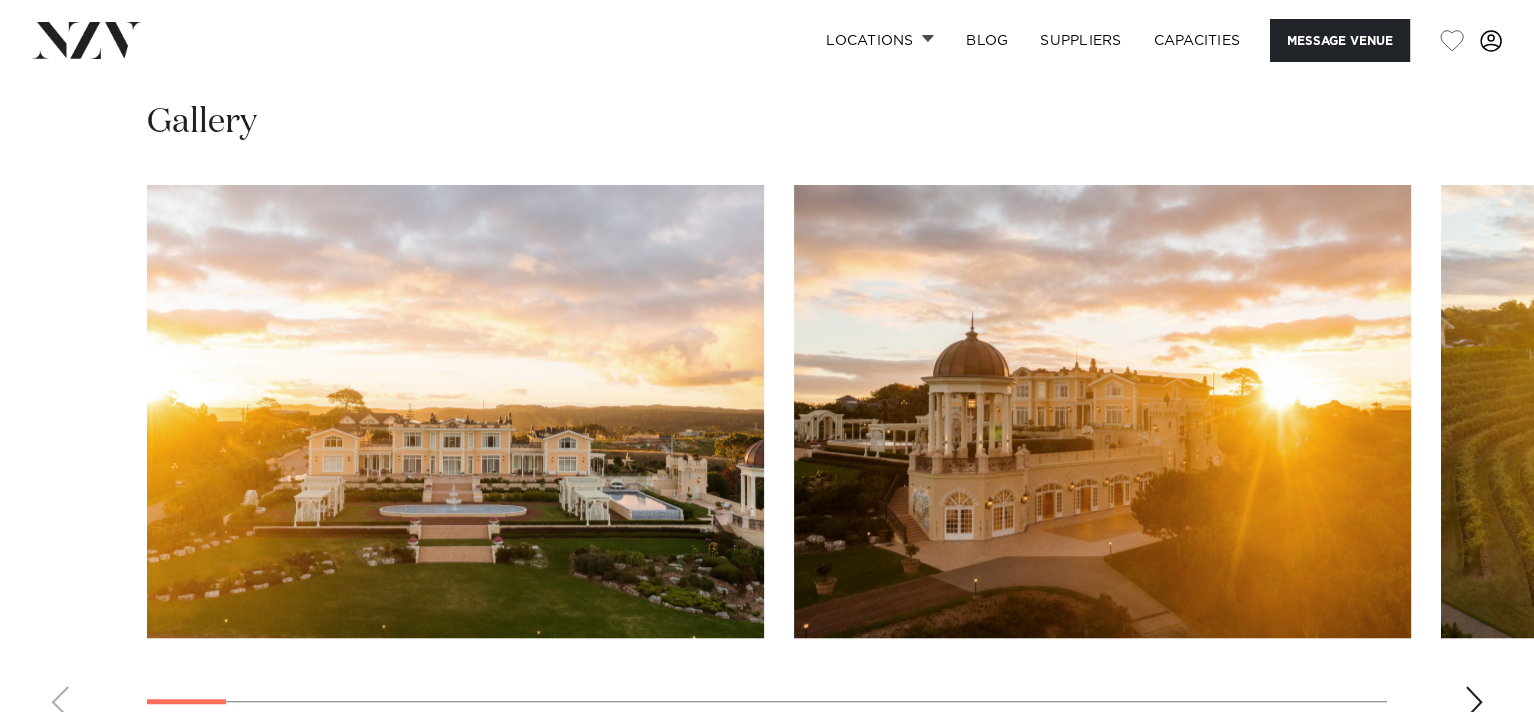 click at bounding box center [455, 411] 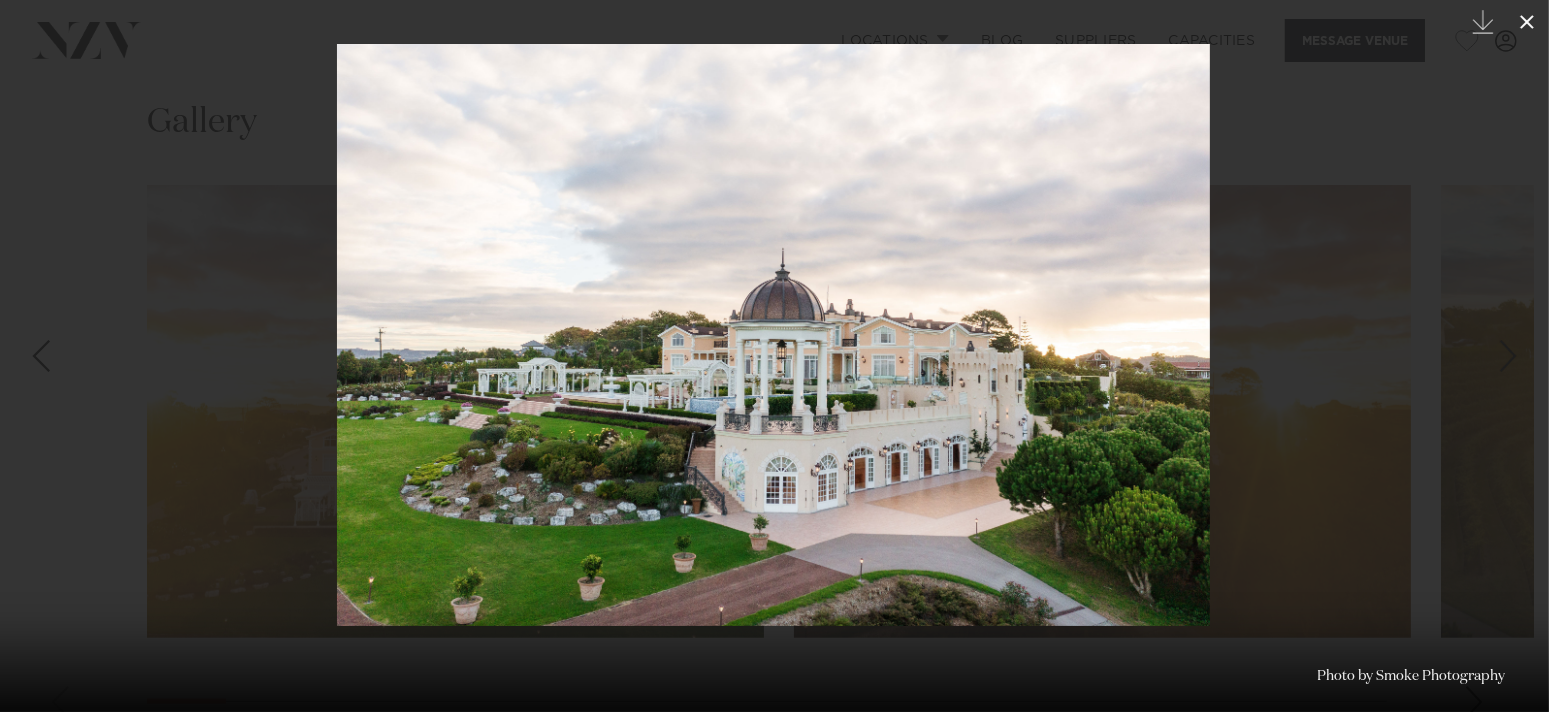 click 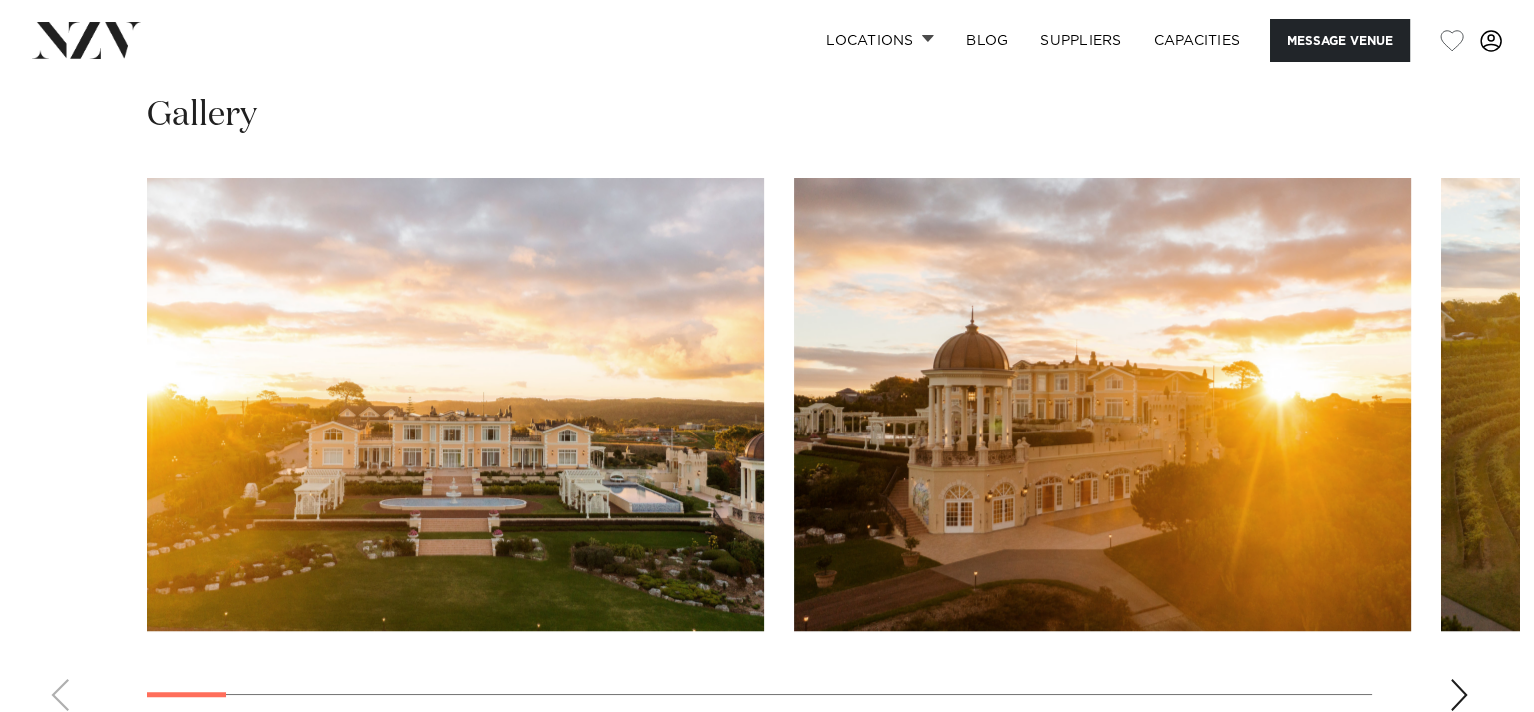 scroll, scrollTop: 0, scrollLeft: 0, axis: both 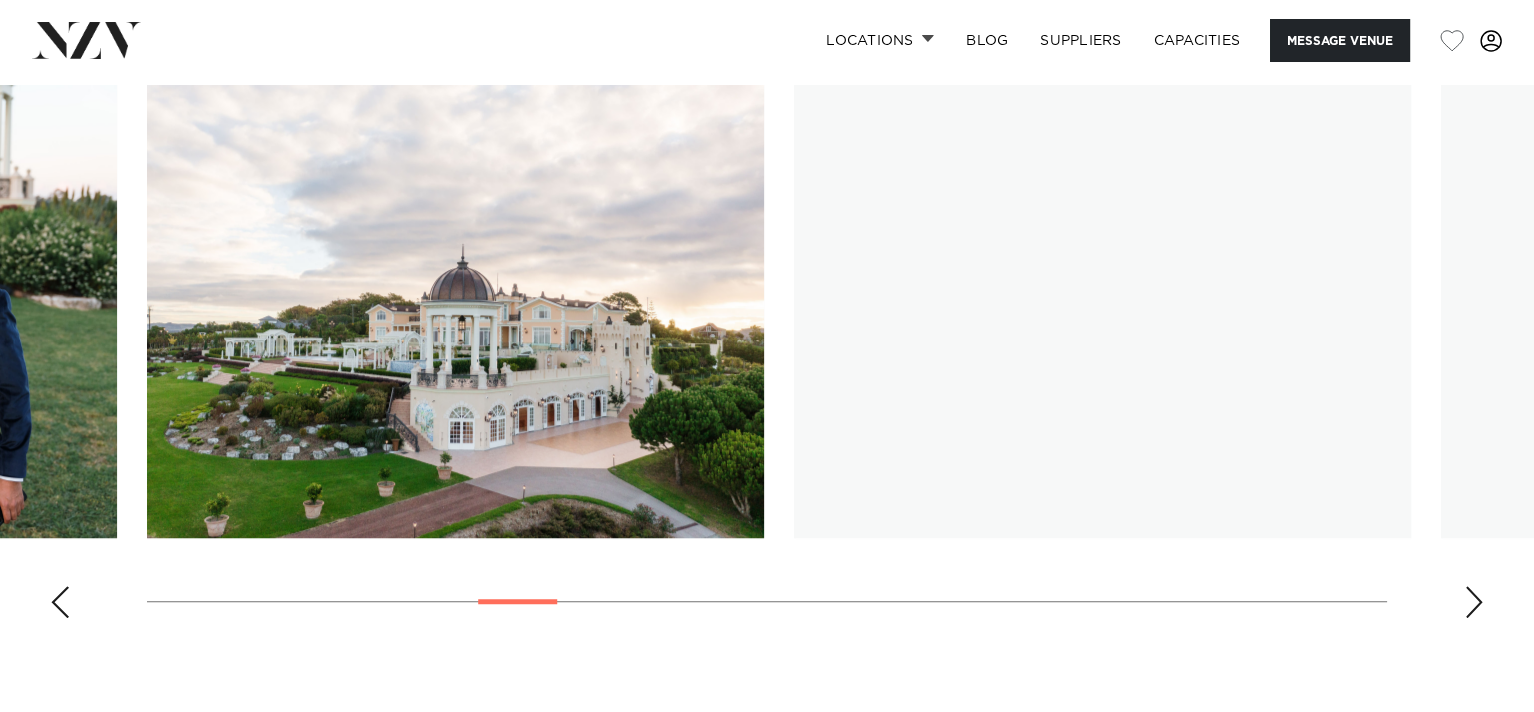 click at bounding box center [1474, 602] 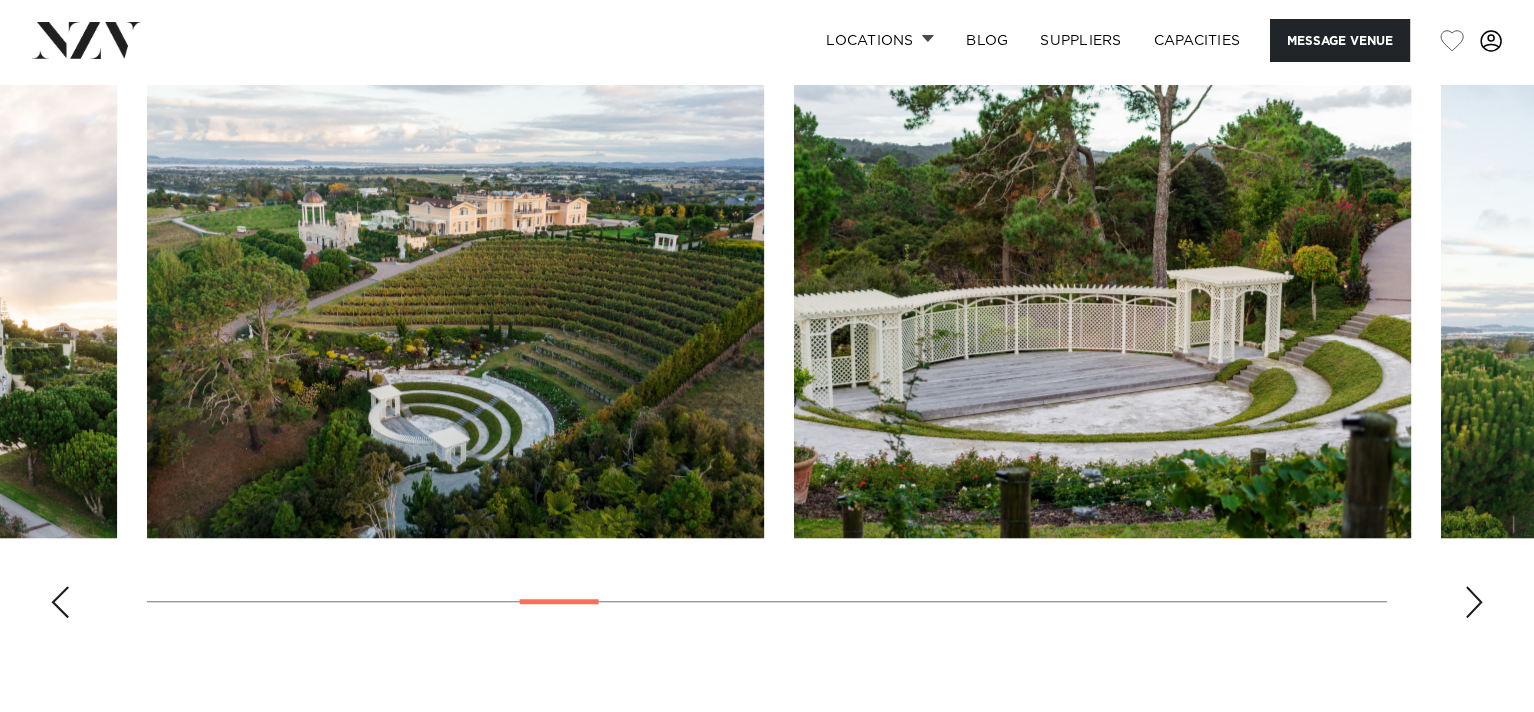 click at bounding box center (1474, 602) 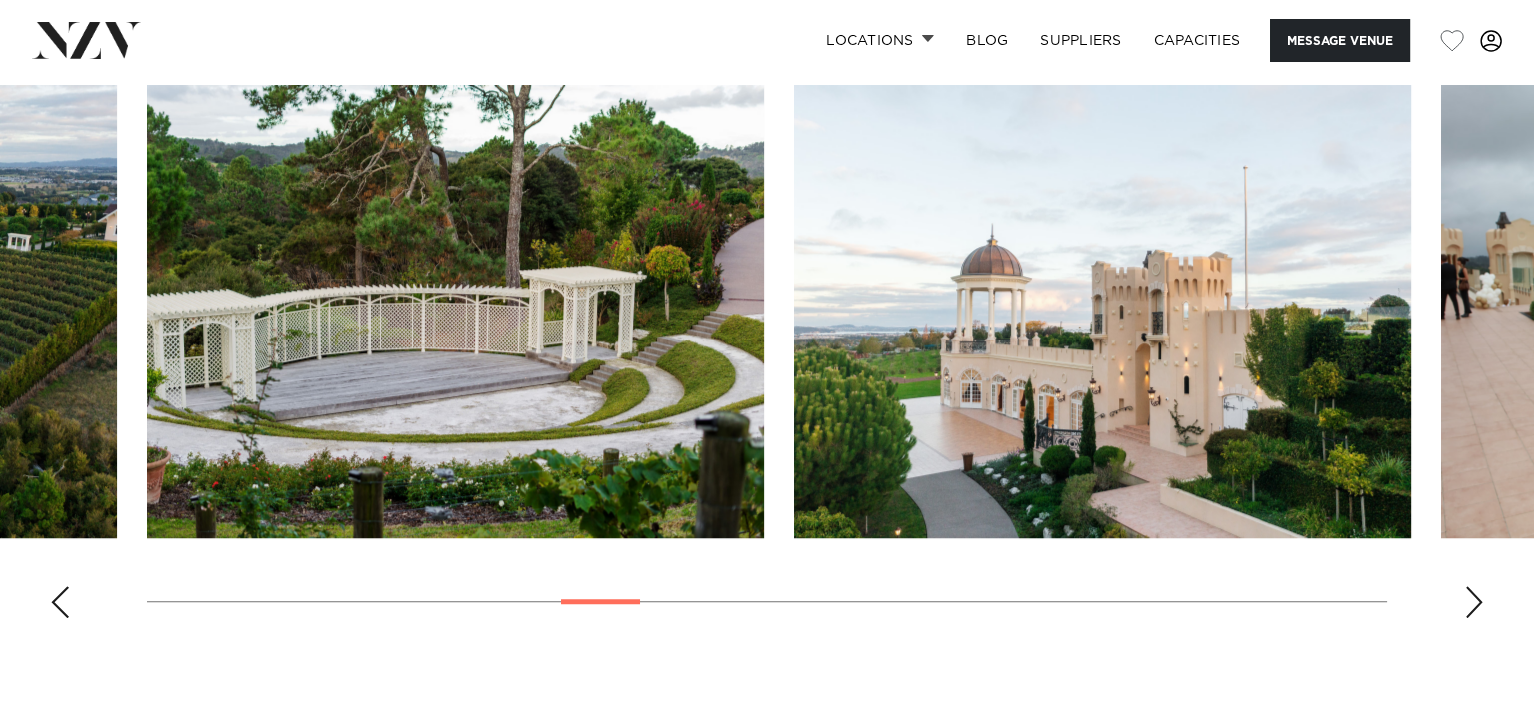 click at bounding box center [1474, 602] 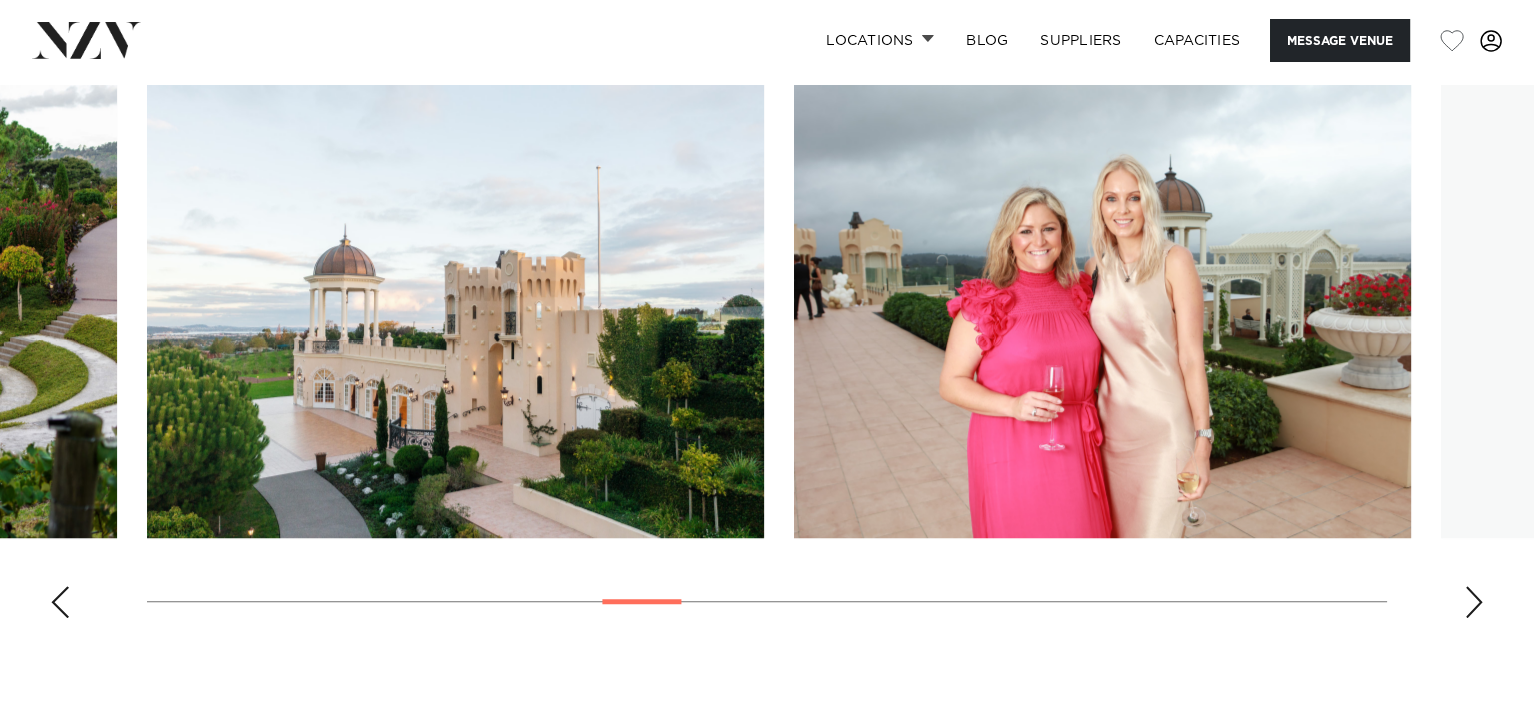 click at bounding box center [1474, 602] 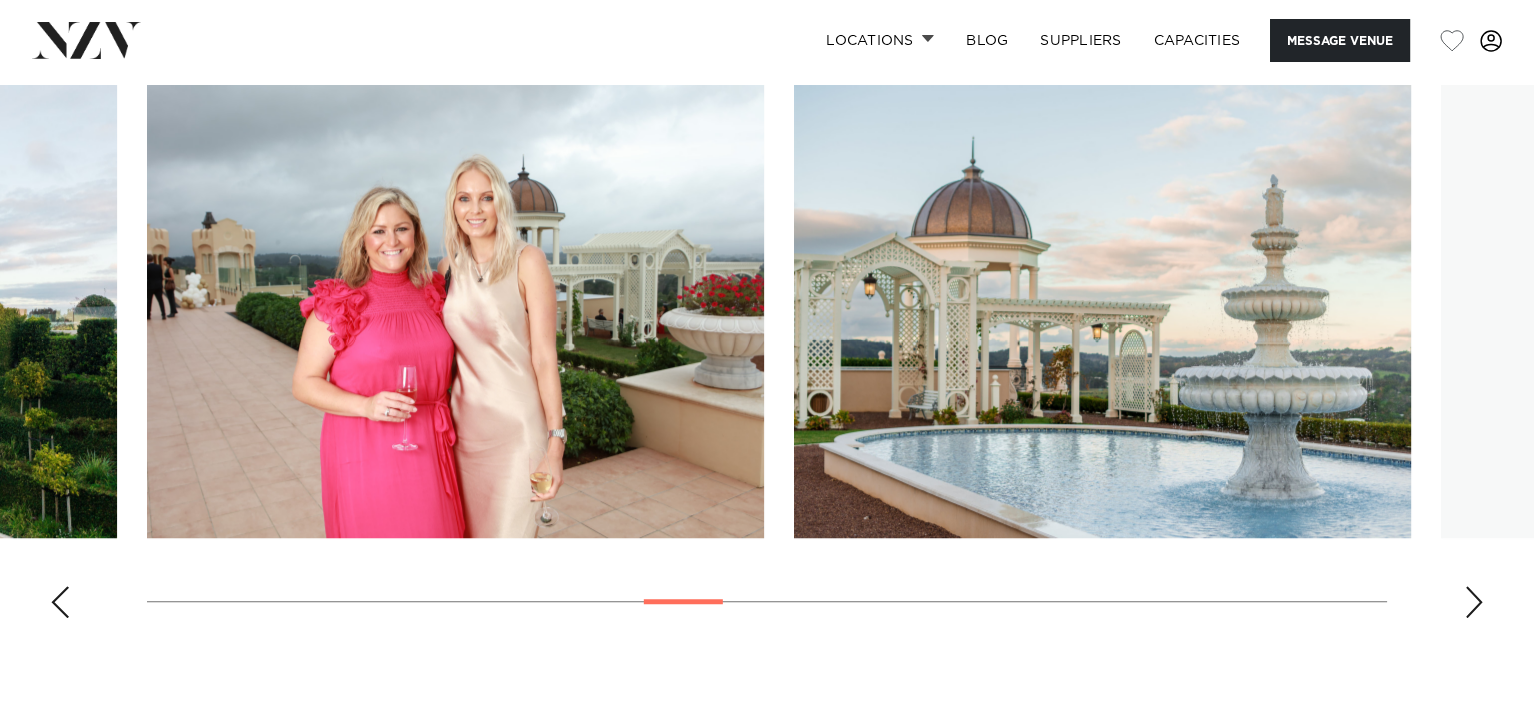 click at bounding box center [1474, 602] 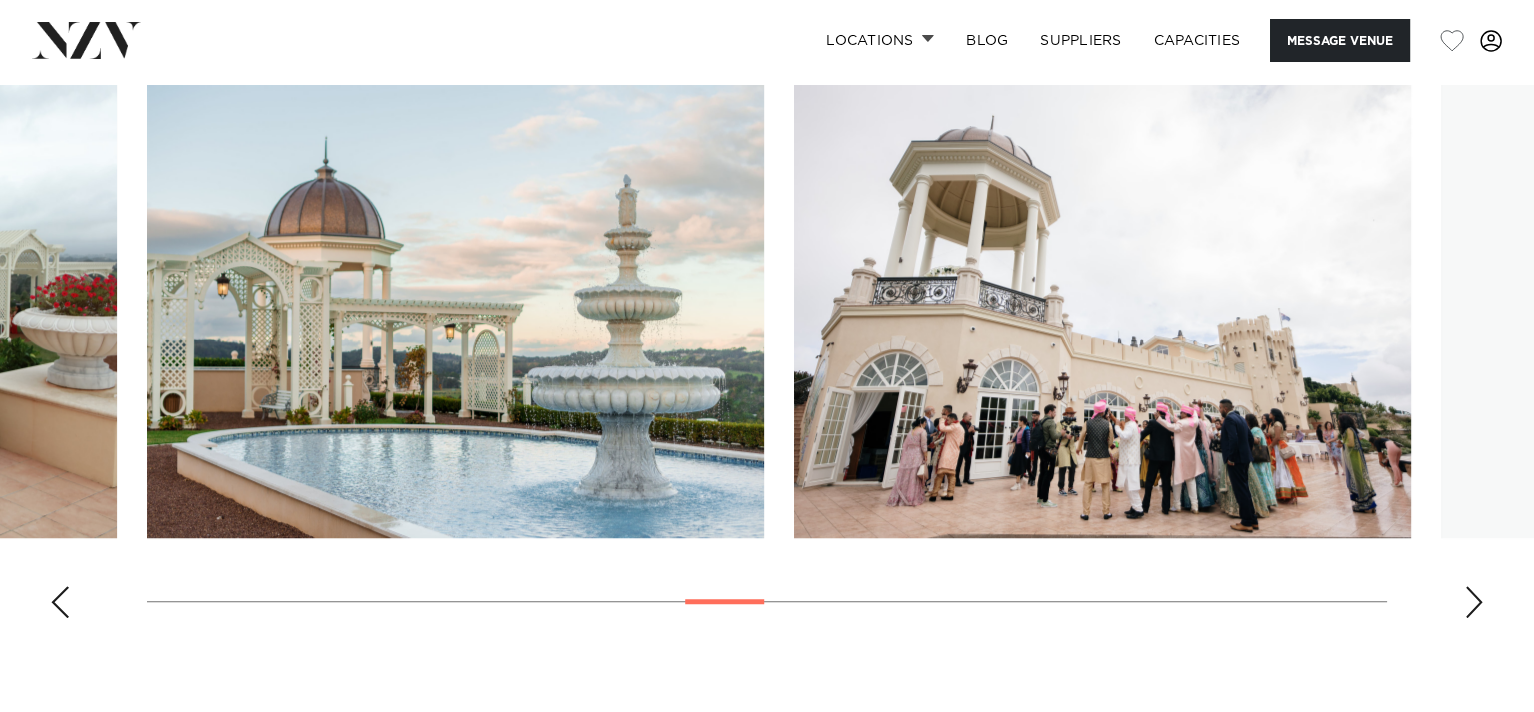 click at bounding box center (1474, 602) 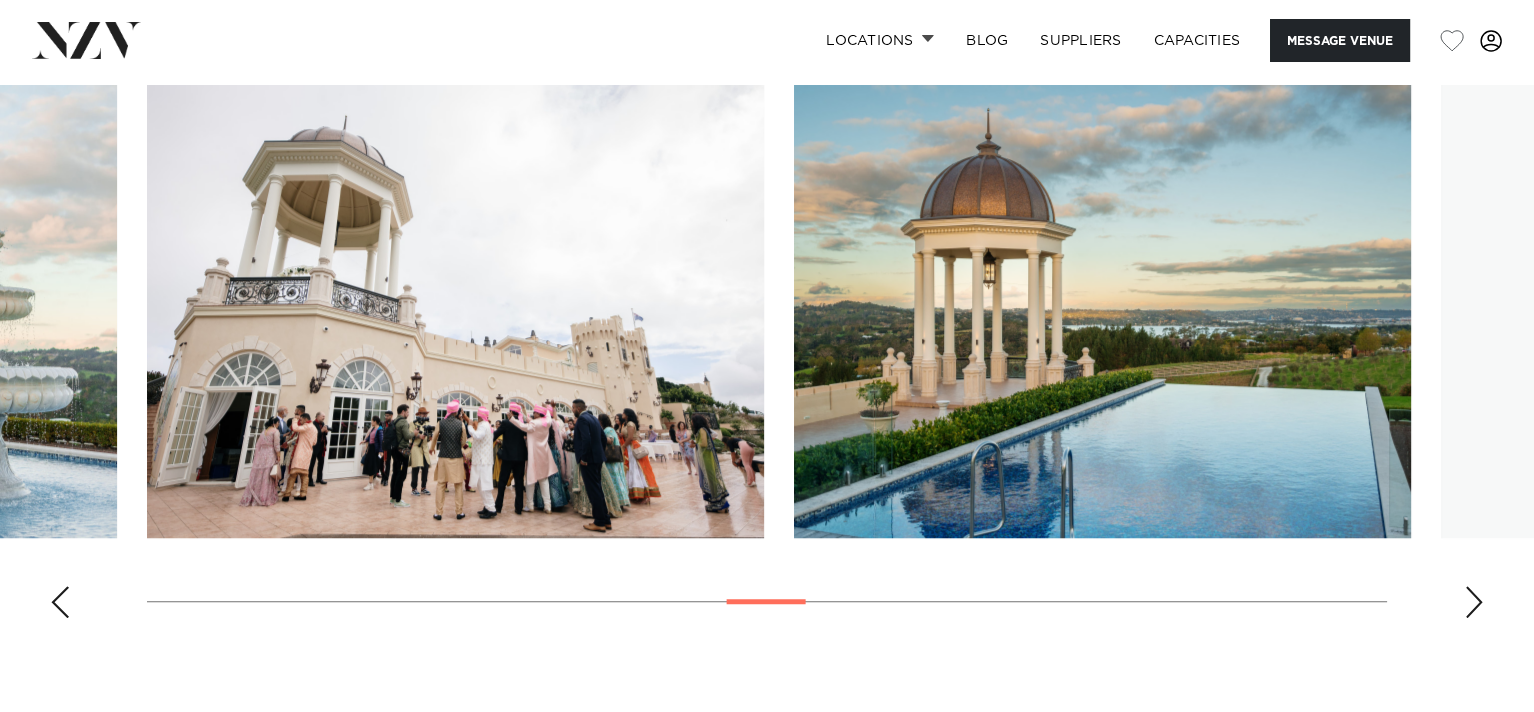 click at bounding box center [1474, 602] 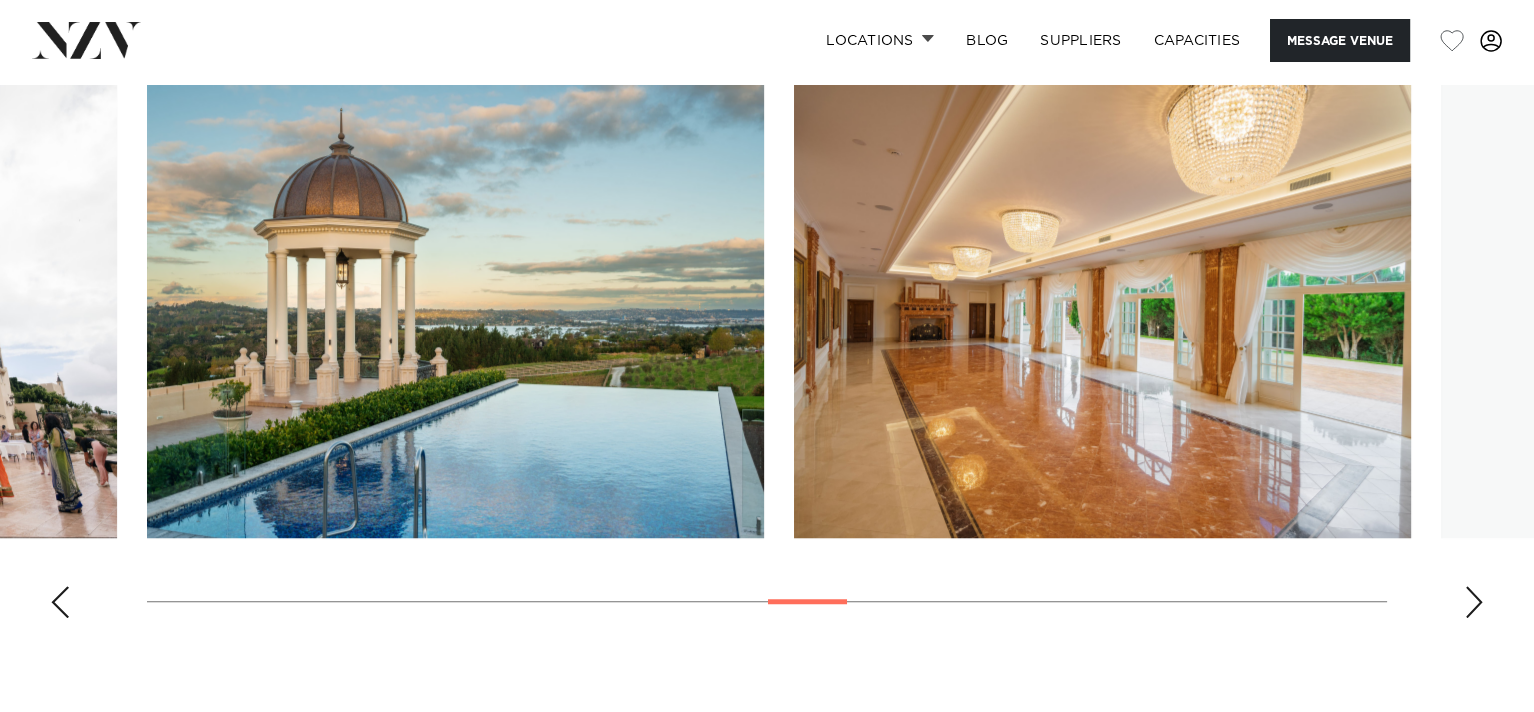 click at bounding box center [1474, 602] 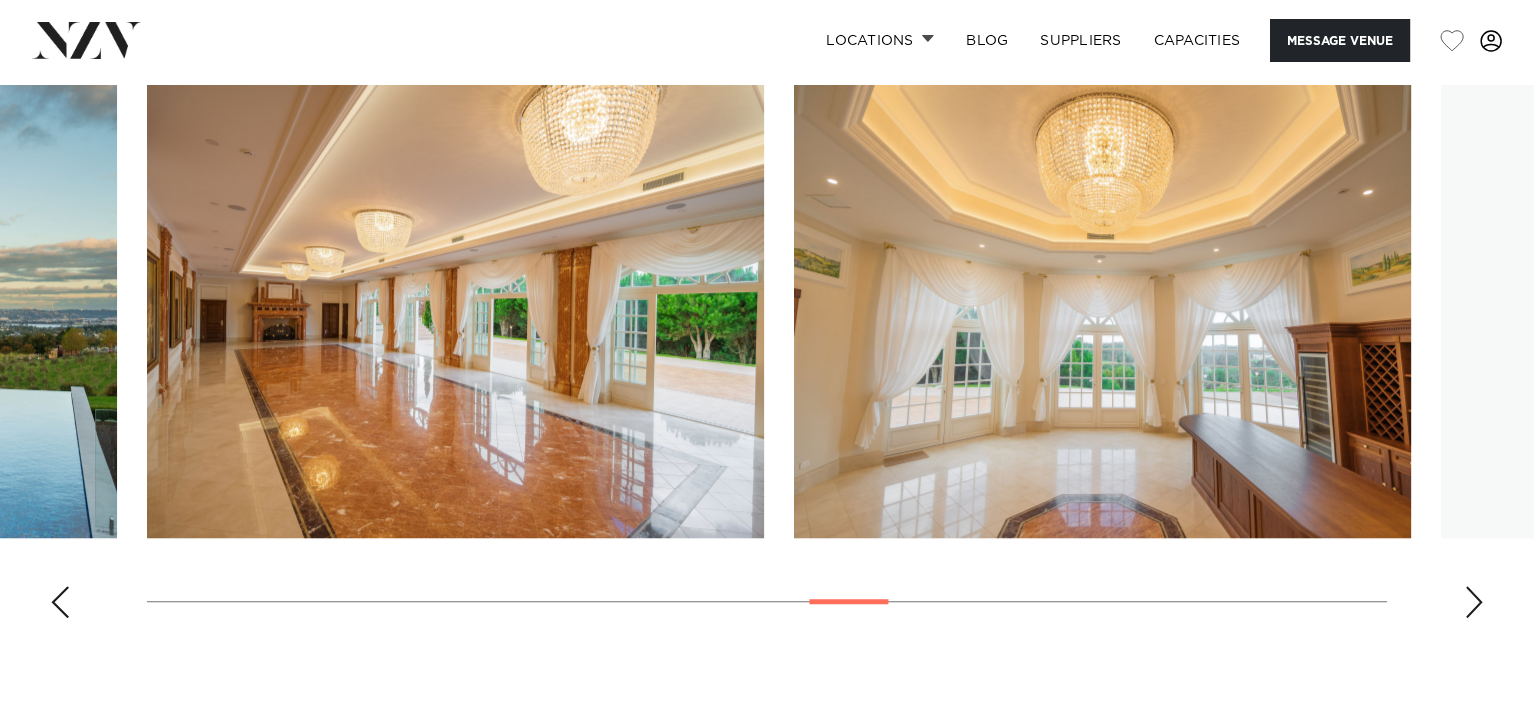 click at bounding box center [1474, 602] 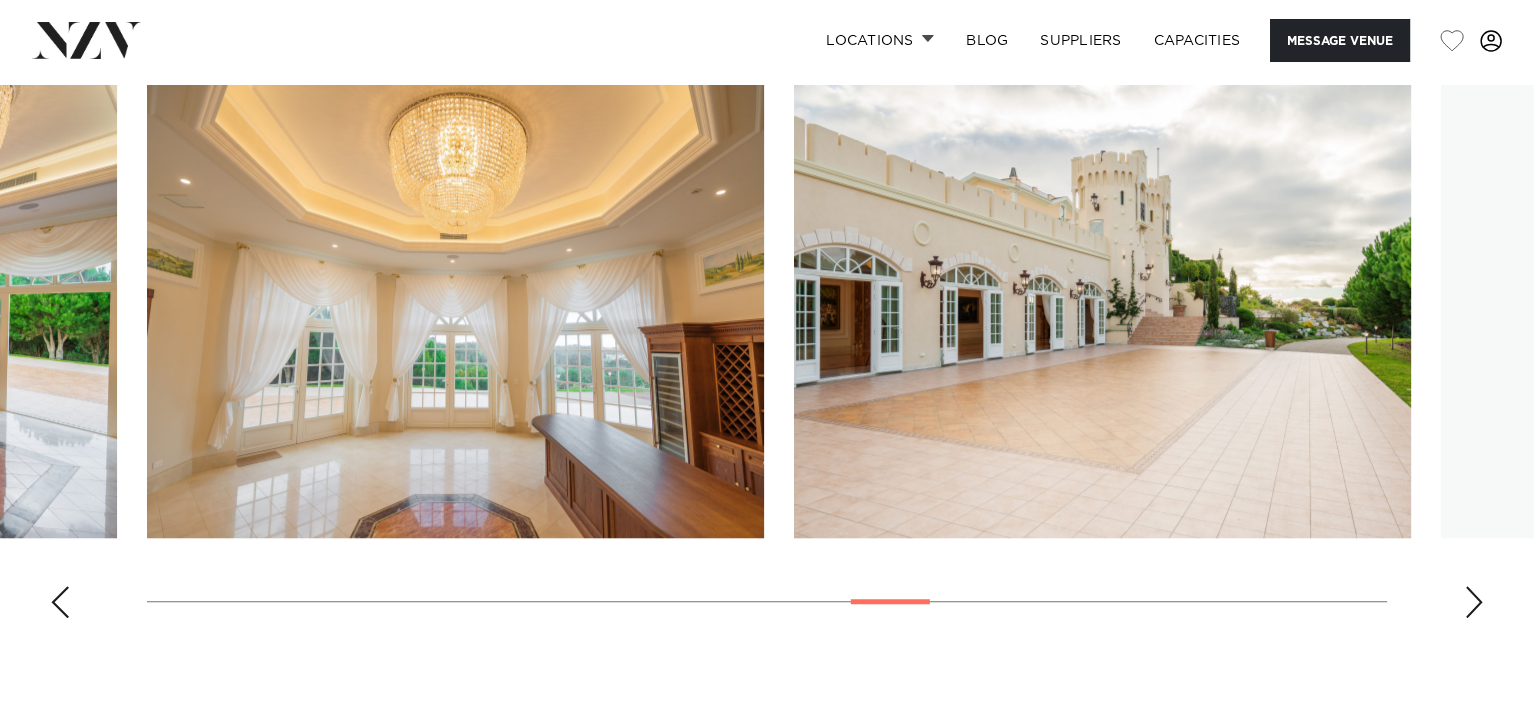 click at bounding box center (1474, 602) 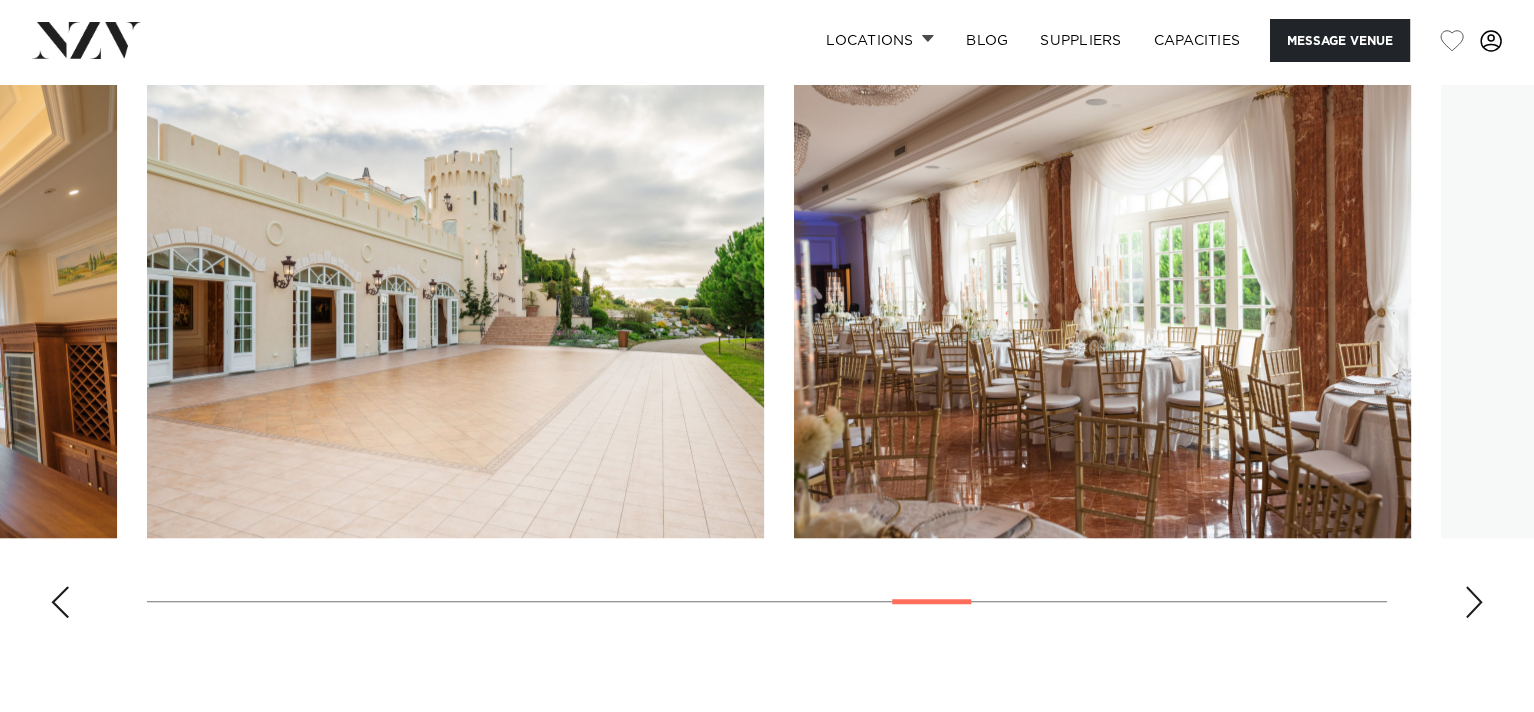 click at bounding box center [1474, 602] 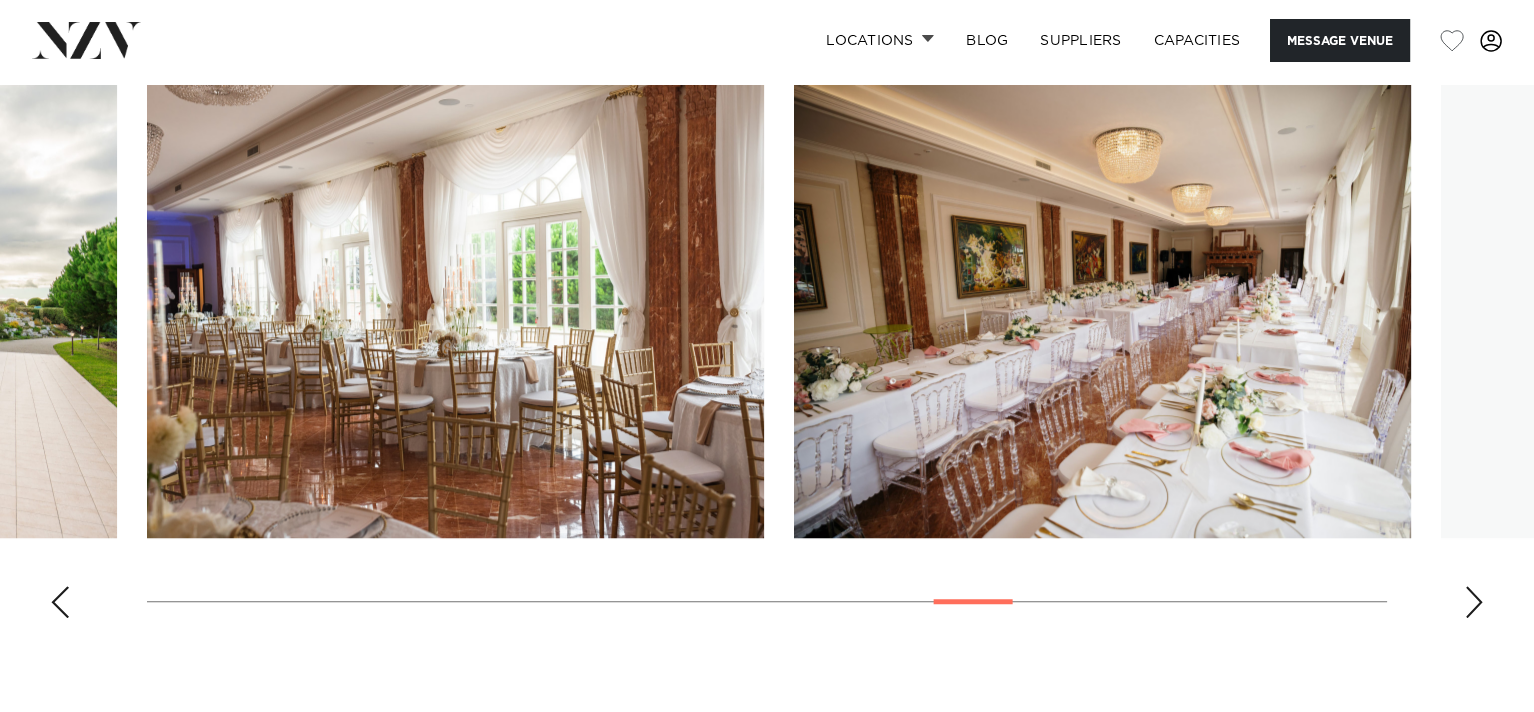 click at bounding box center (1474, 602) 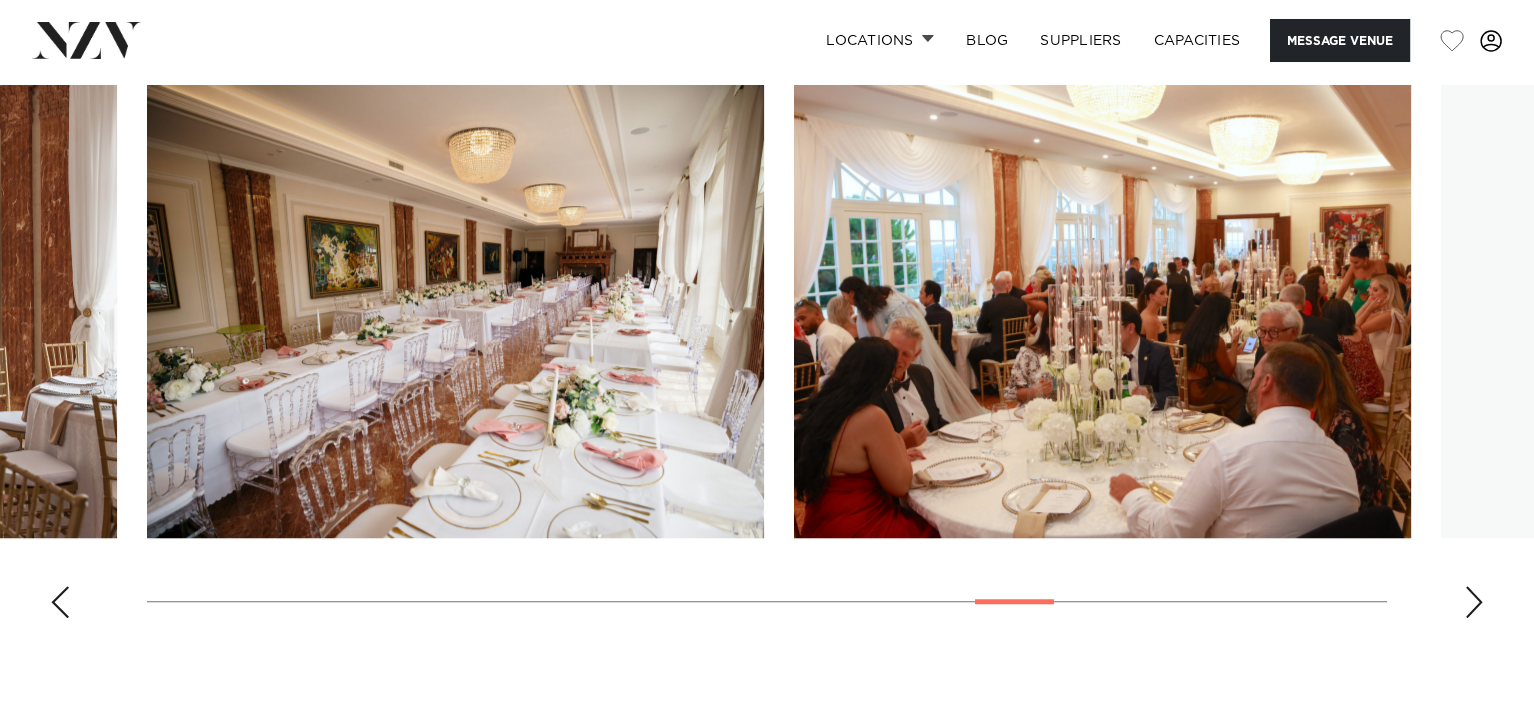 click at bounding box center (1474, 602) 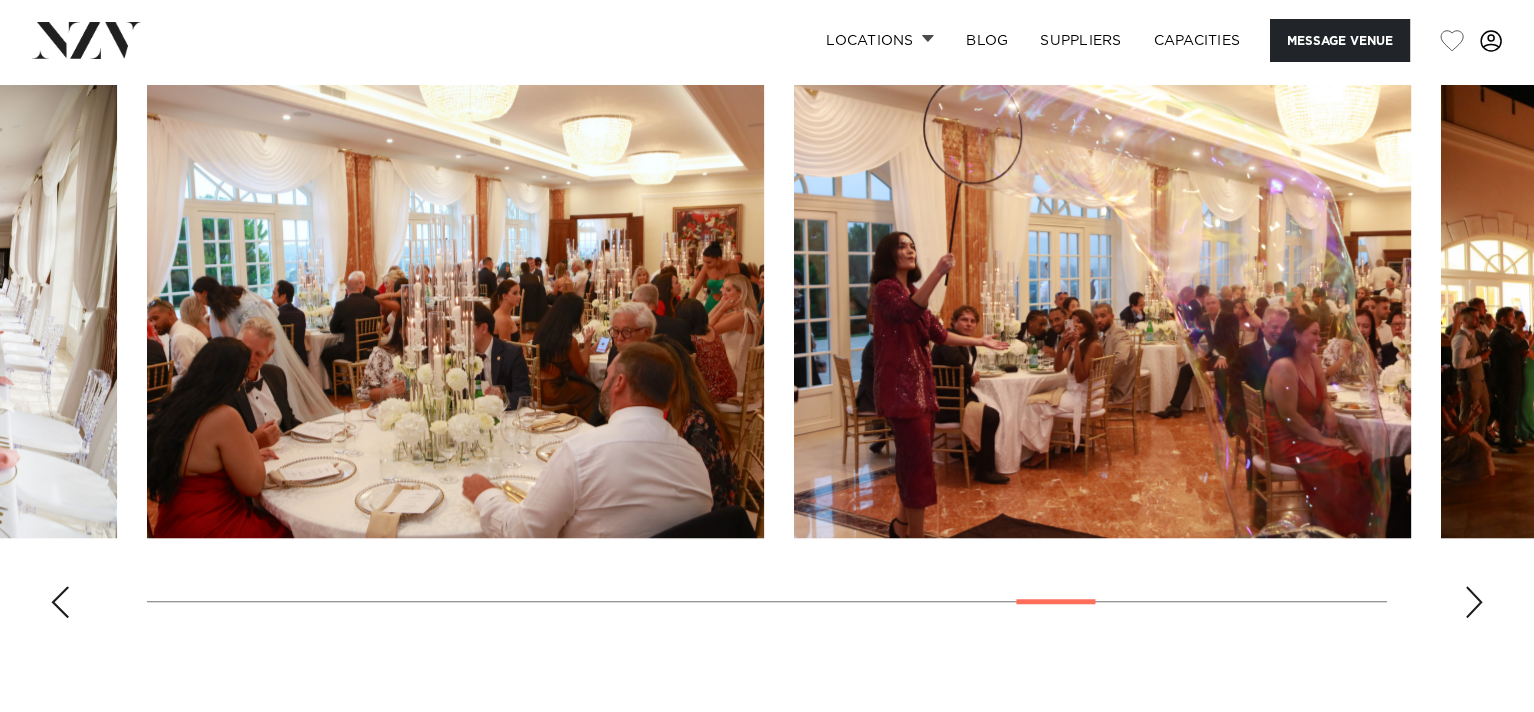 click at bounding box center [1474, 602] 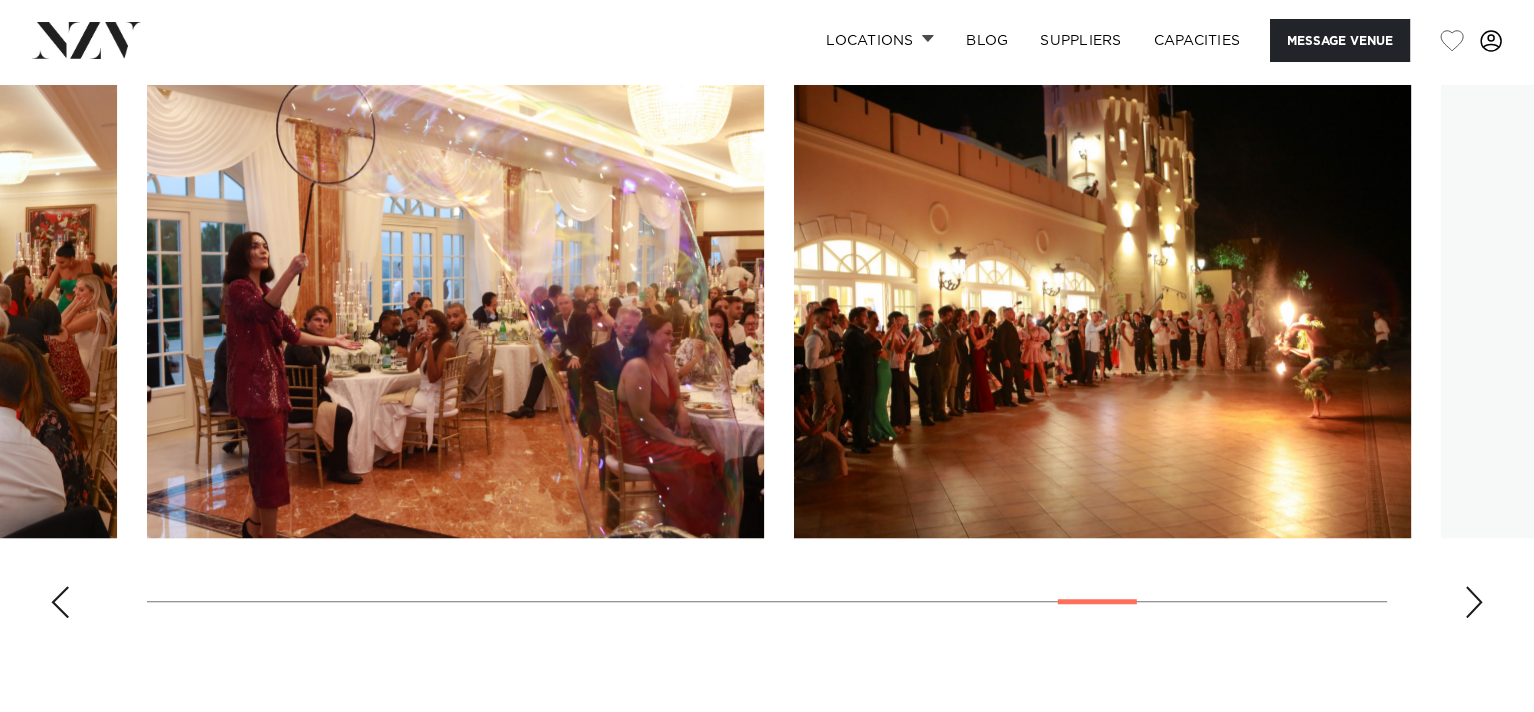click at bounding box center [1474, 602] 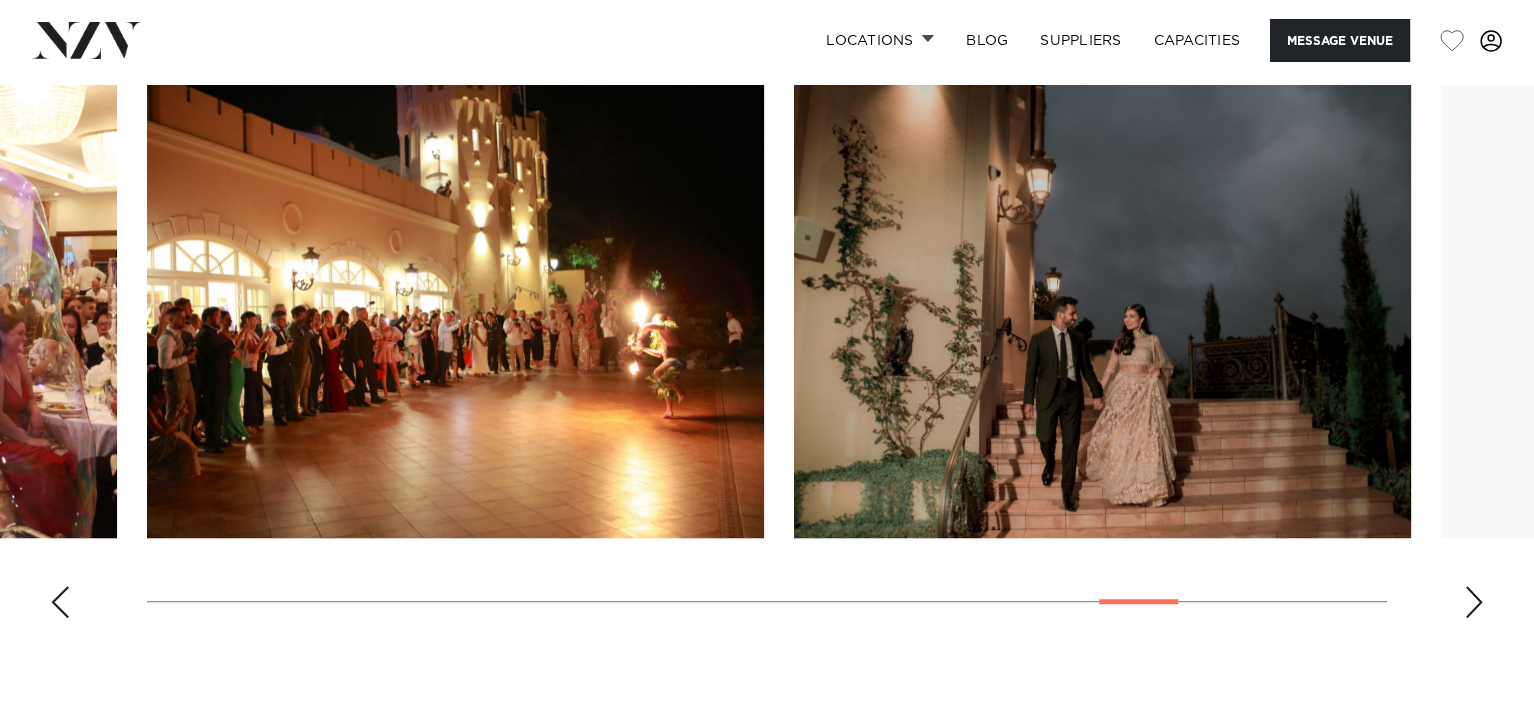 click at bounding box center (1474, 602) 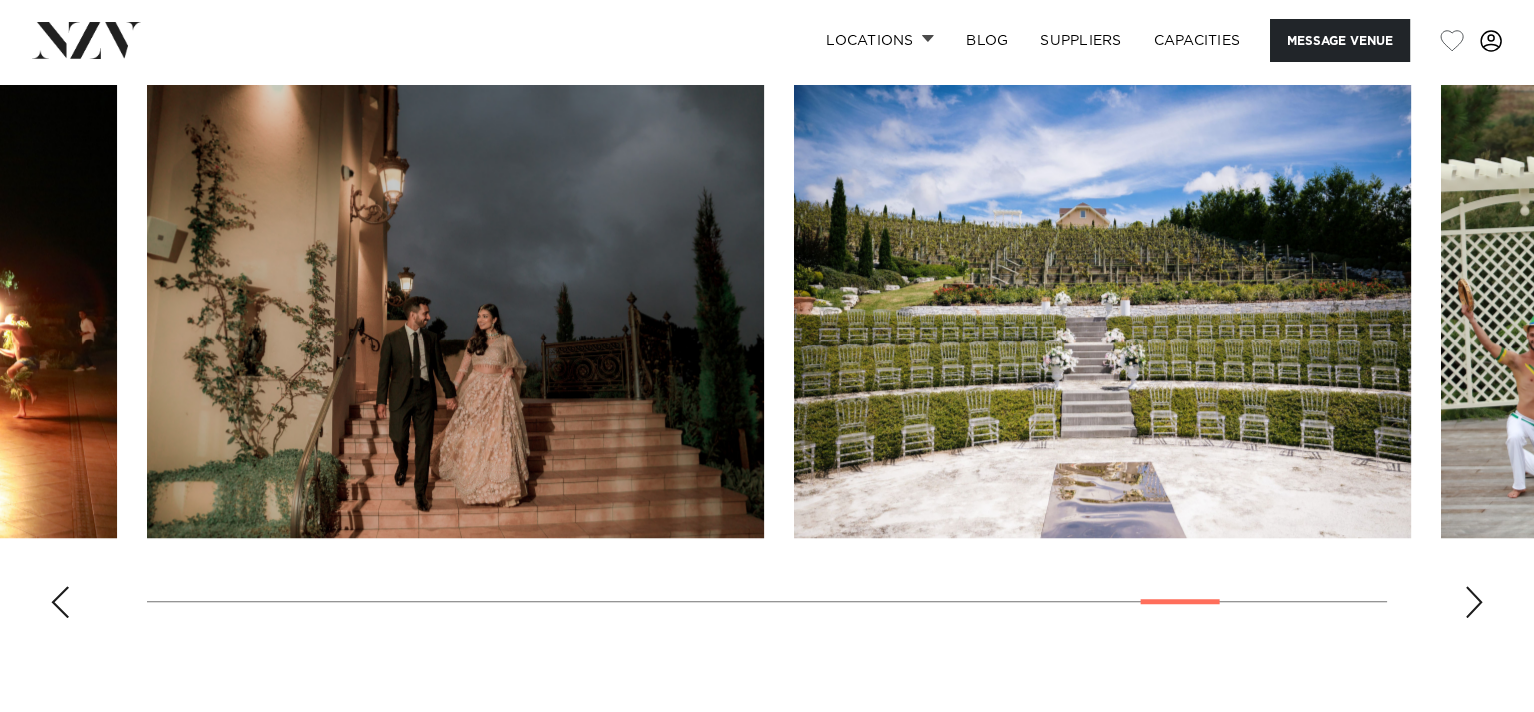 click at bounding box center [1474, 602] 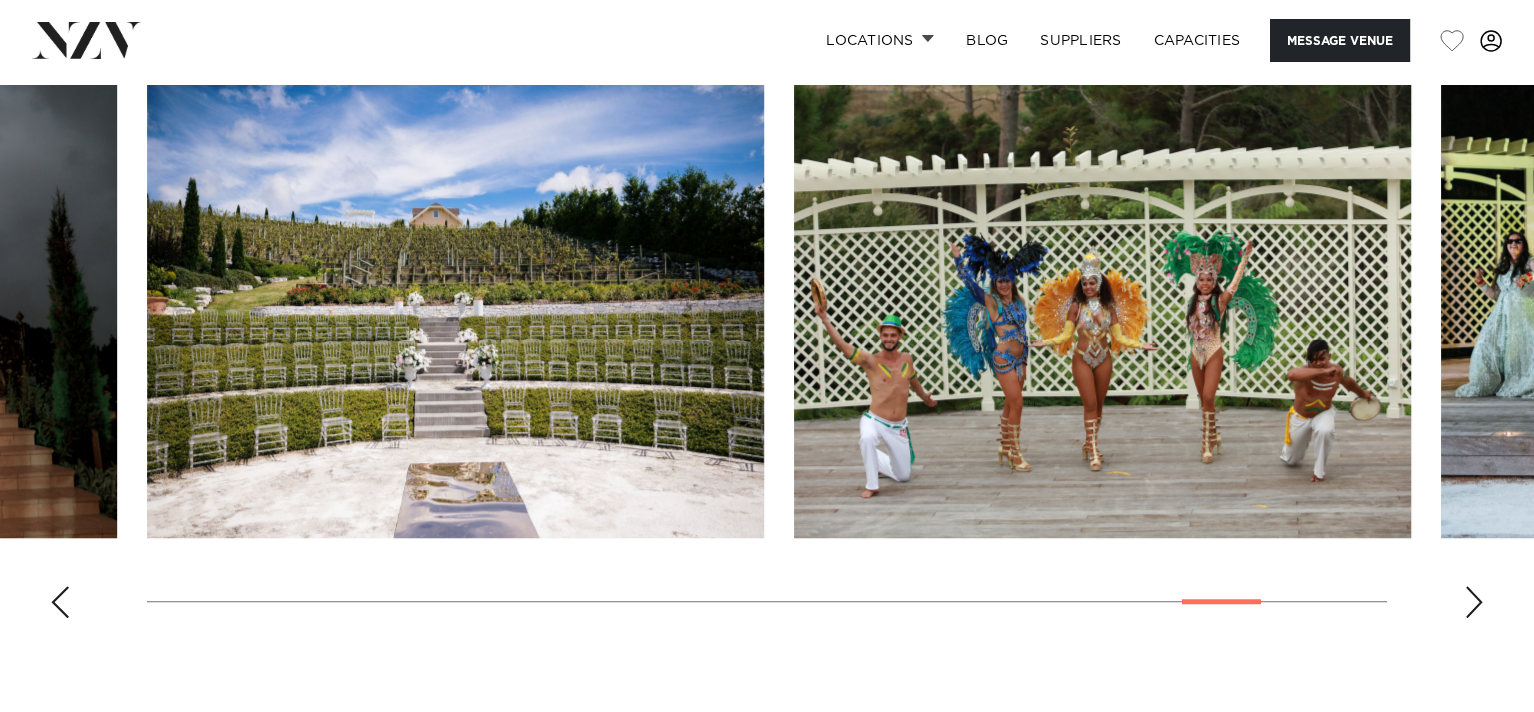 click at bounding box center [1474, 602] 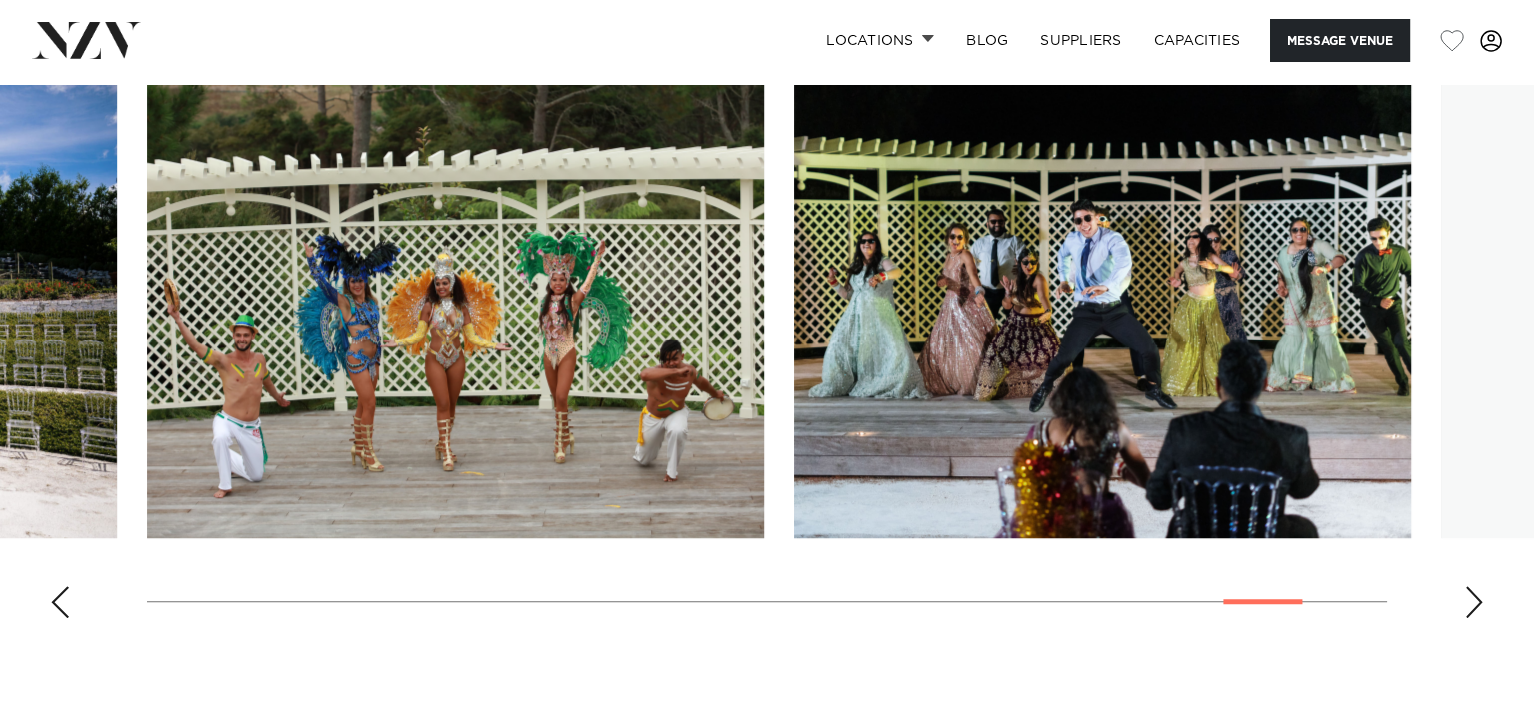 click at bounding box center (1474, 602) 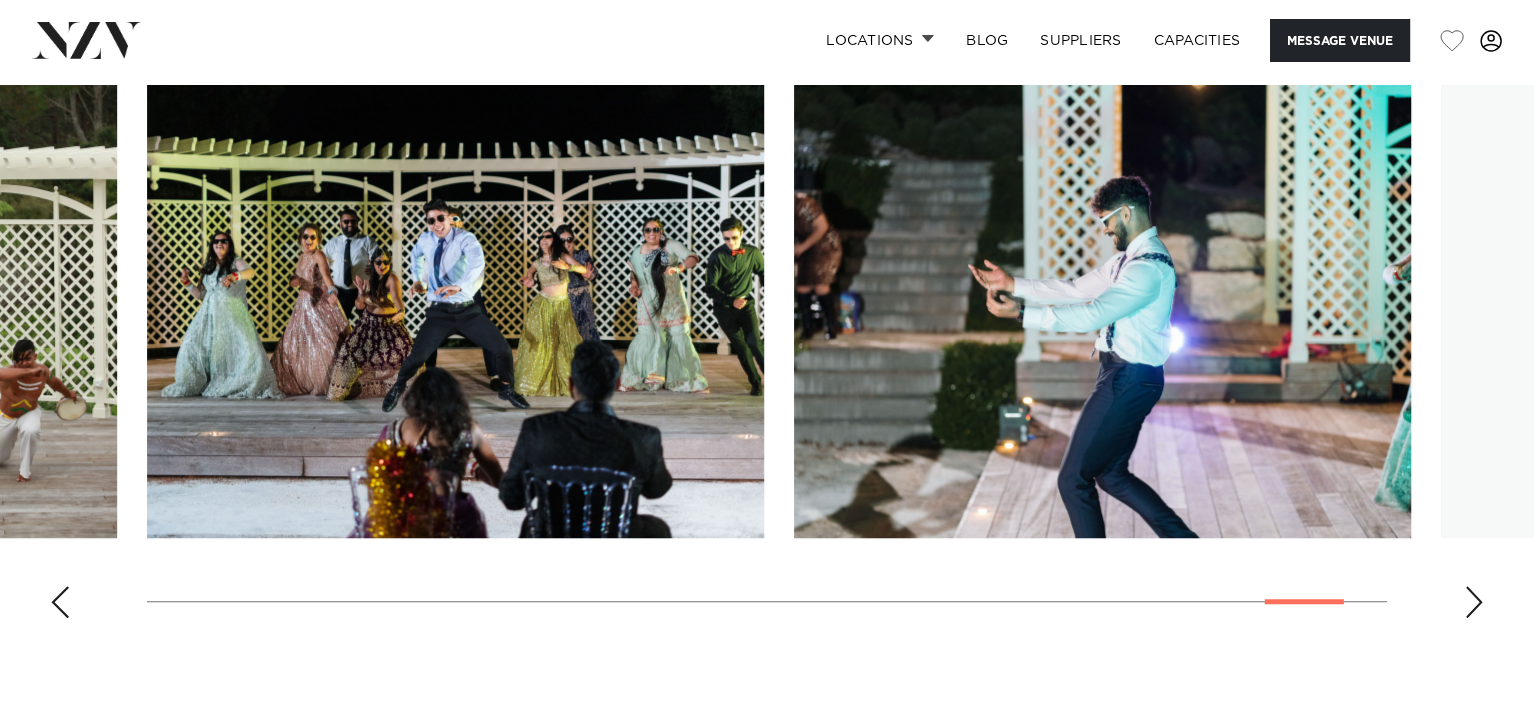 click at bounding box center (1474, 602) 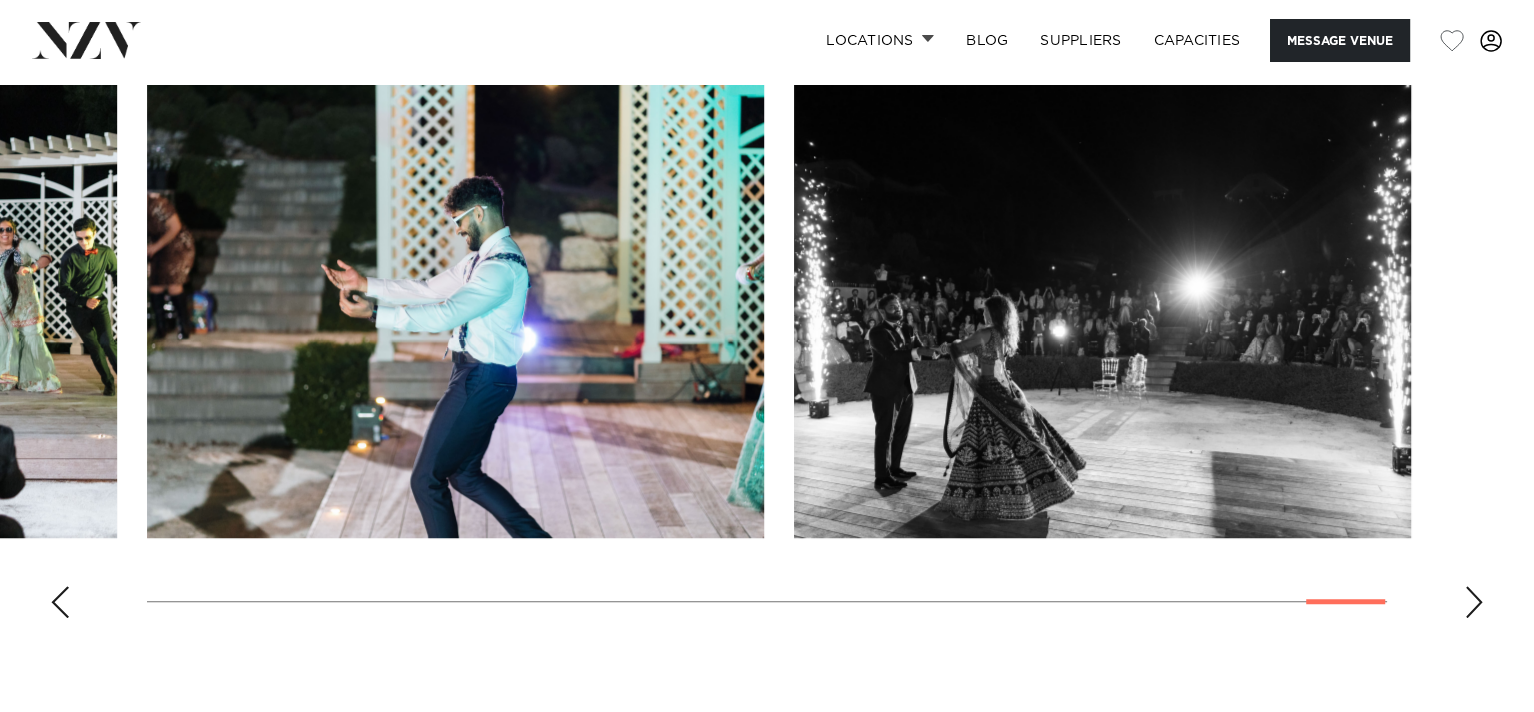 click at bounding box center (1474, 602) 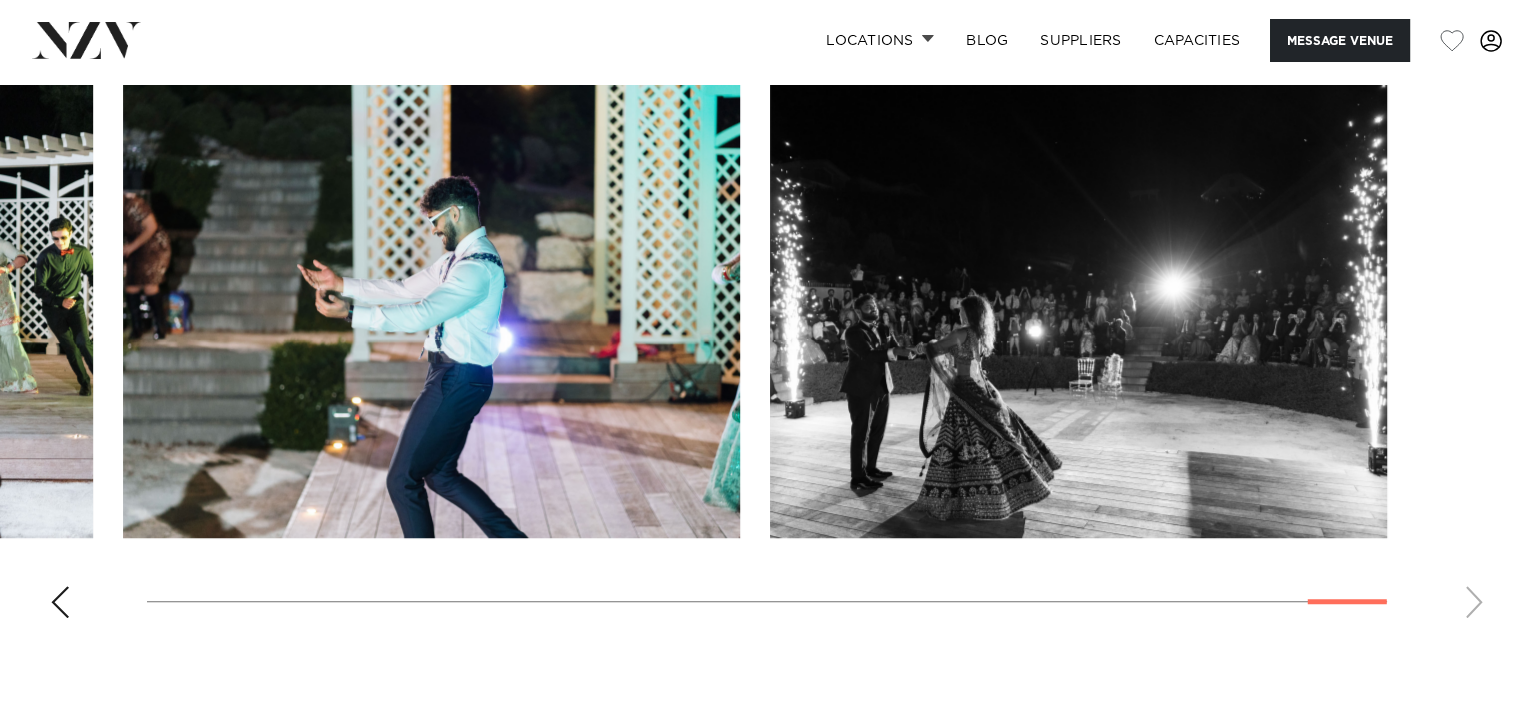 click at bounding box center (767, 359) 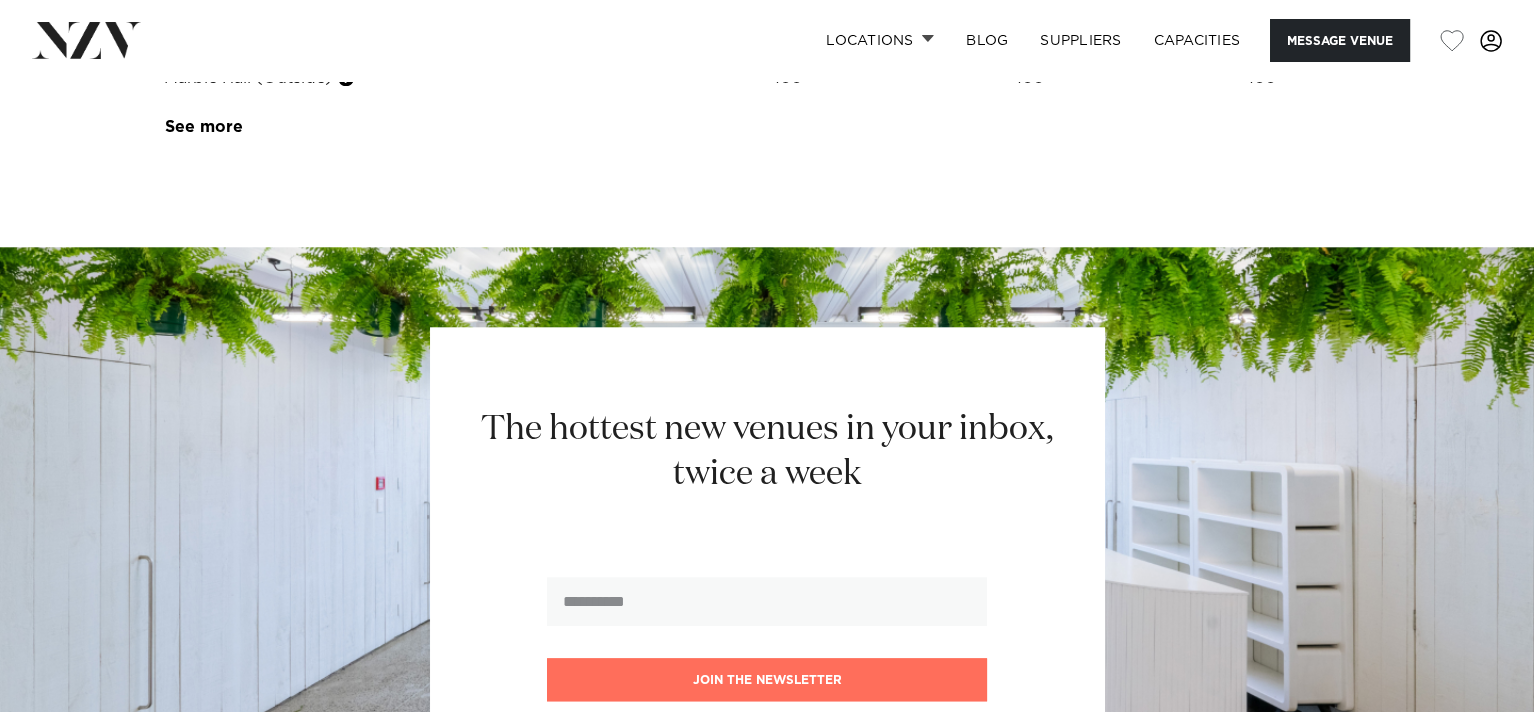 scroll, scrollTop: 3300, scrollLeft: 0, axis: vertical 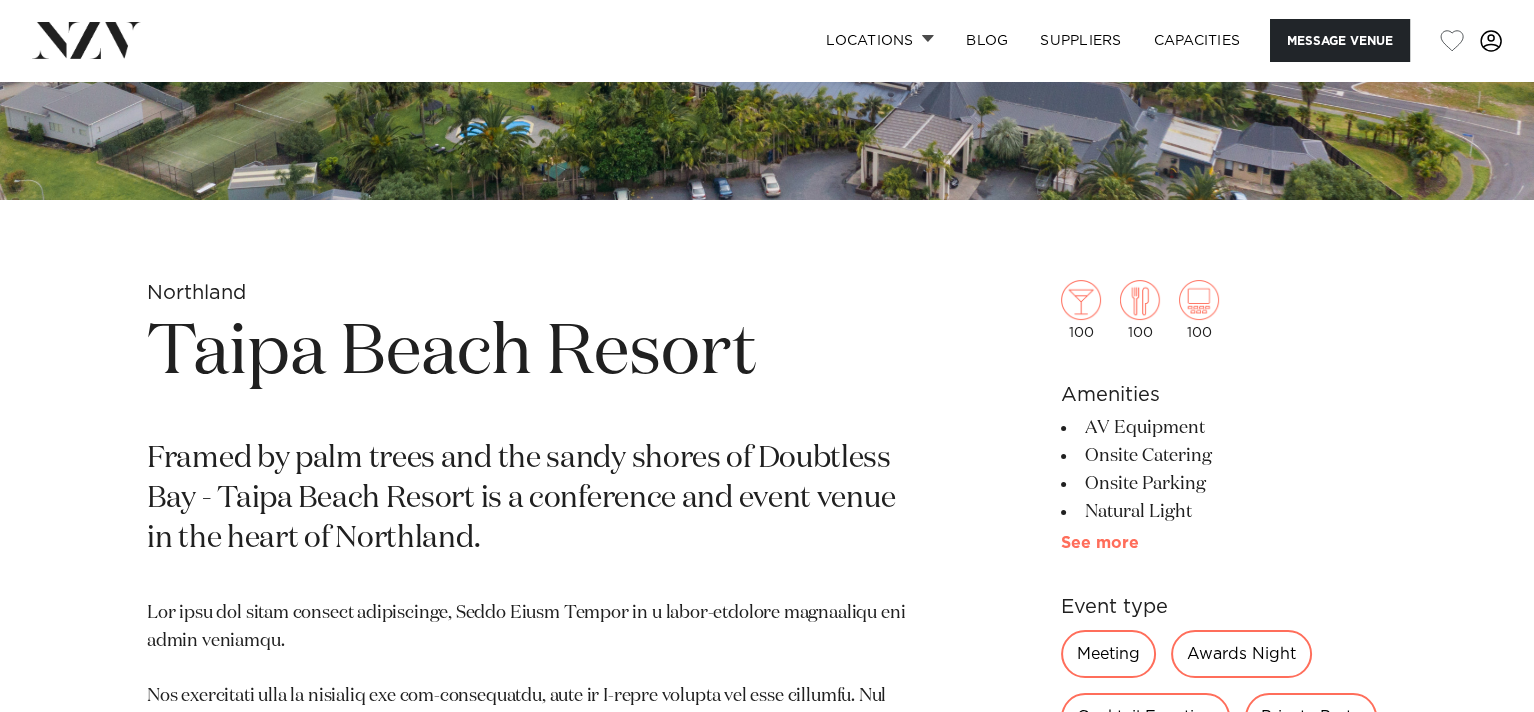 click on "See more" at bounding box center [1139, 543] 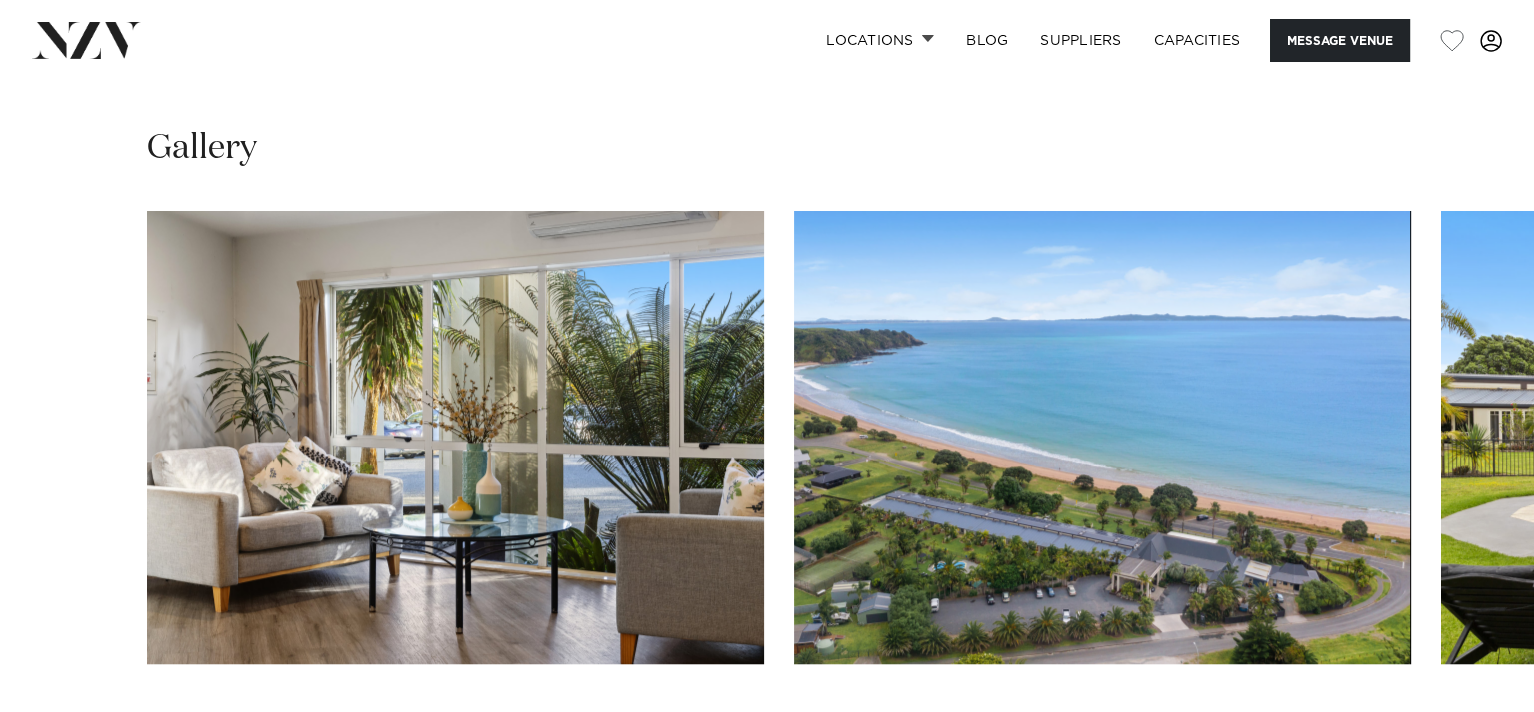 scroll, scrollTop: 2200, scrollLeft: 0, axis: vertical 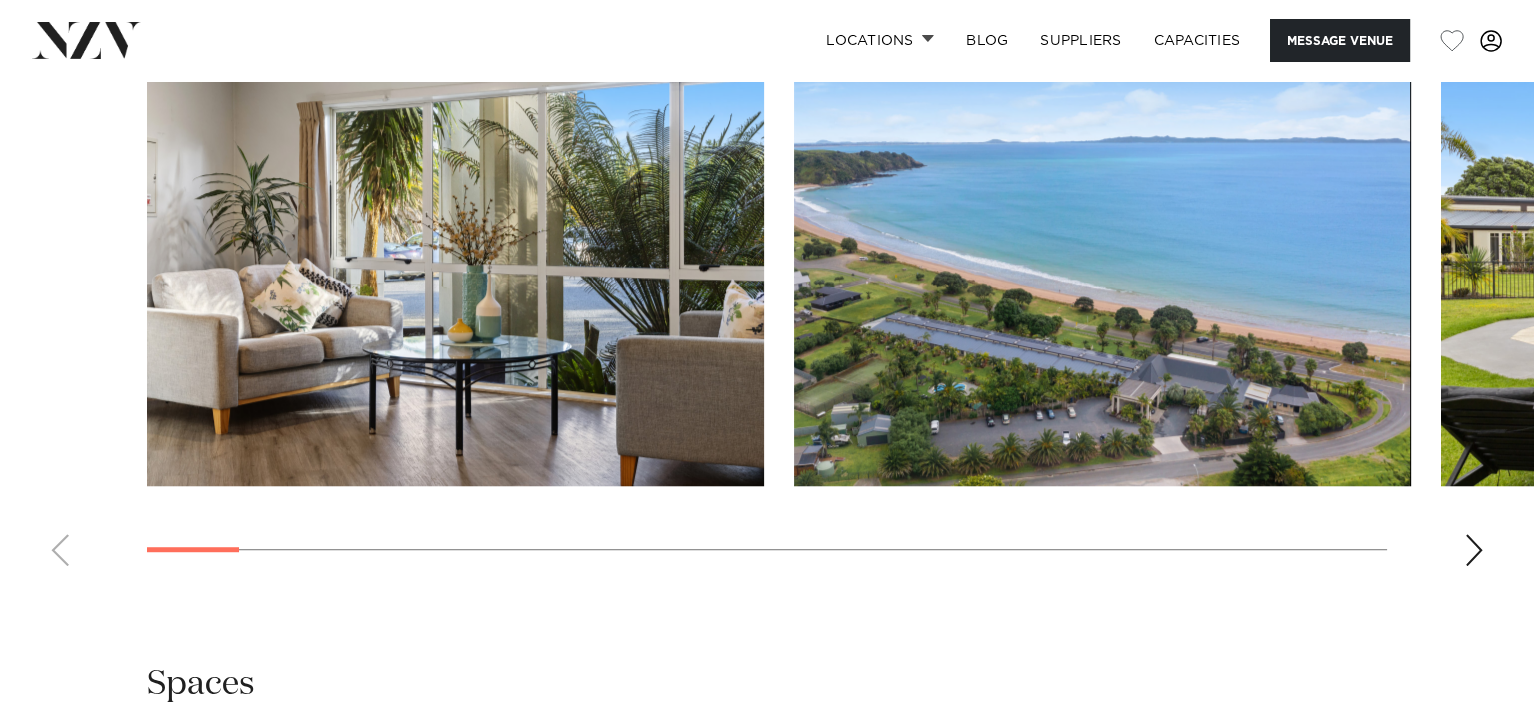 click at bounding box center (1474, 550) 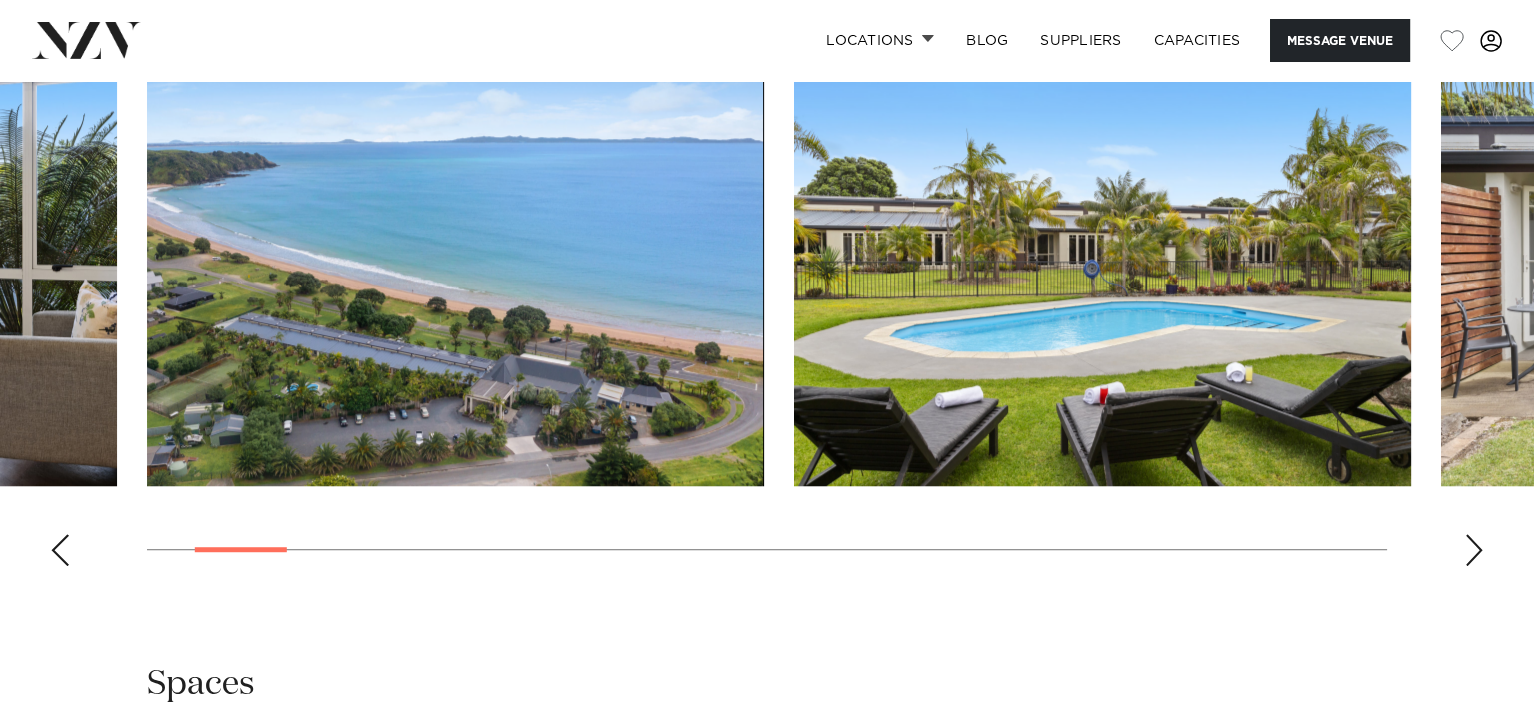 click at bounding box center (1474, 550) 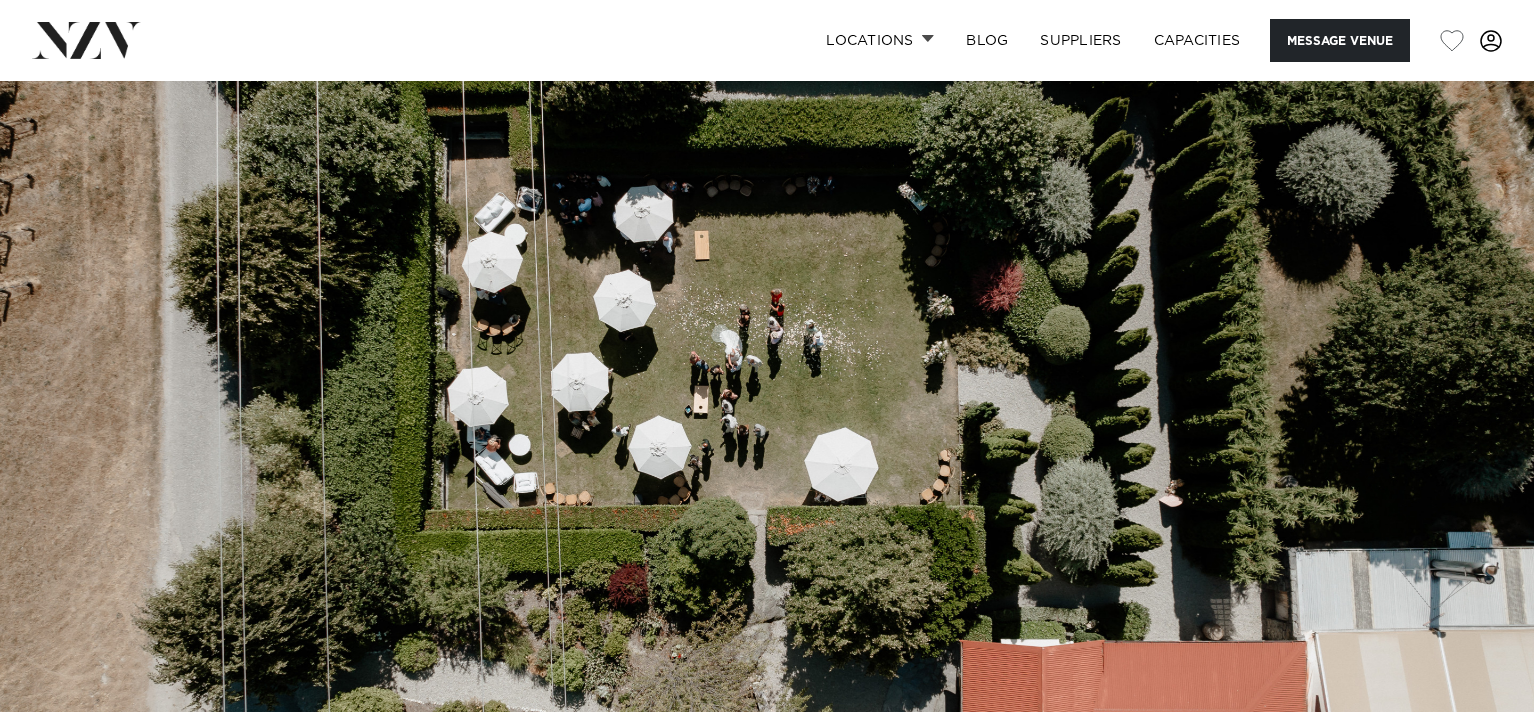 scroll, scrollTop: 0, scrollLeft: 0, axis: both 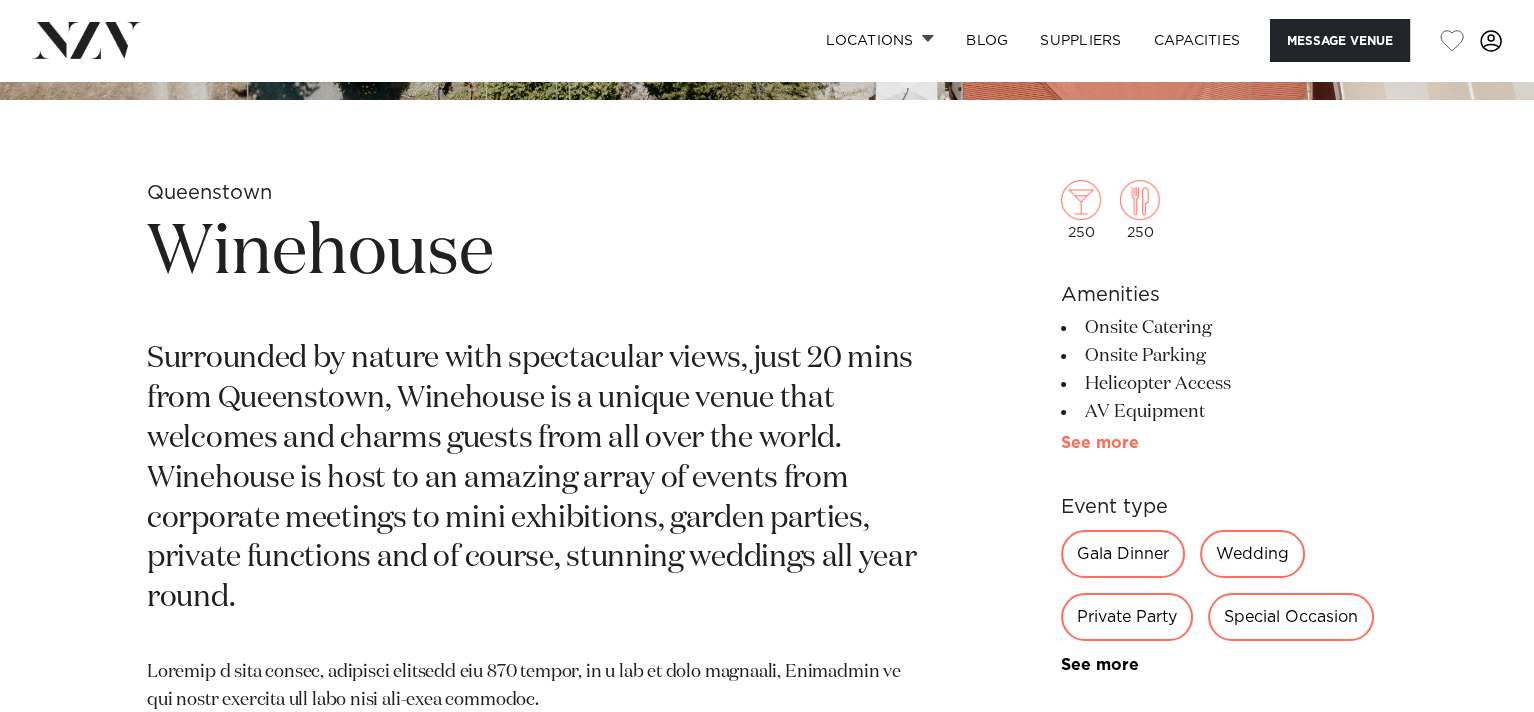 click on "See more" at bounding box center [1139, 443] 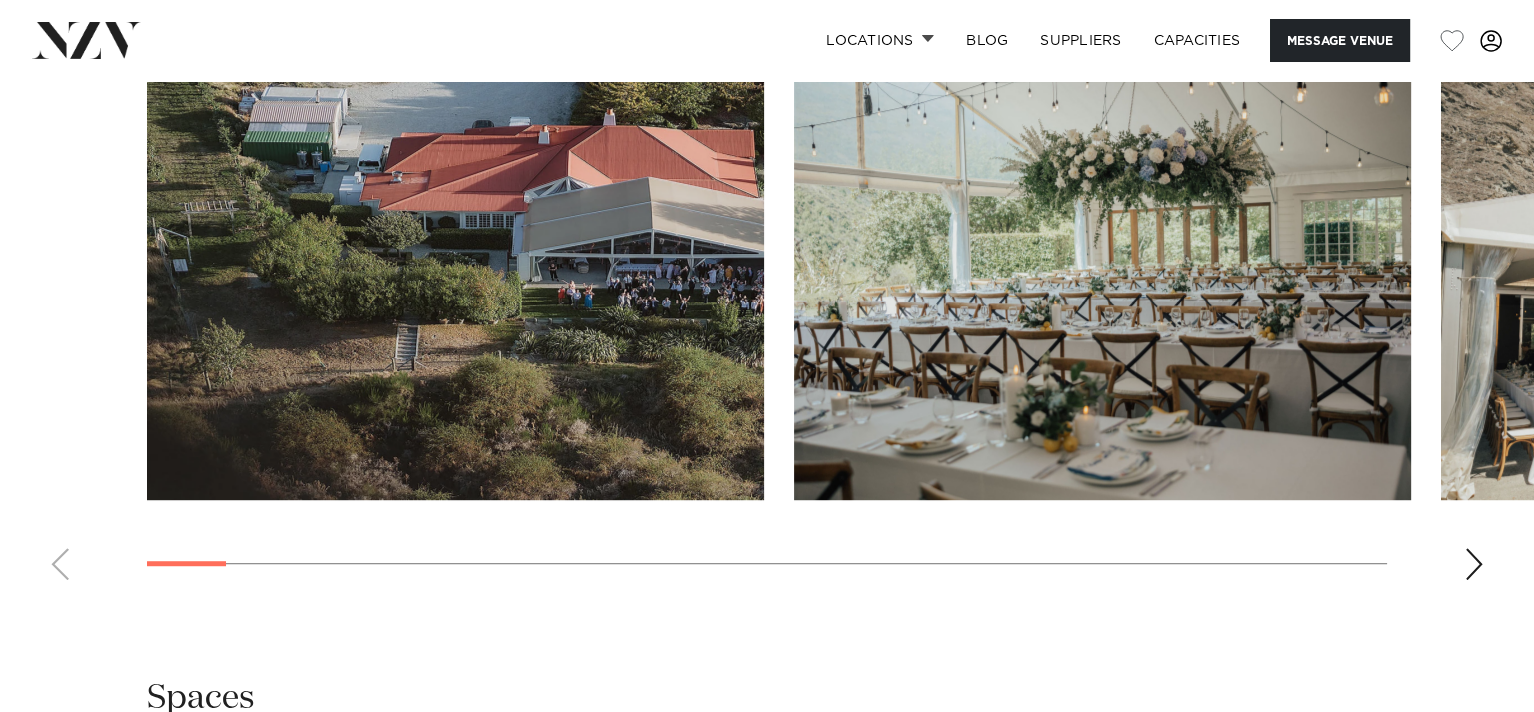 scroll, scrollTop: 2100, scrollLeft: 0, axis: vertical 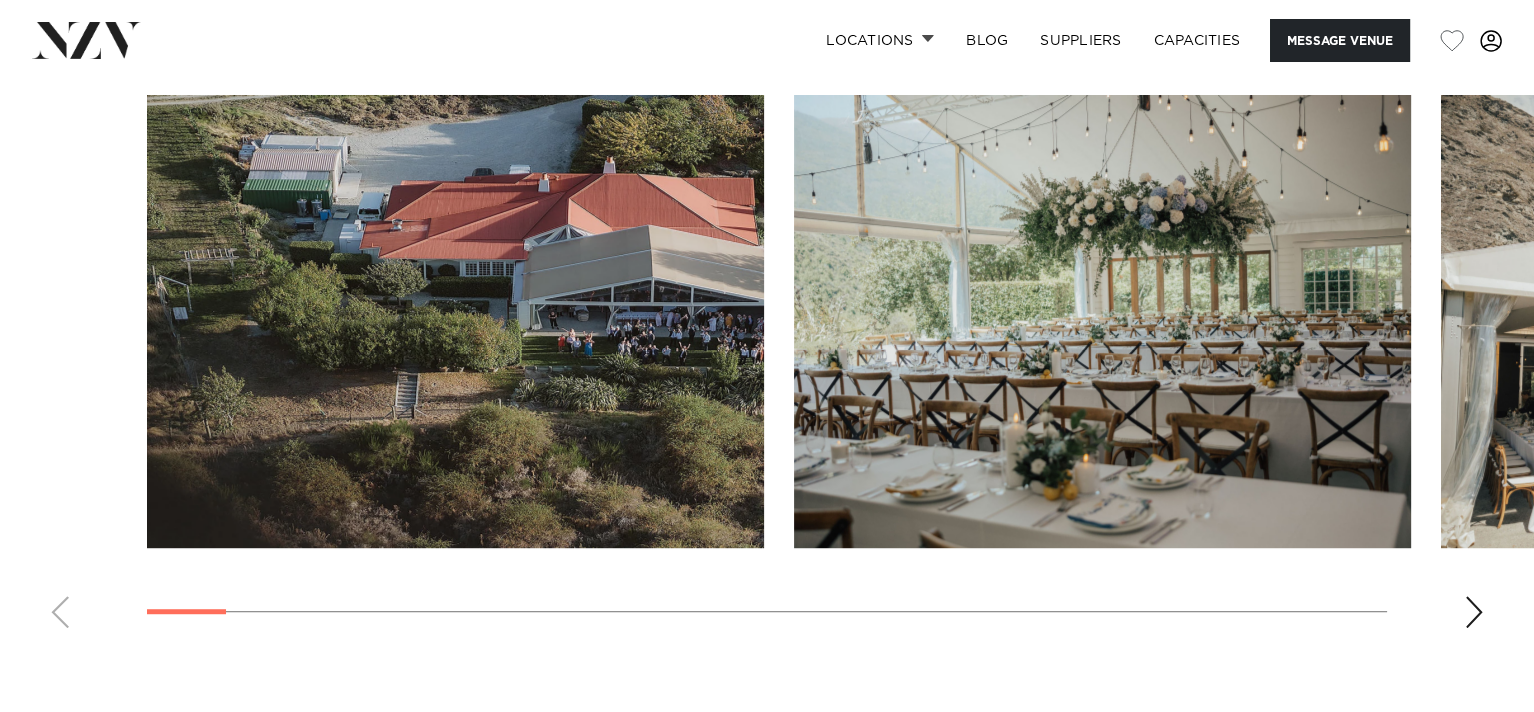 click at bounding box center (1474, 612) 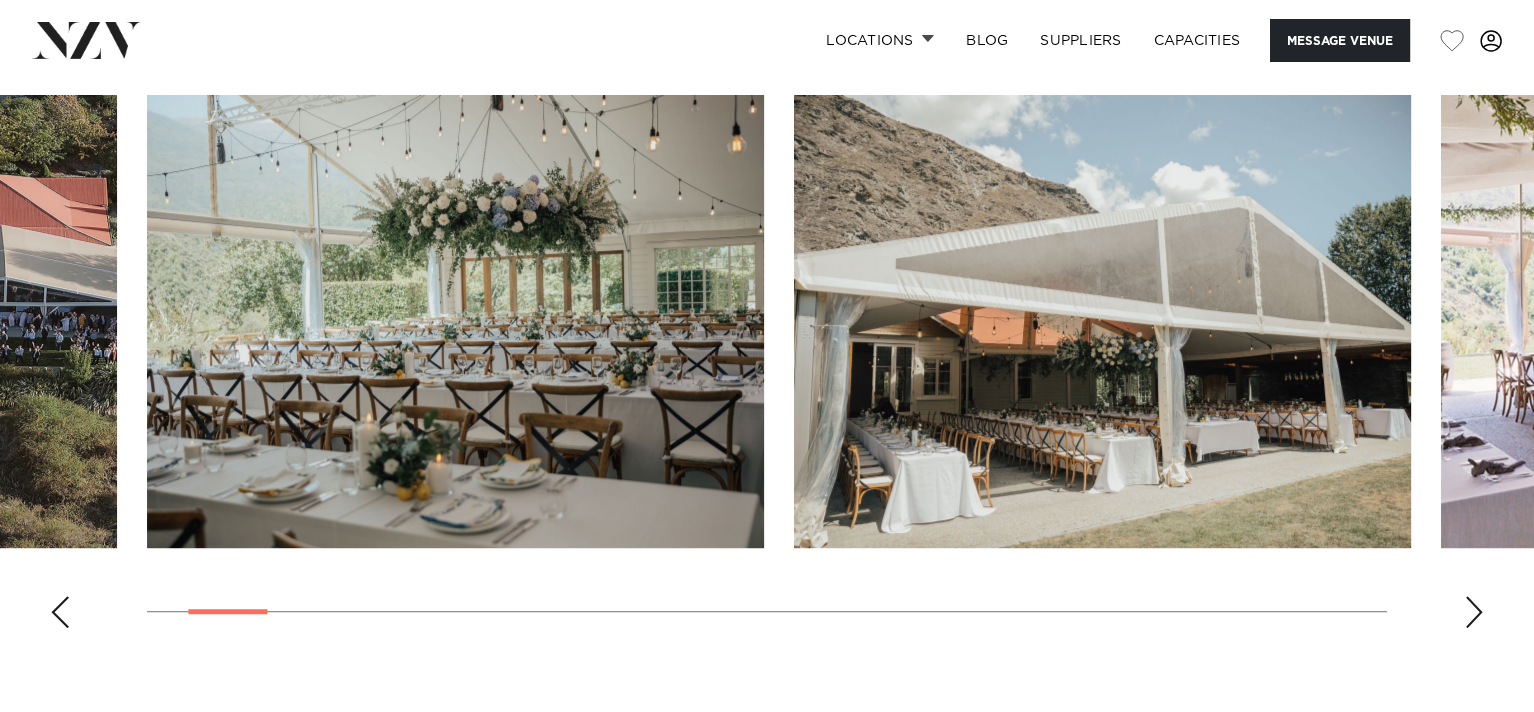 click at bounding box center (1474, 612) 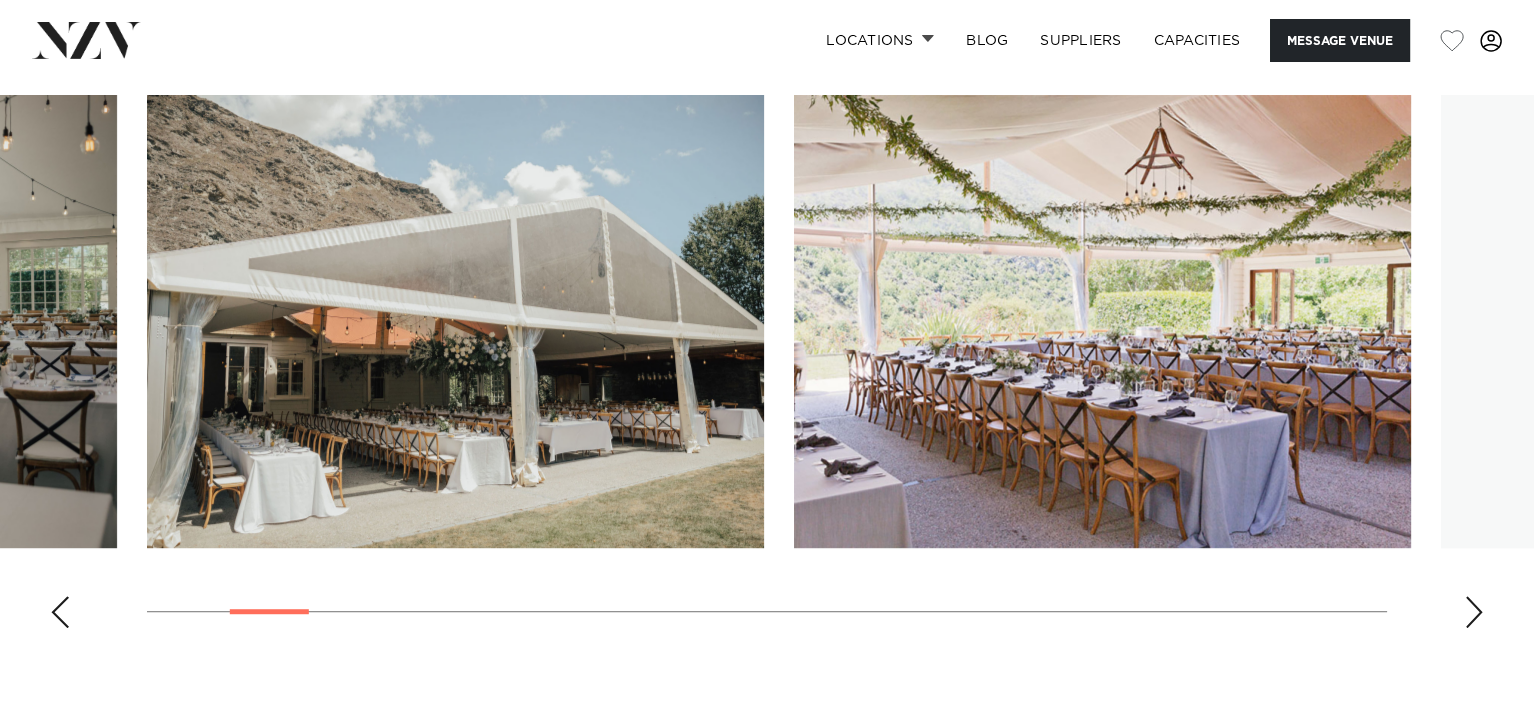 click at bounding box center [1474, 612] 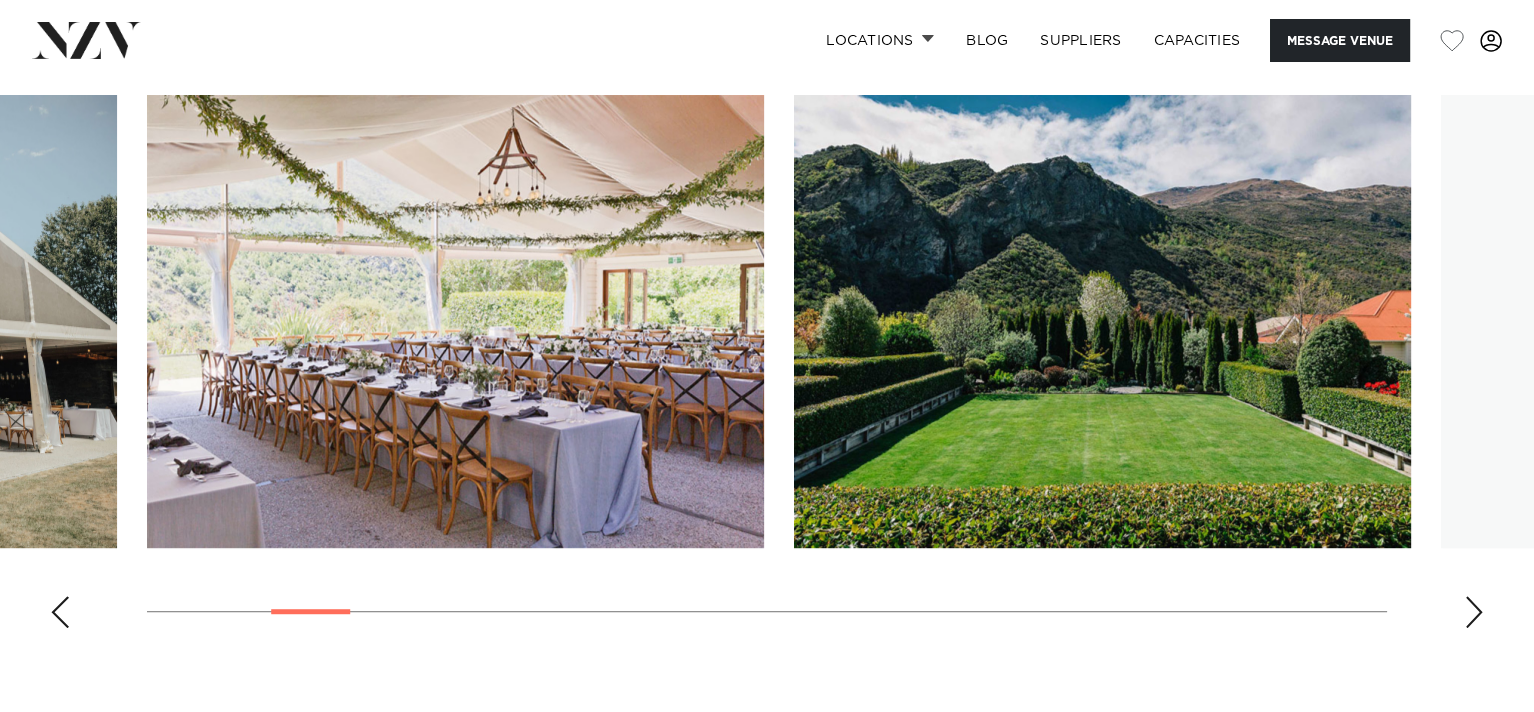 click at bounding box center [1474, 612] 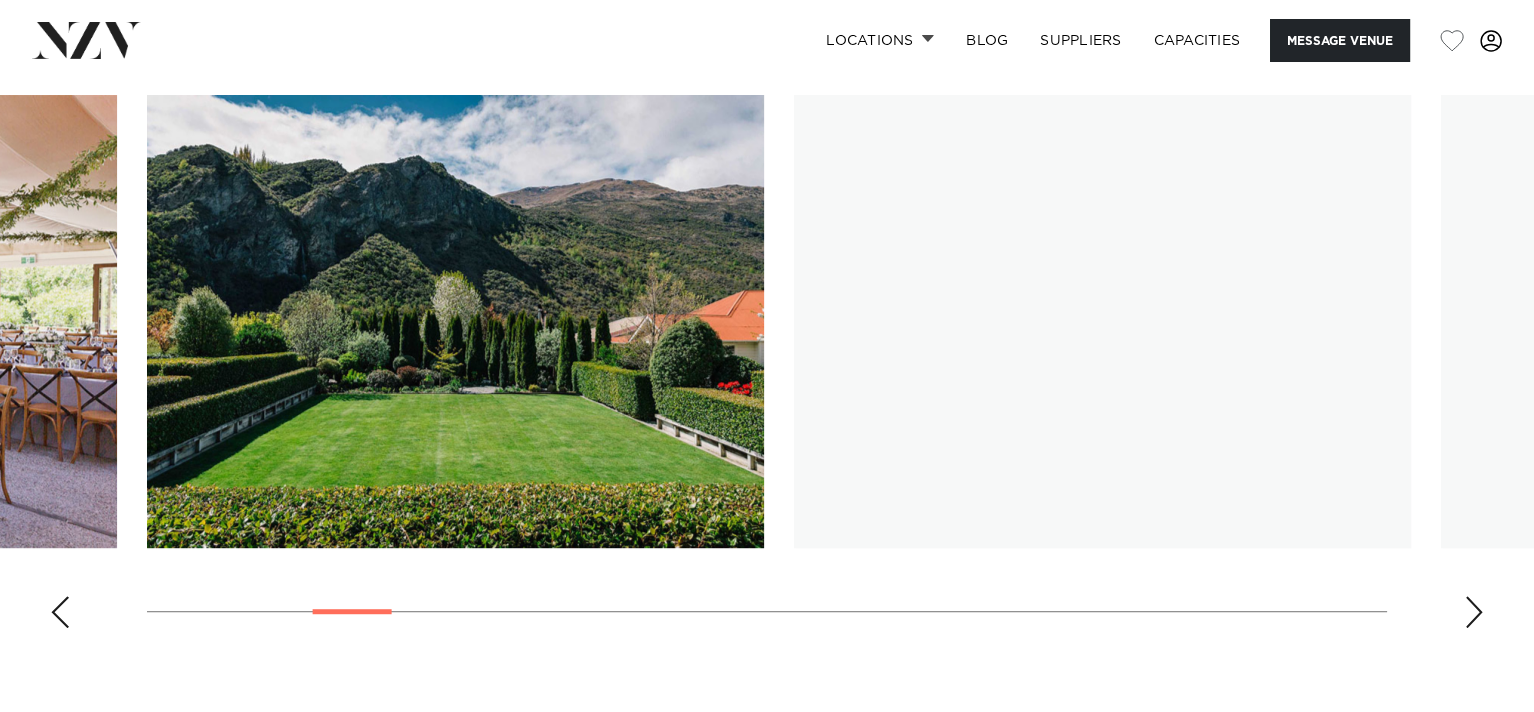 click at bounding box center (1474, 612) 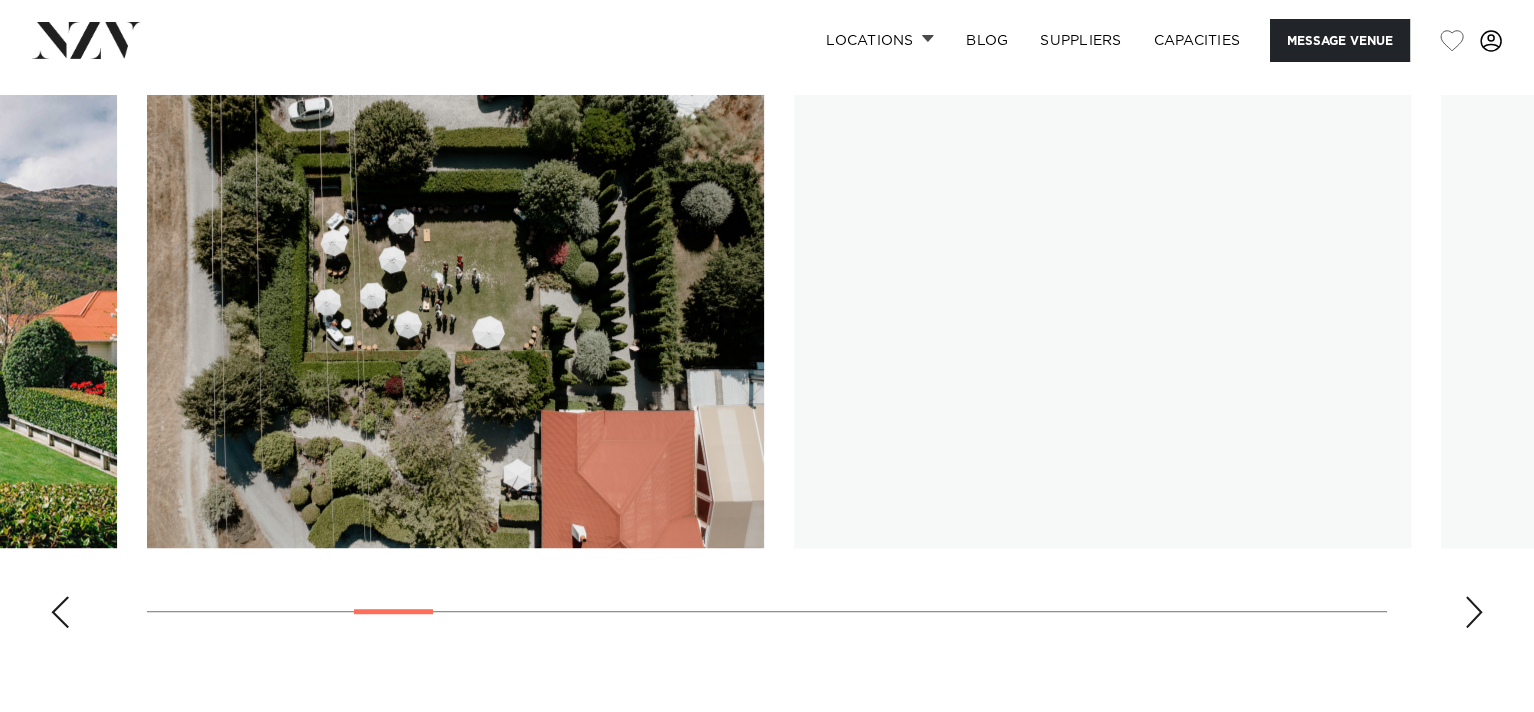 click at bounding box center (1474, 612) 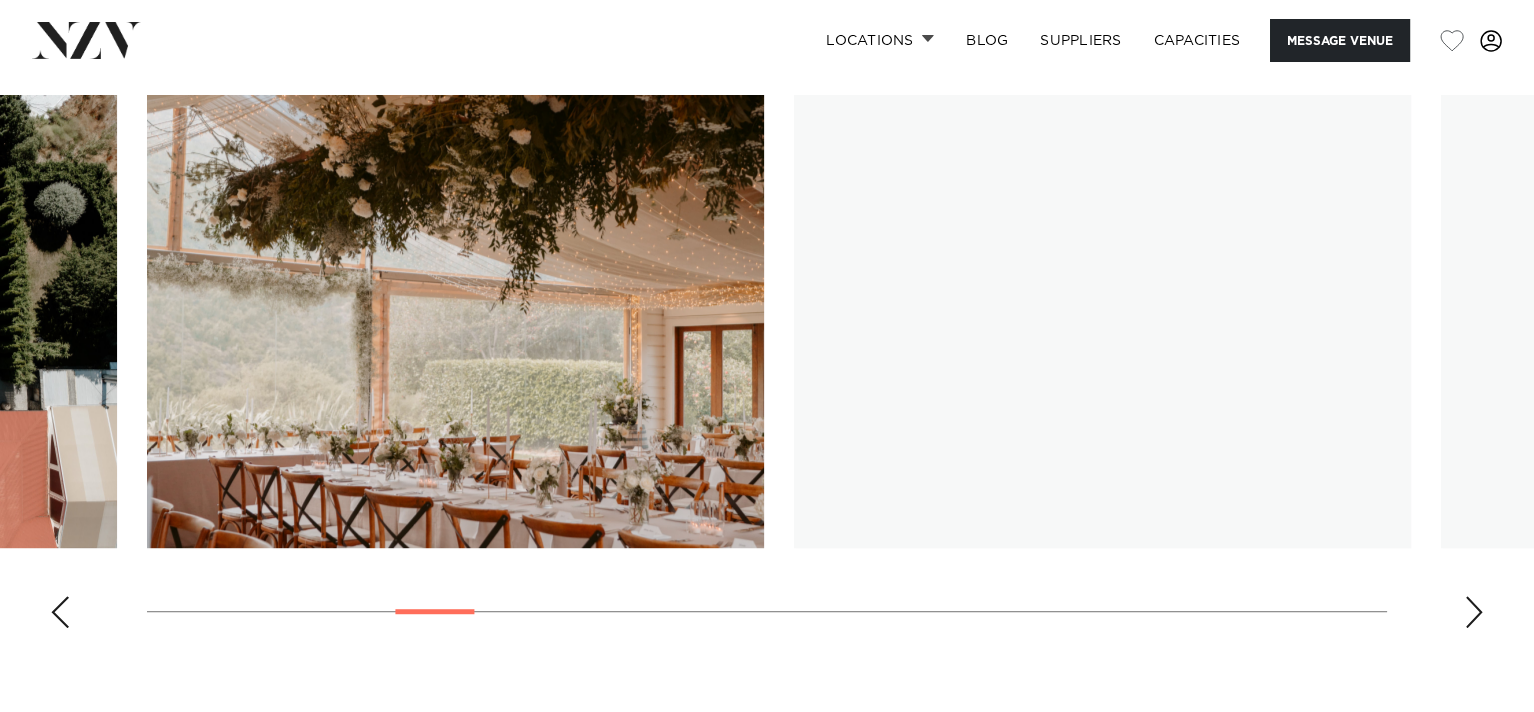 click at bounding box center [1474, 612] 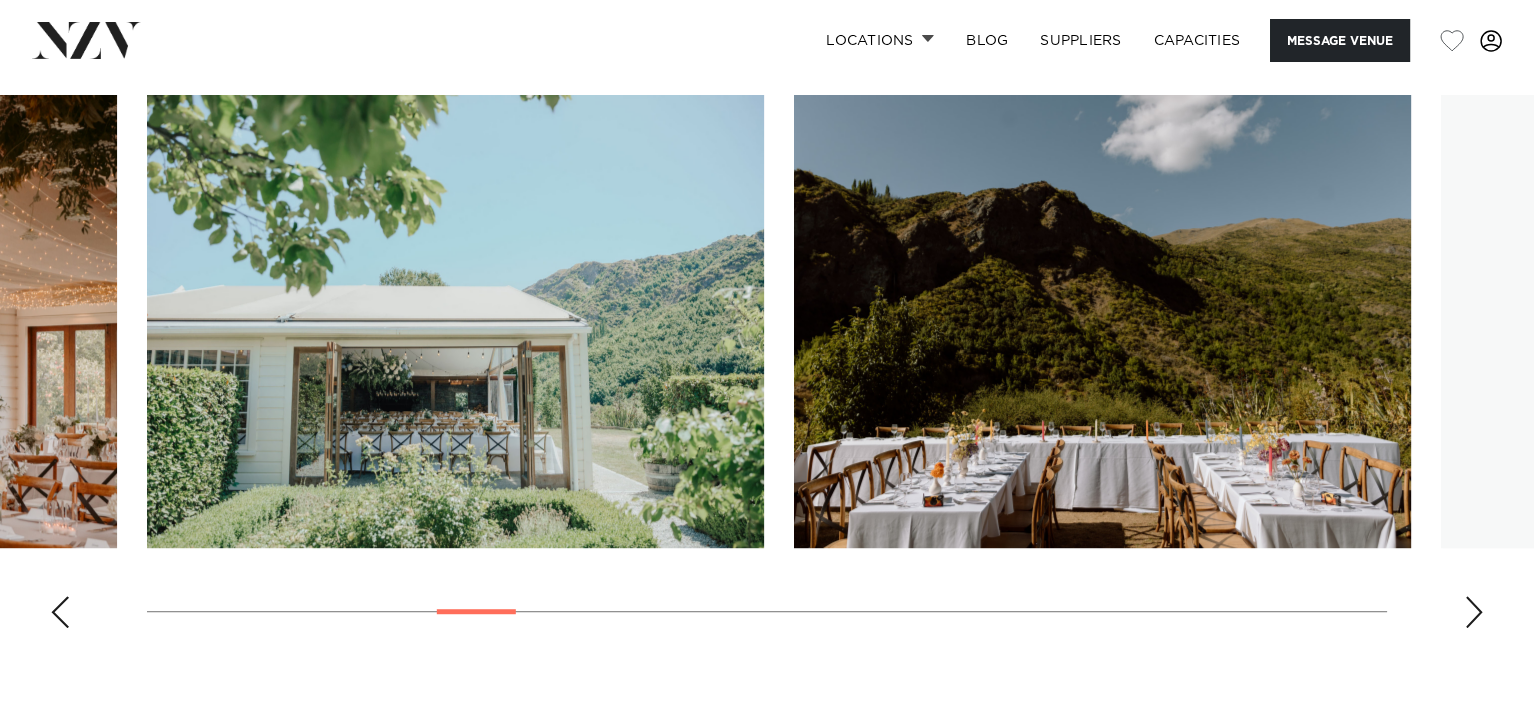click at bounding box center [1474, 612] 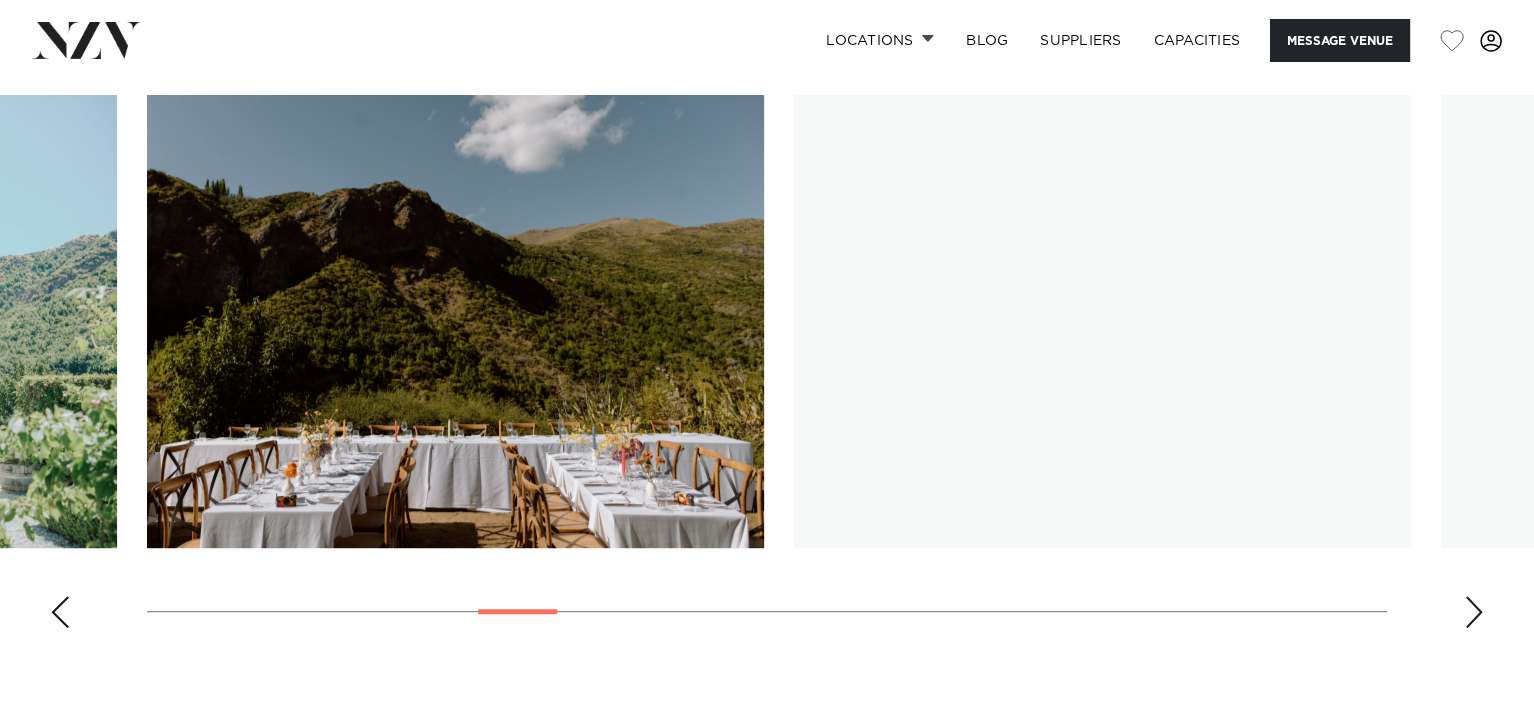 click at bounding box center (1474, 612) 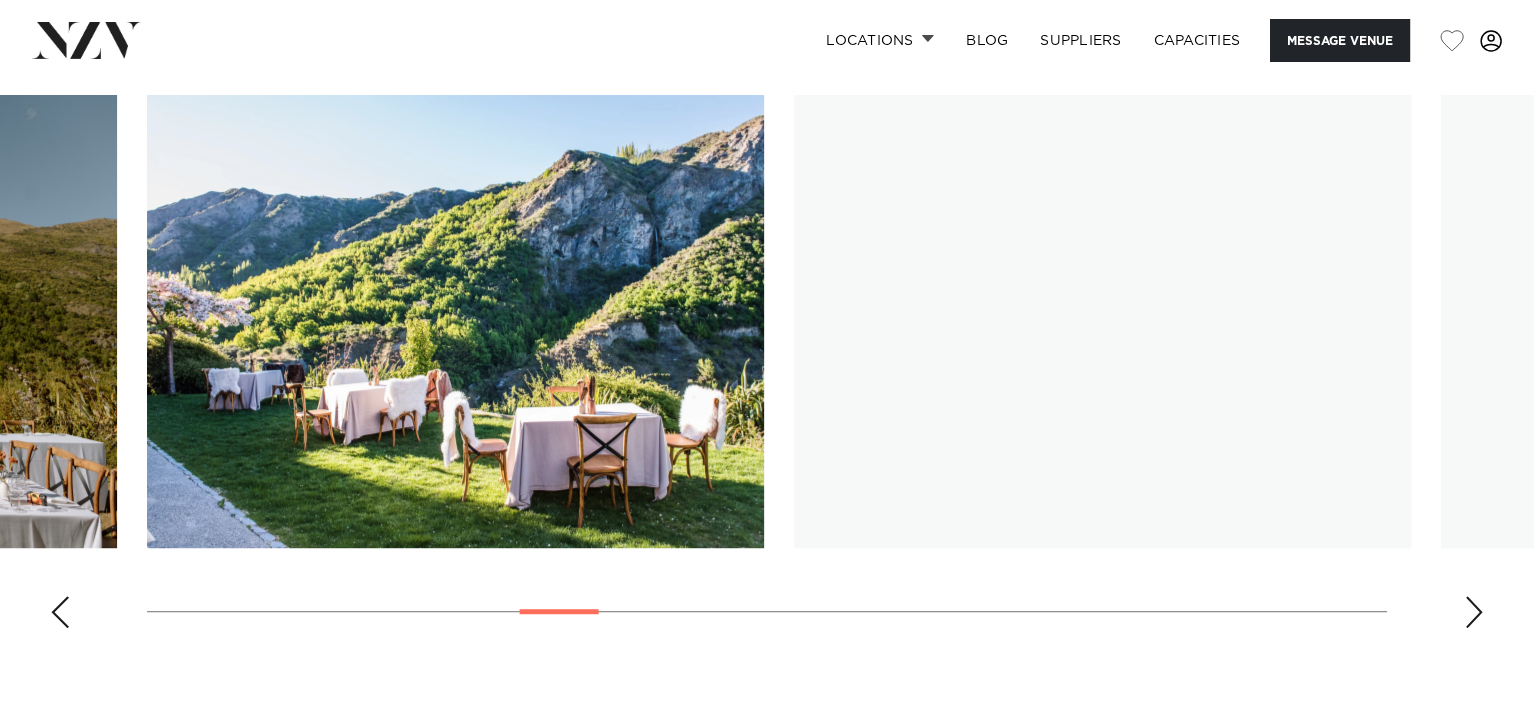 click at bounding box center (1474, 612) 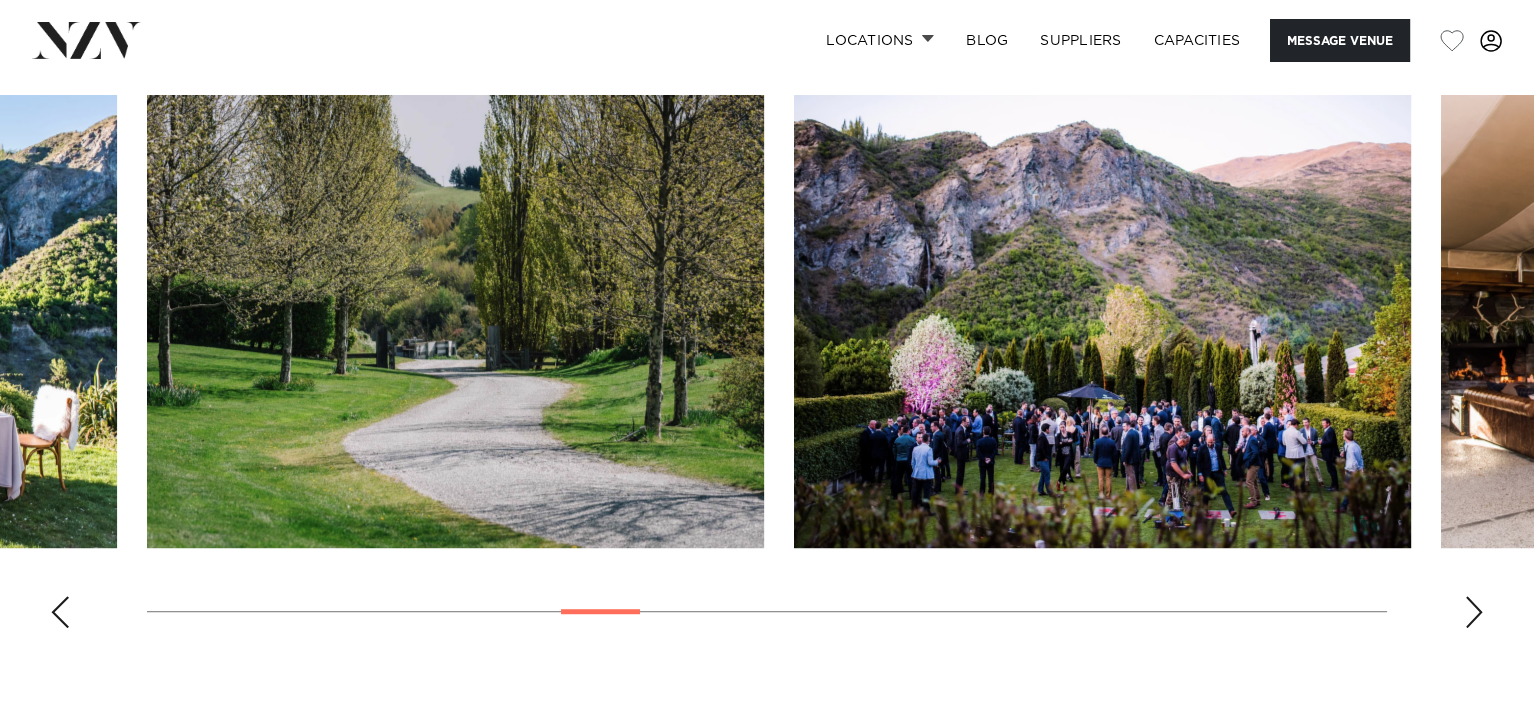 click at bounding box center (1474, 612) 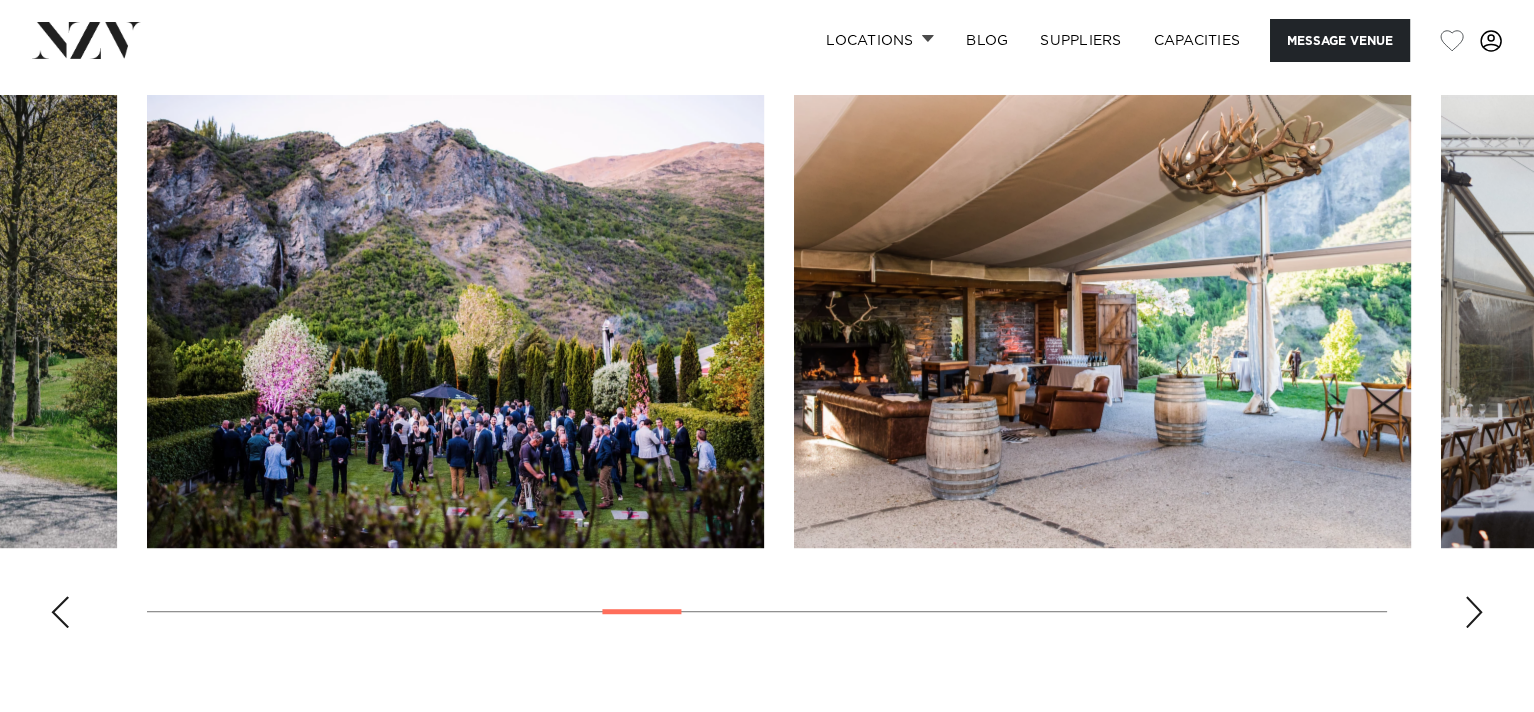 click at bounding box center [1474, 612] 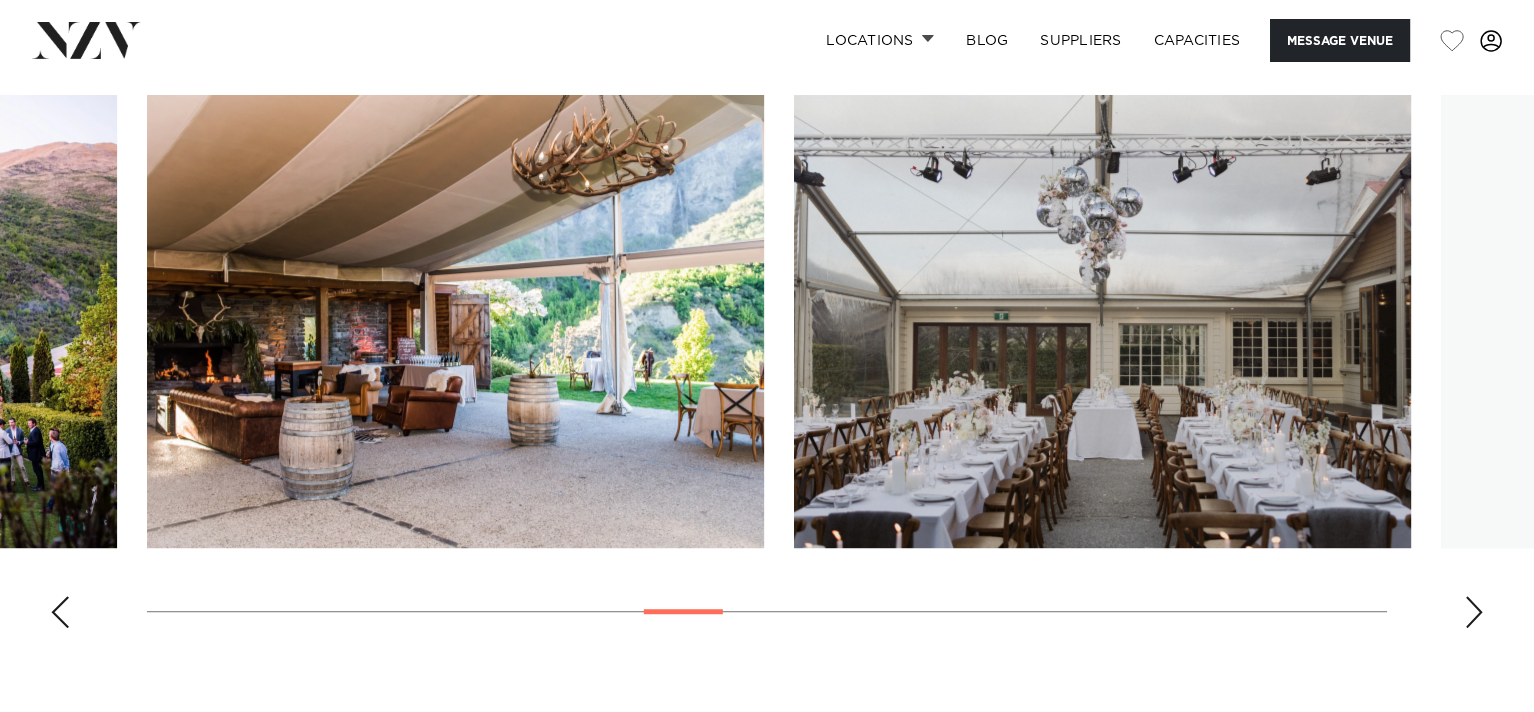 click at bounding box center (1474, 612) 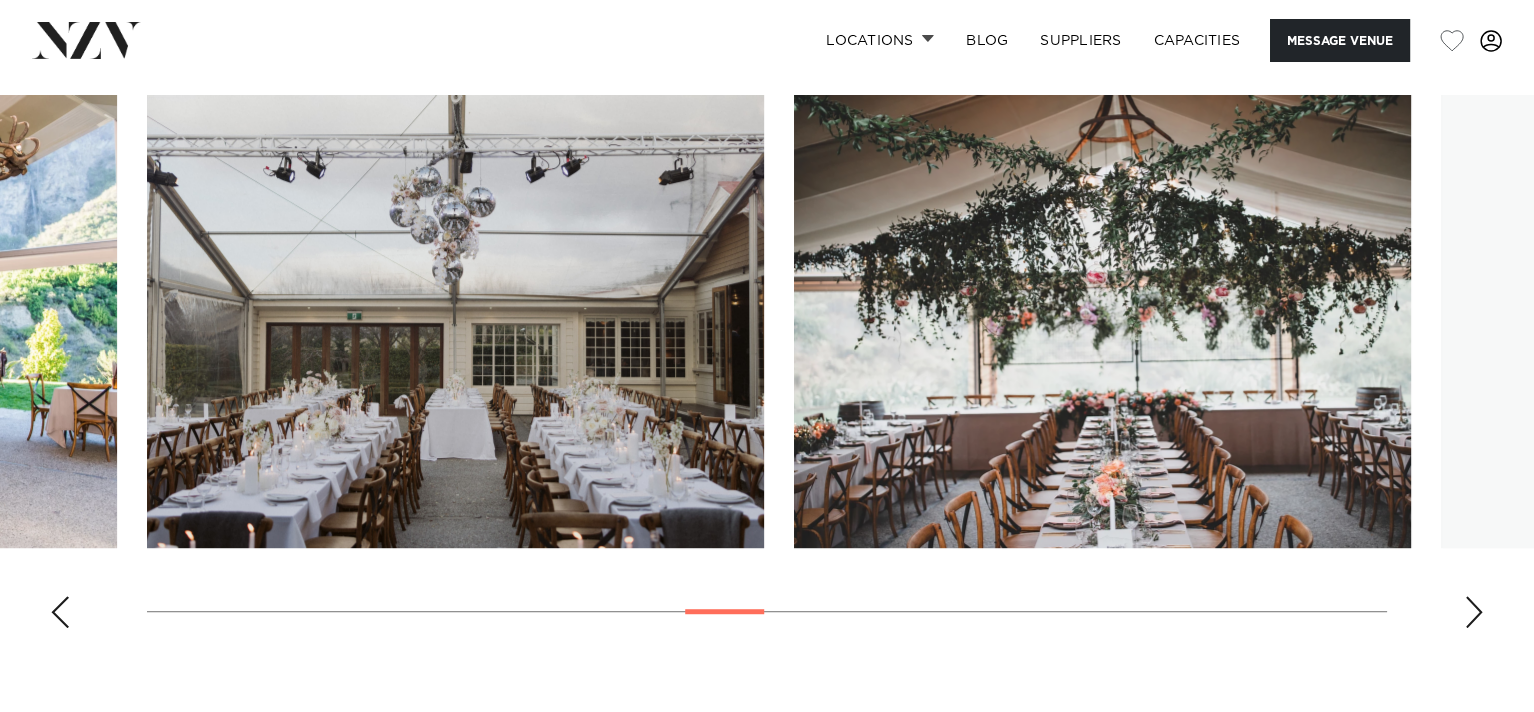 click at bounding box center (1474, 612) 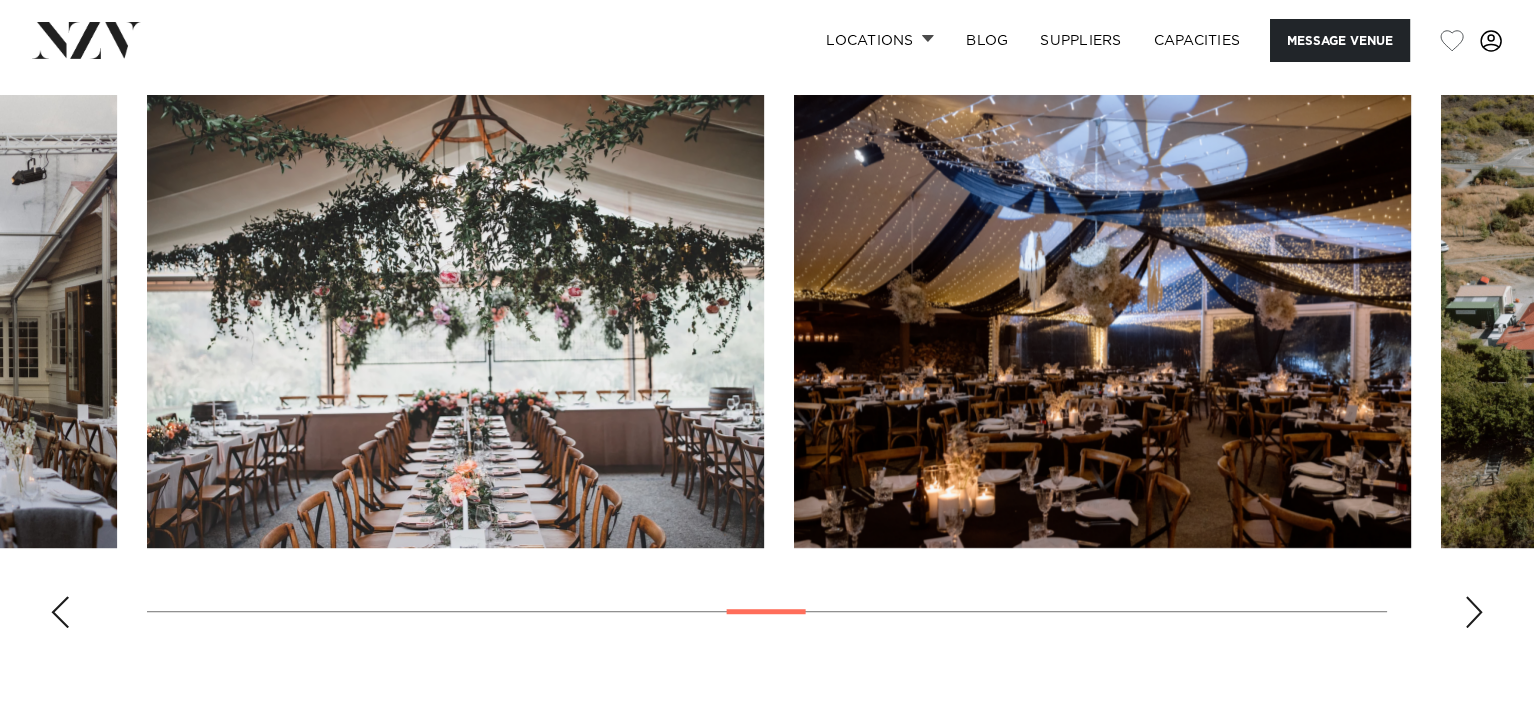 click at bounding box center (1474, 612) 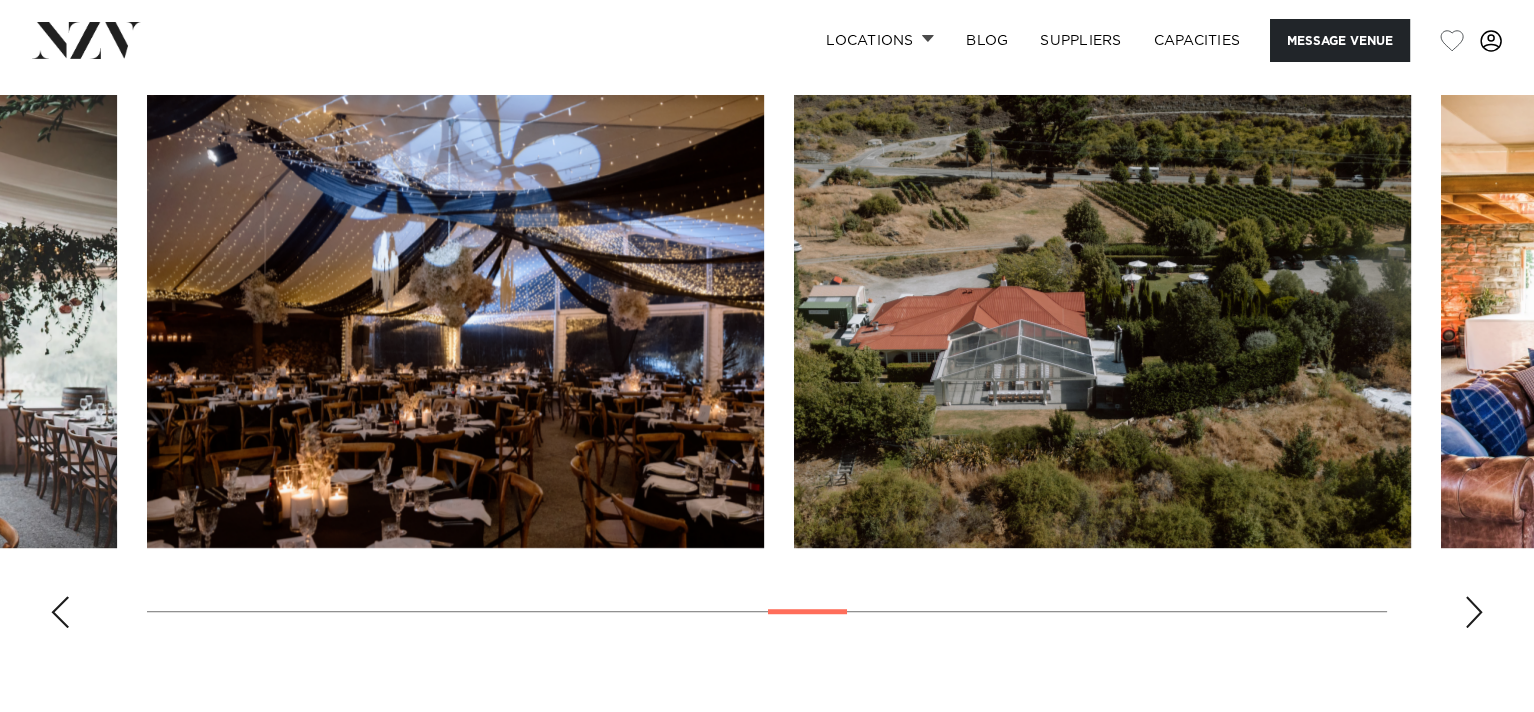 click at bounding box center (1474, 612) 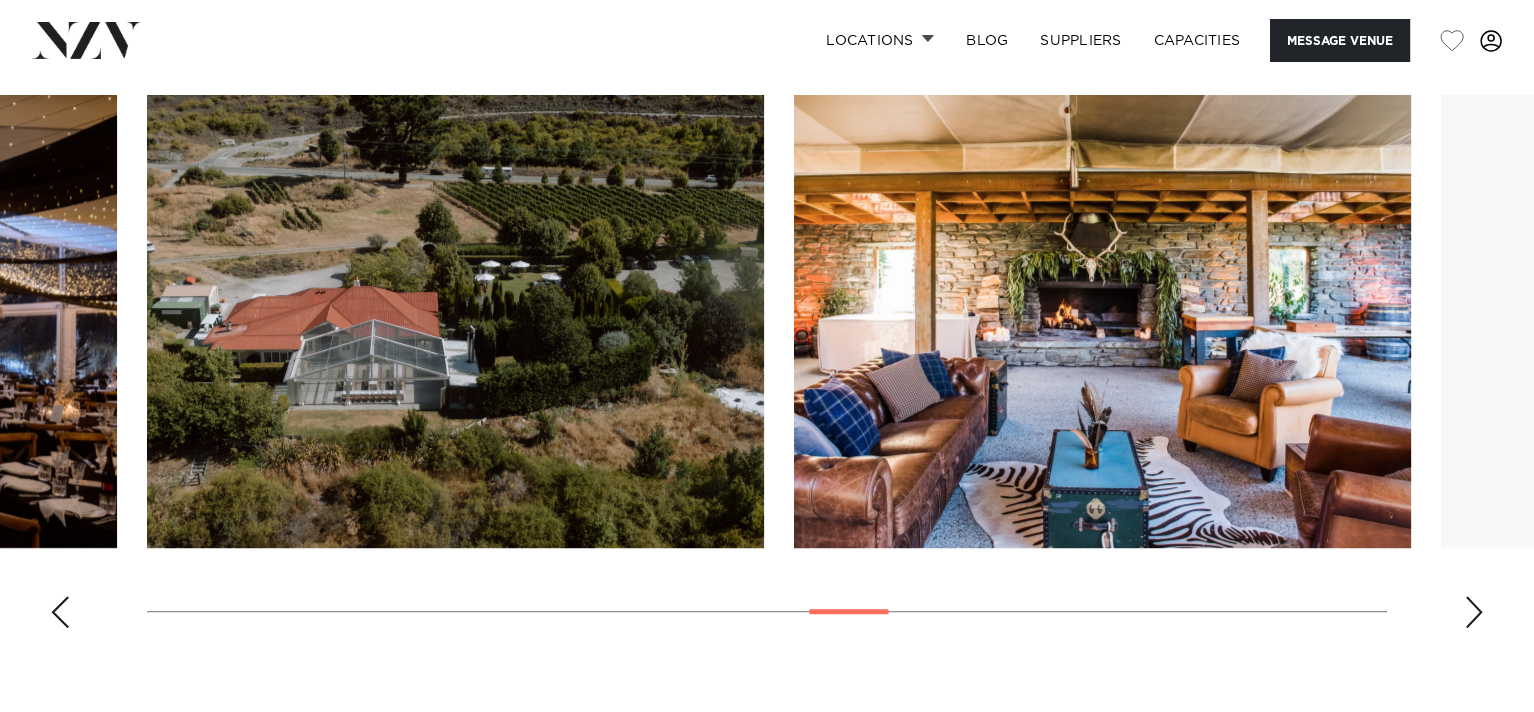 click at bounding box center [1474, 612] 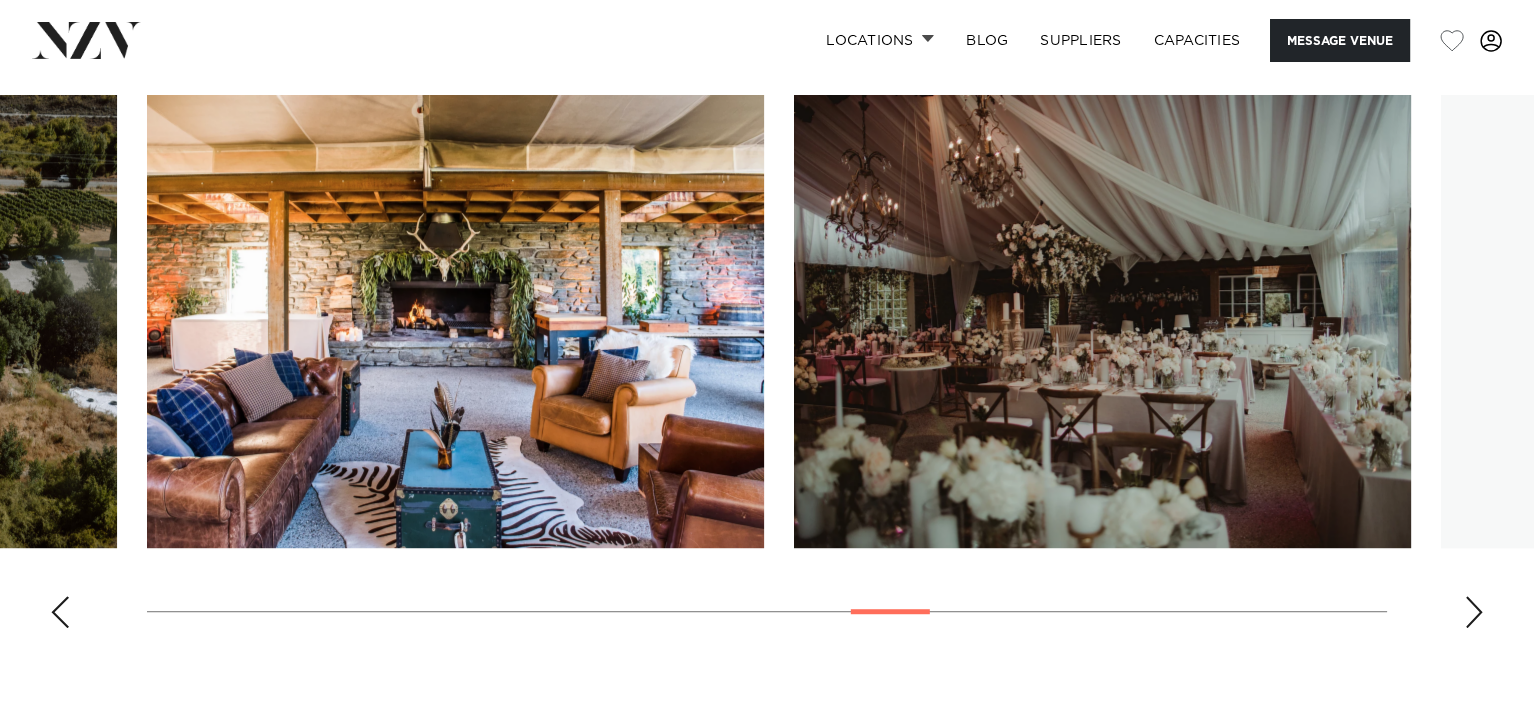 click at bounding box center [1474, 612] 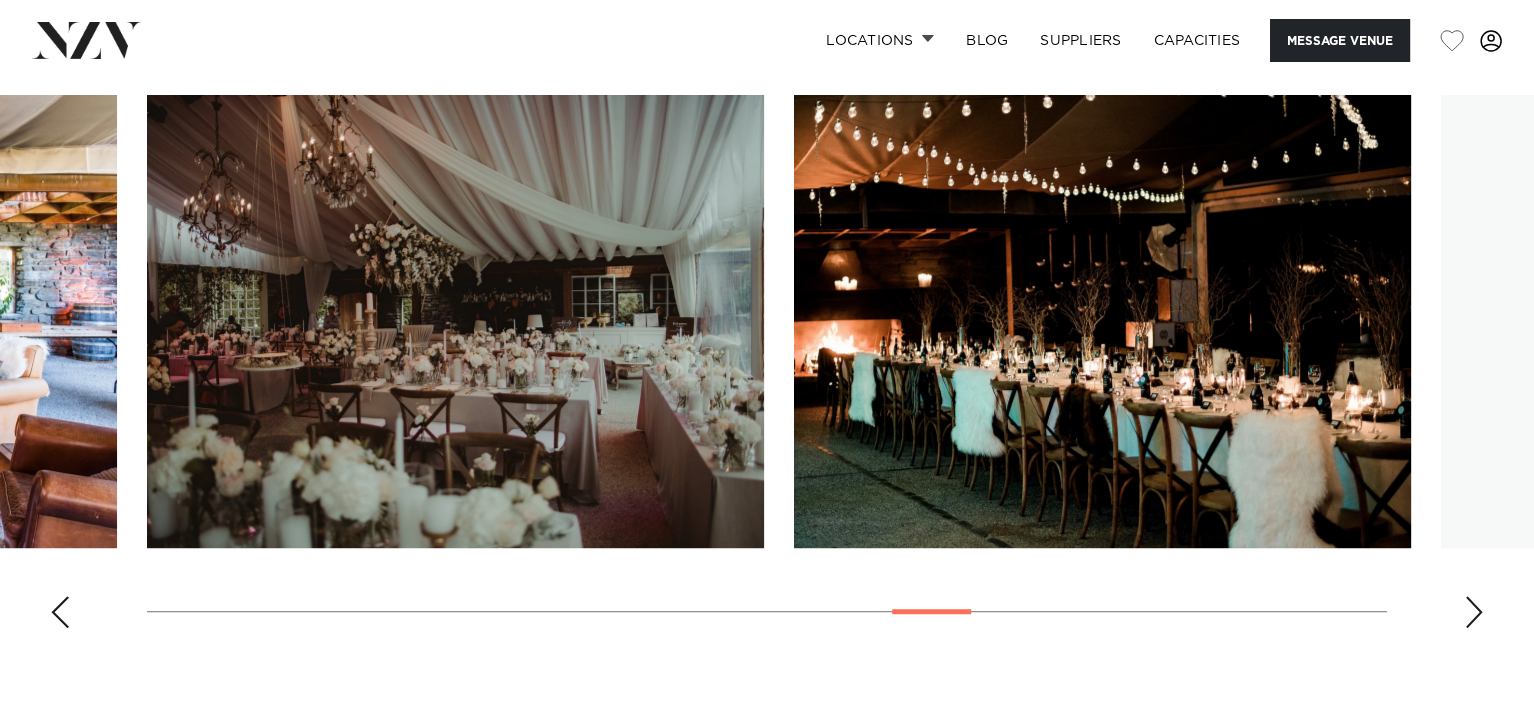 click at bounding box center [1474, 612] 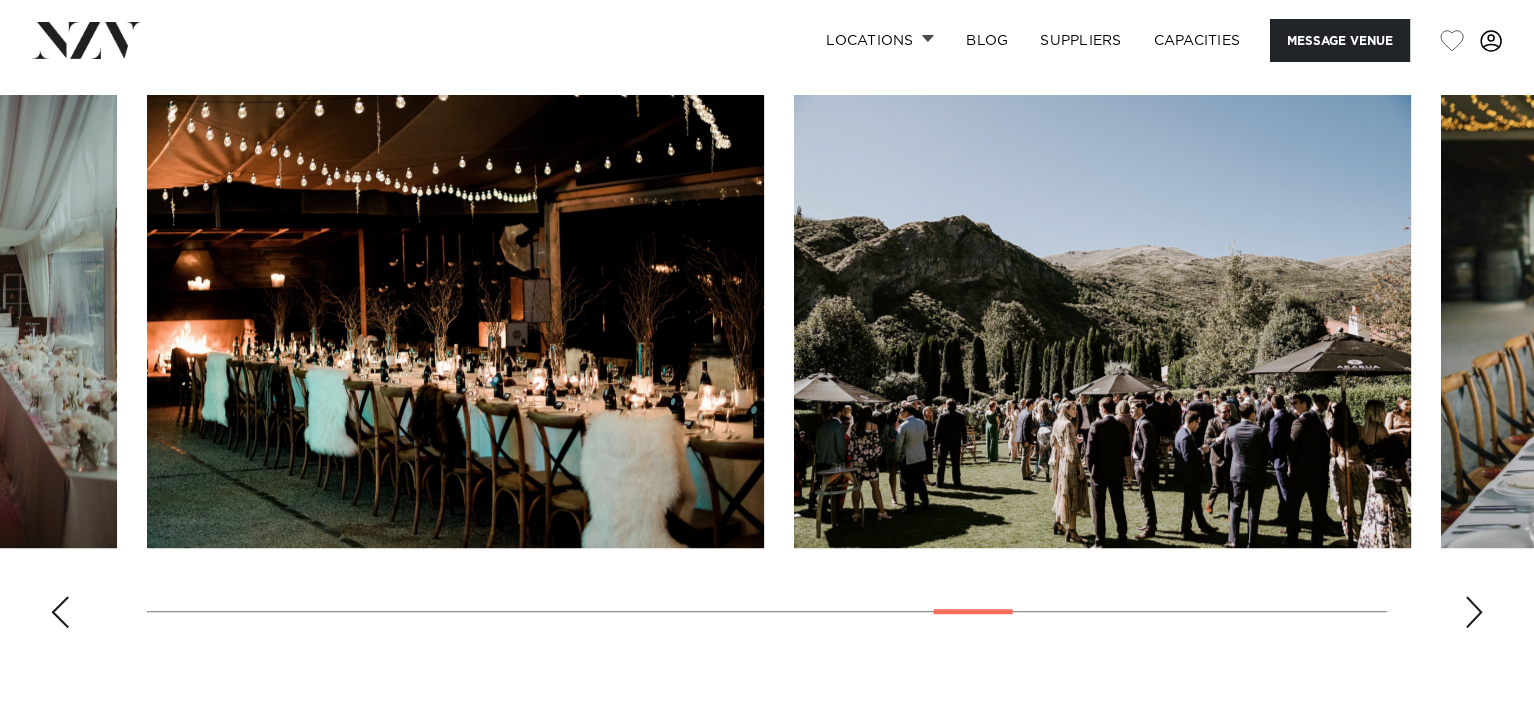 click at bounding box center [1474, 612] 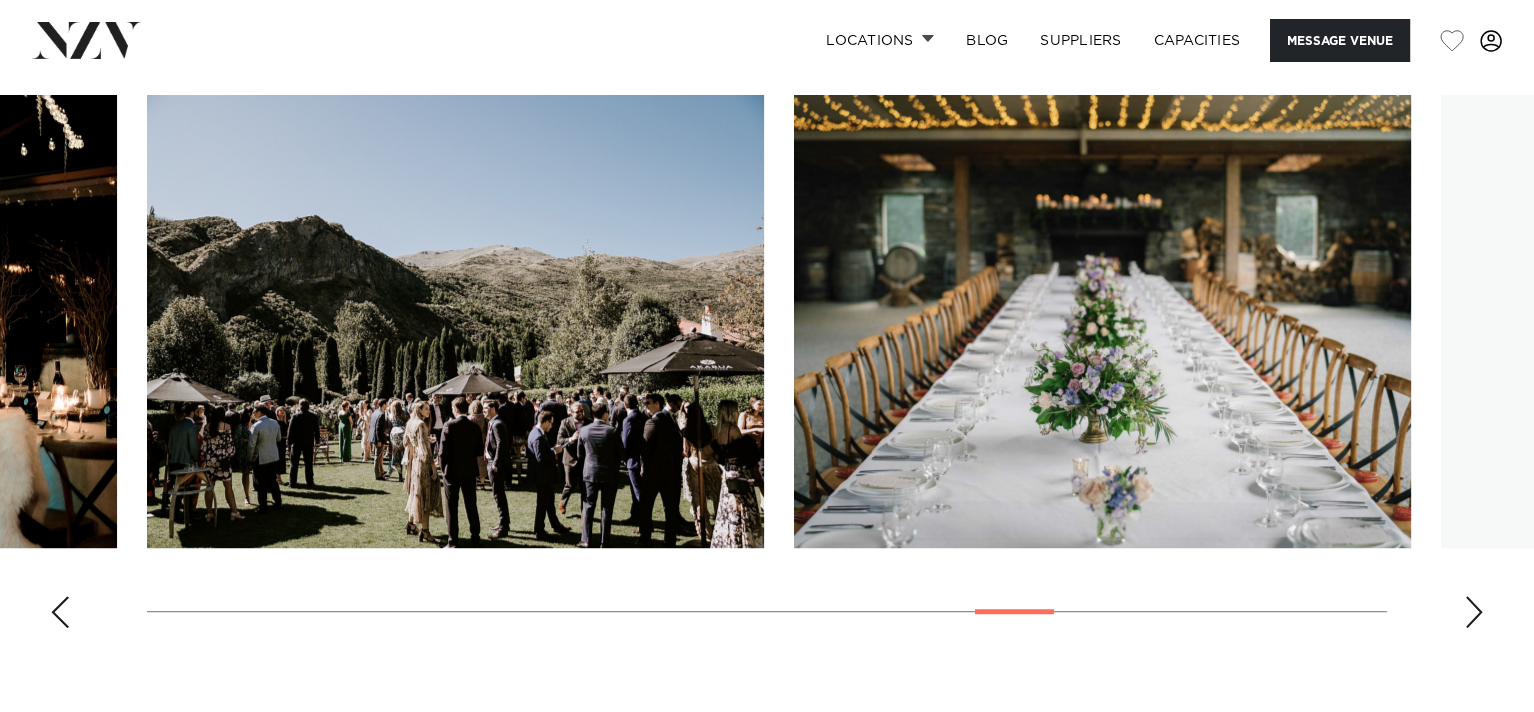 click at bounding box center (1474, 612) 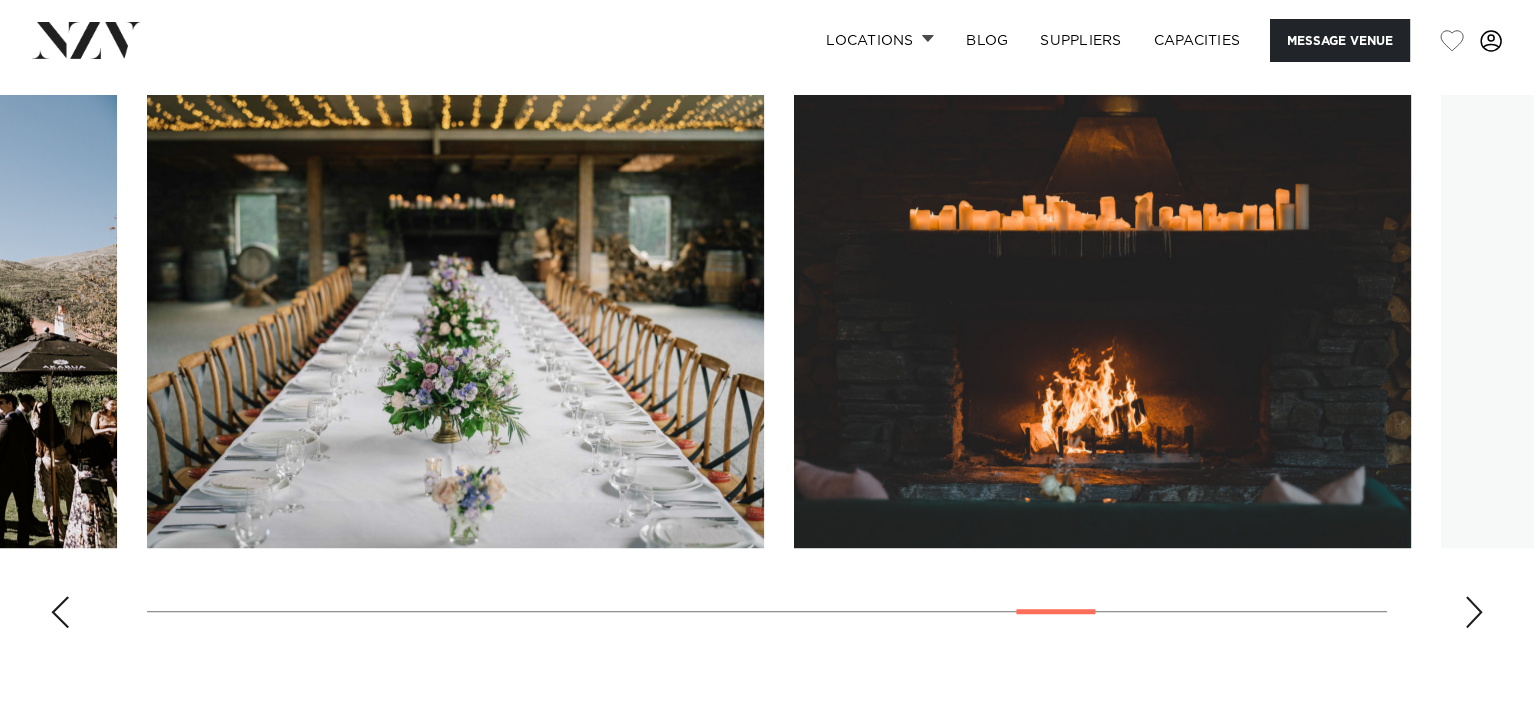 click at bounding box center (1474, 612) 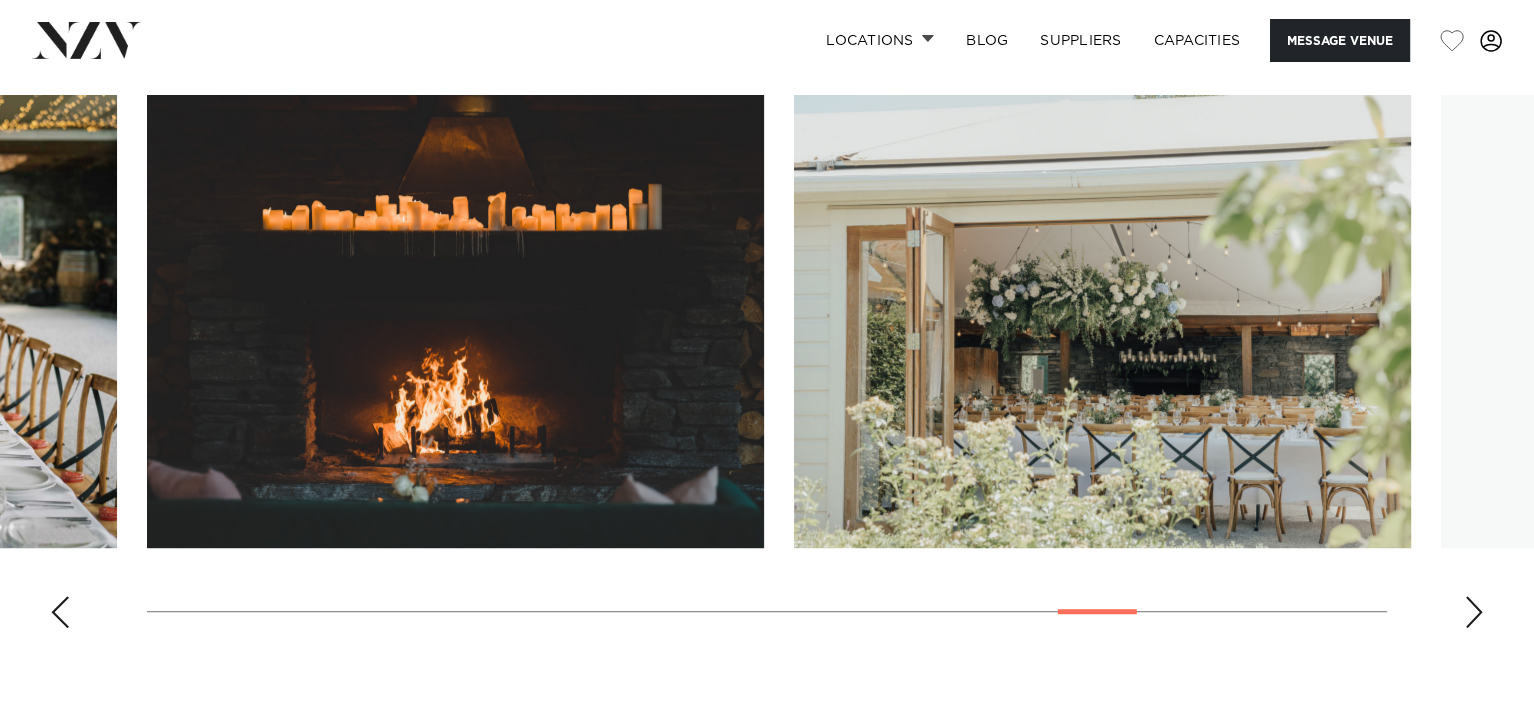 click at bounding box center (1474, 612) 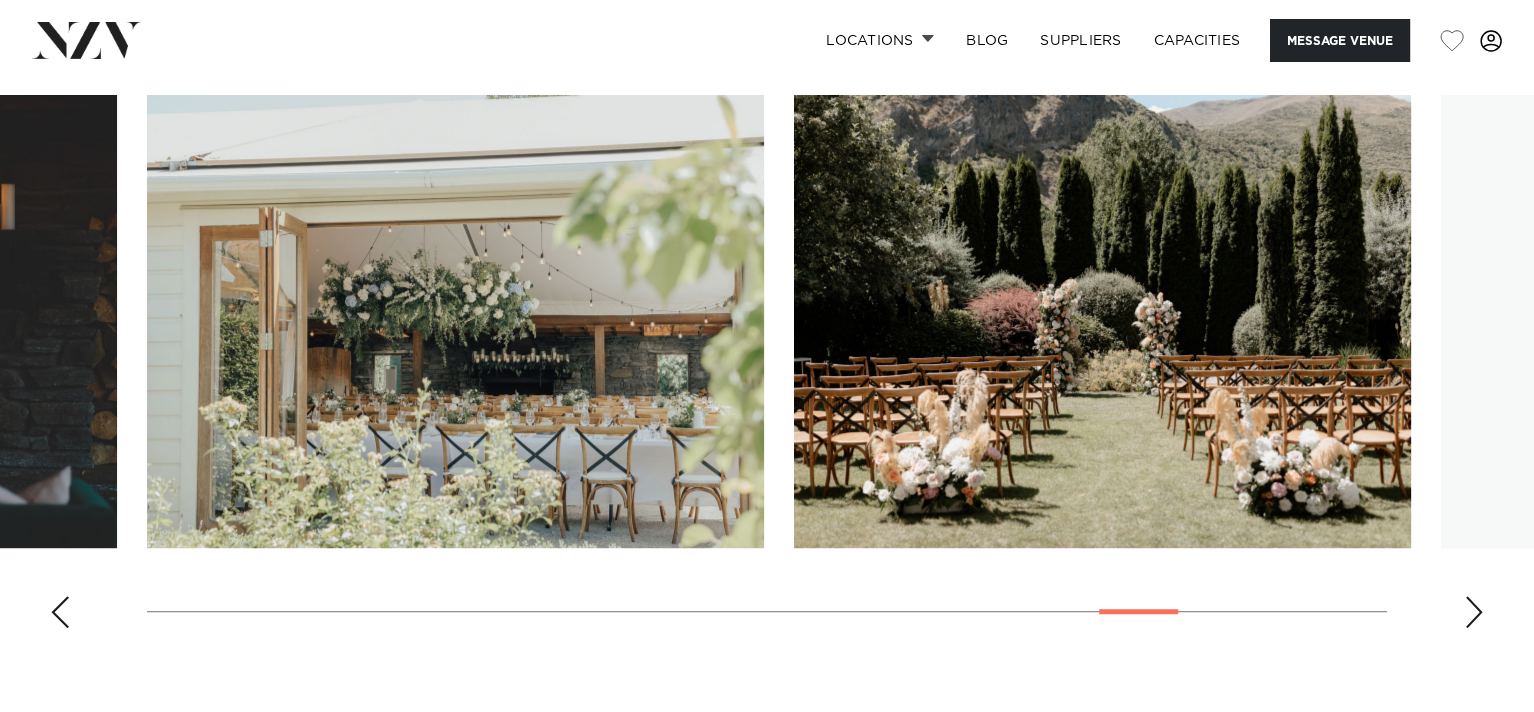 click at bounding box center [1474, 612] 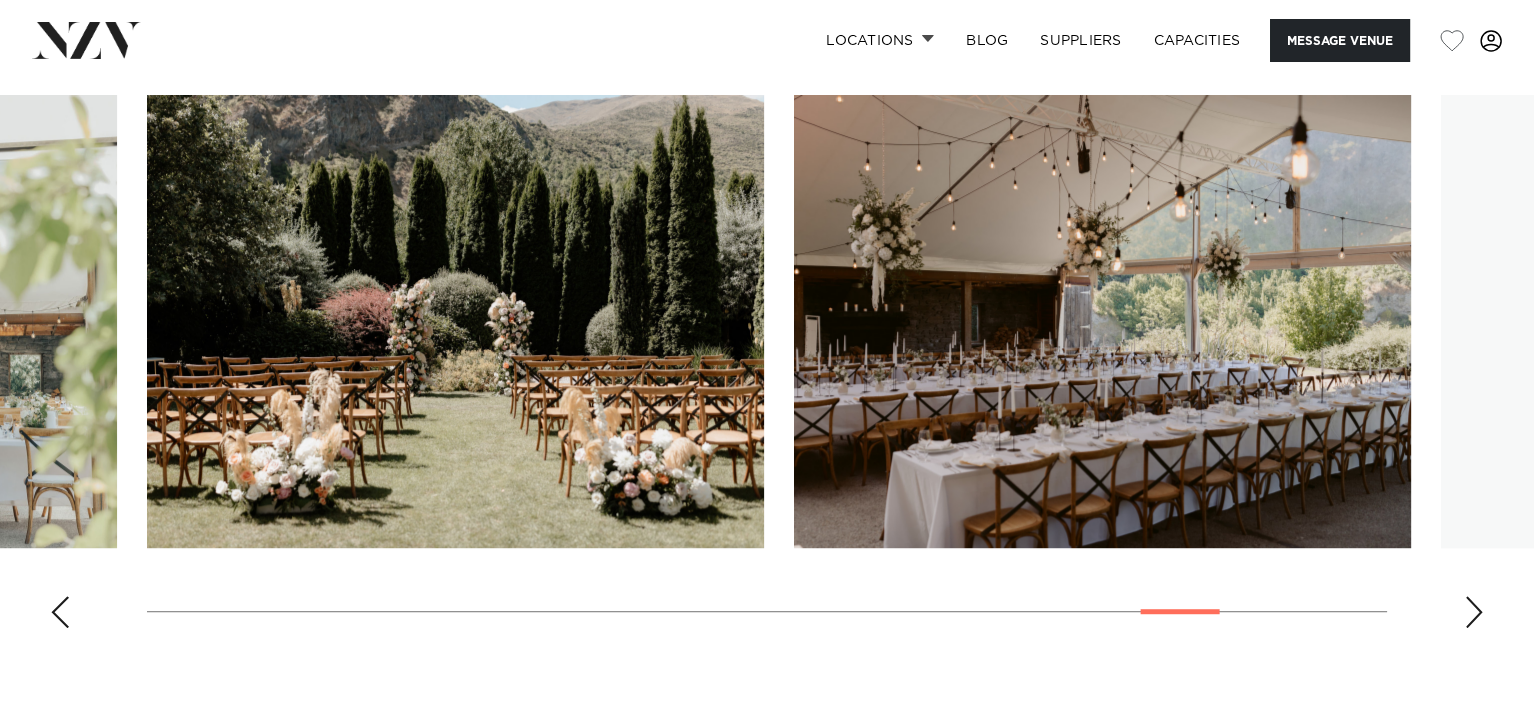 click at bounding box center [1474, 612] 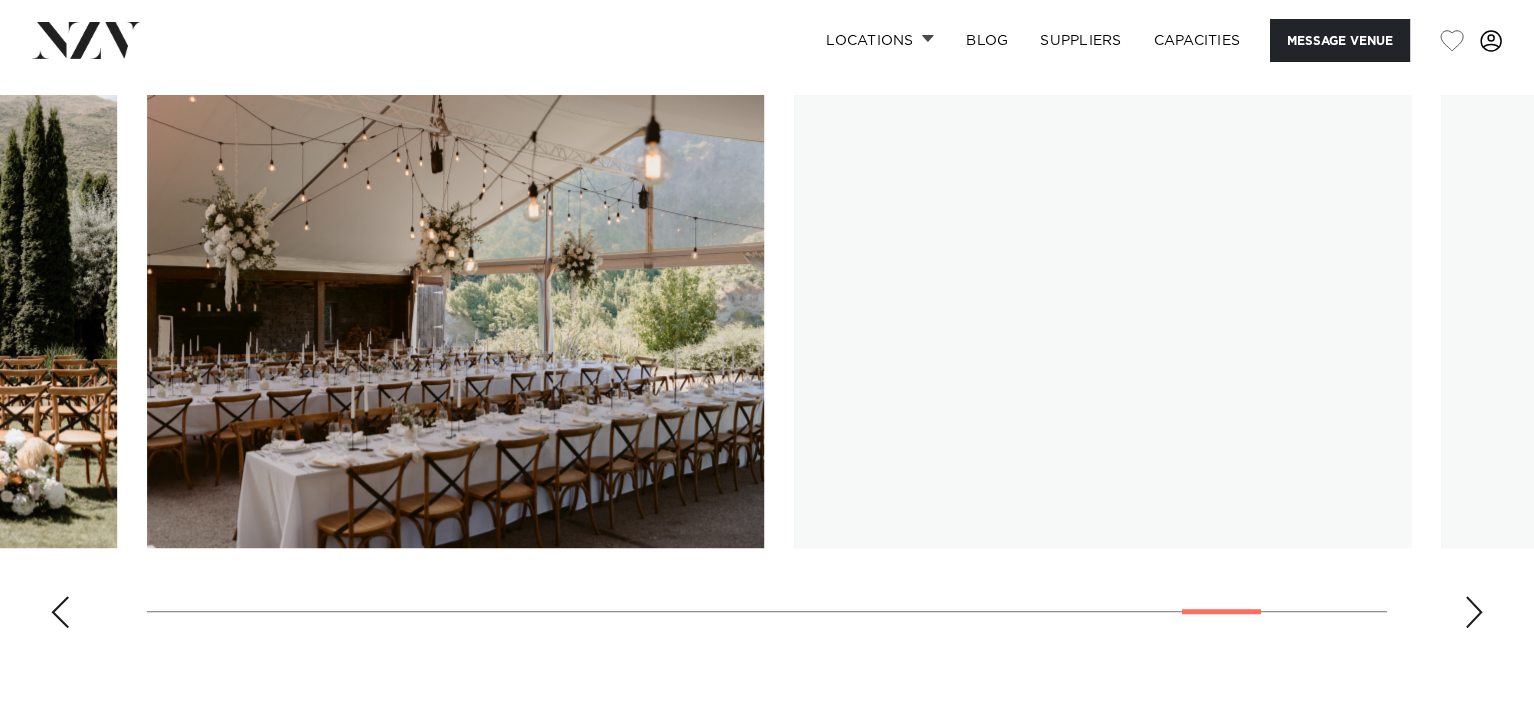 click at bounding box center (1474, 612) 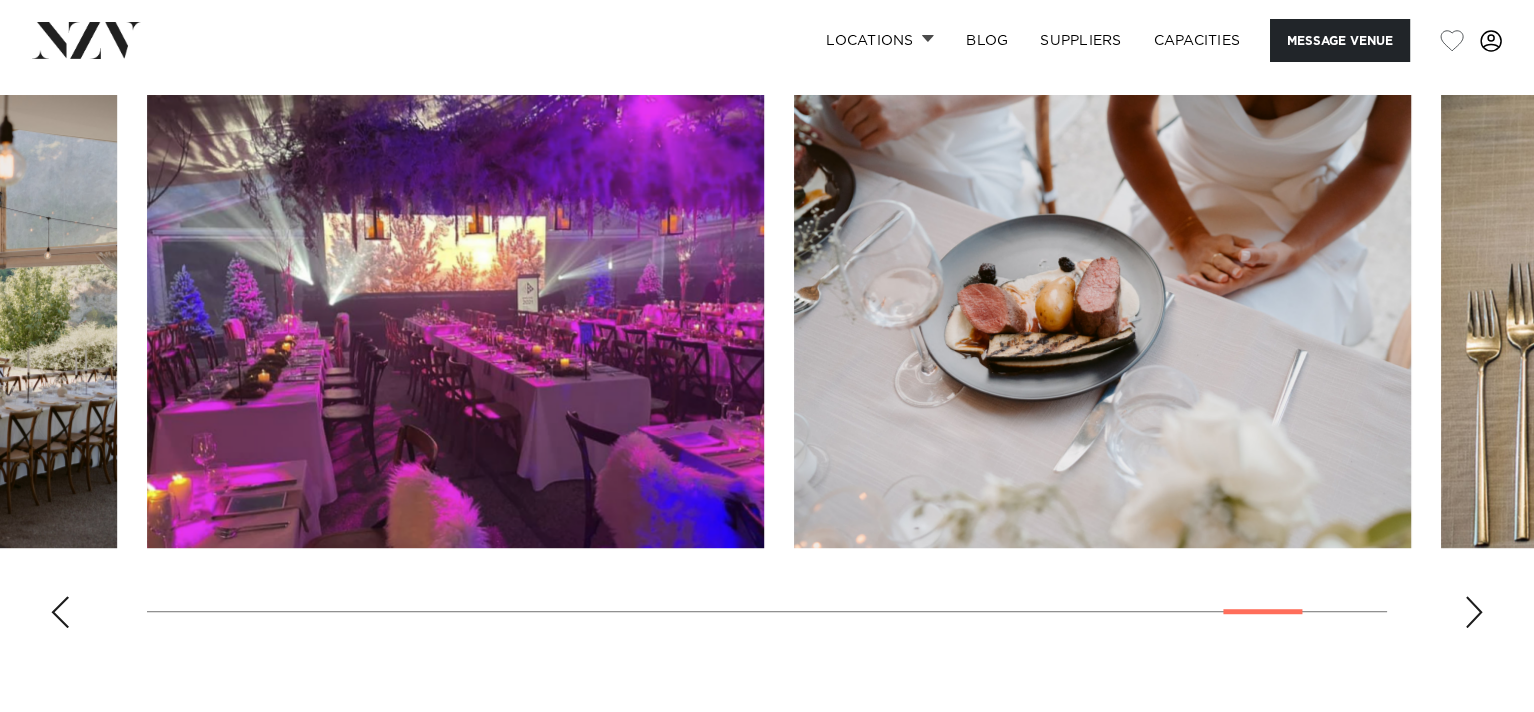 click at bounding box center [1474, 612] 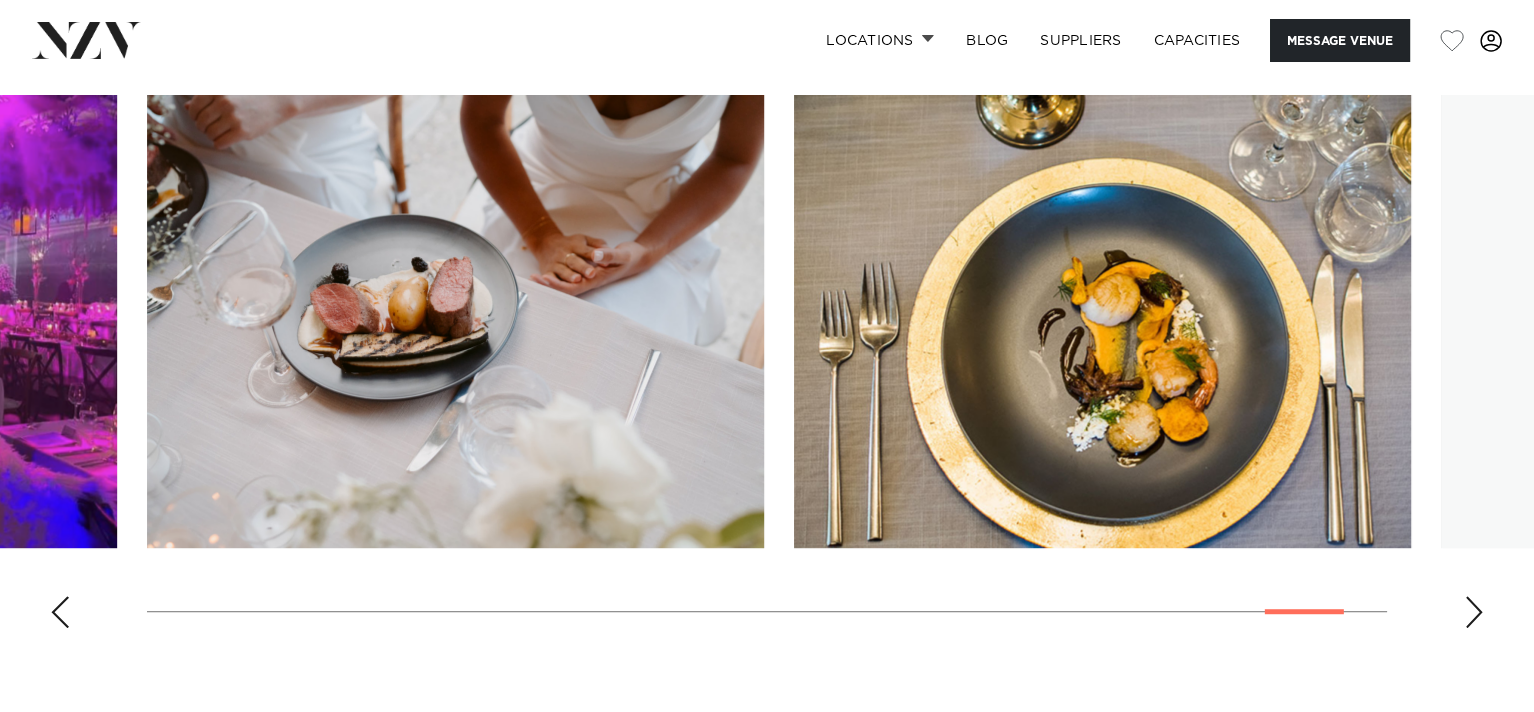 click at bounding box center [1474, 612] 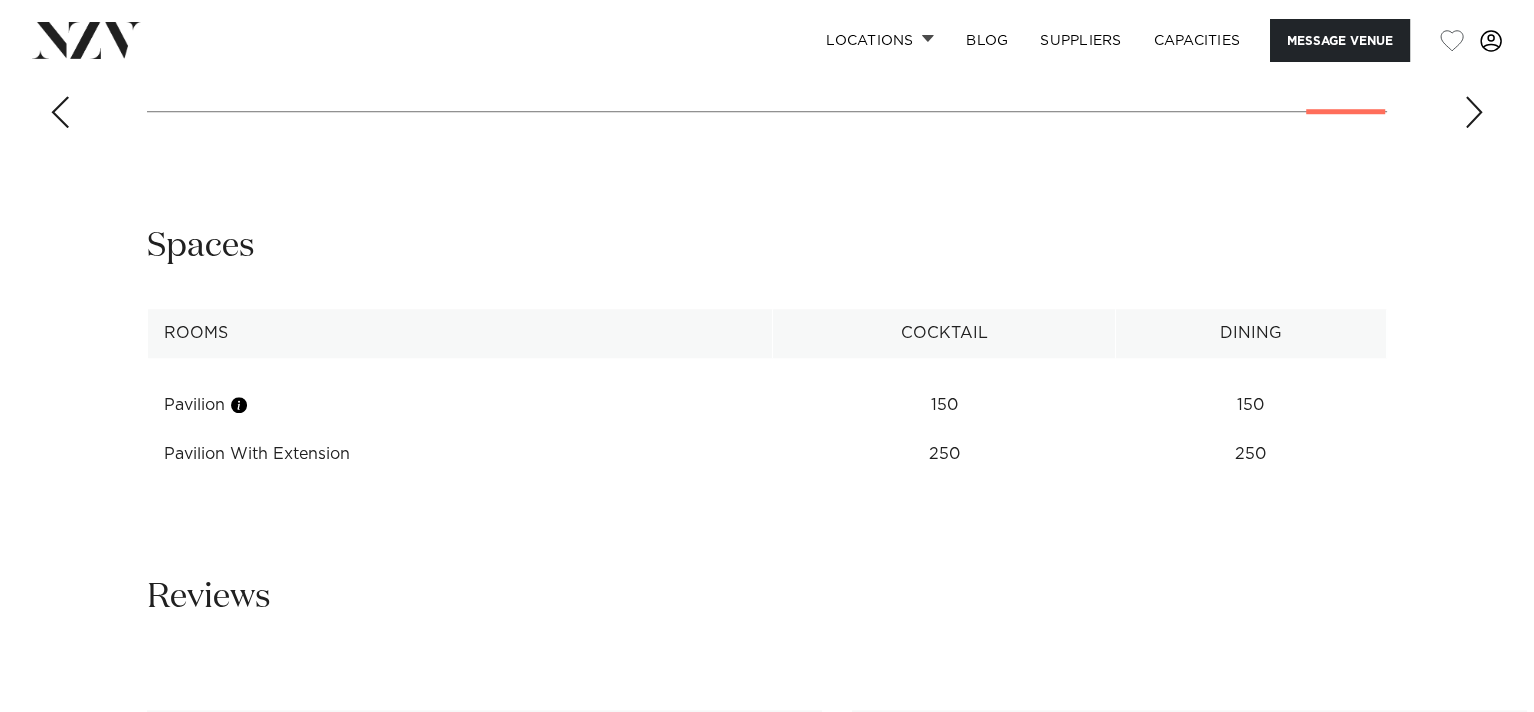 scroll, scrollTop: 3000, scrollLeft: 0, axis: vertical 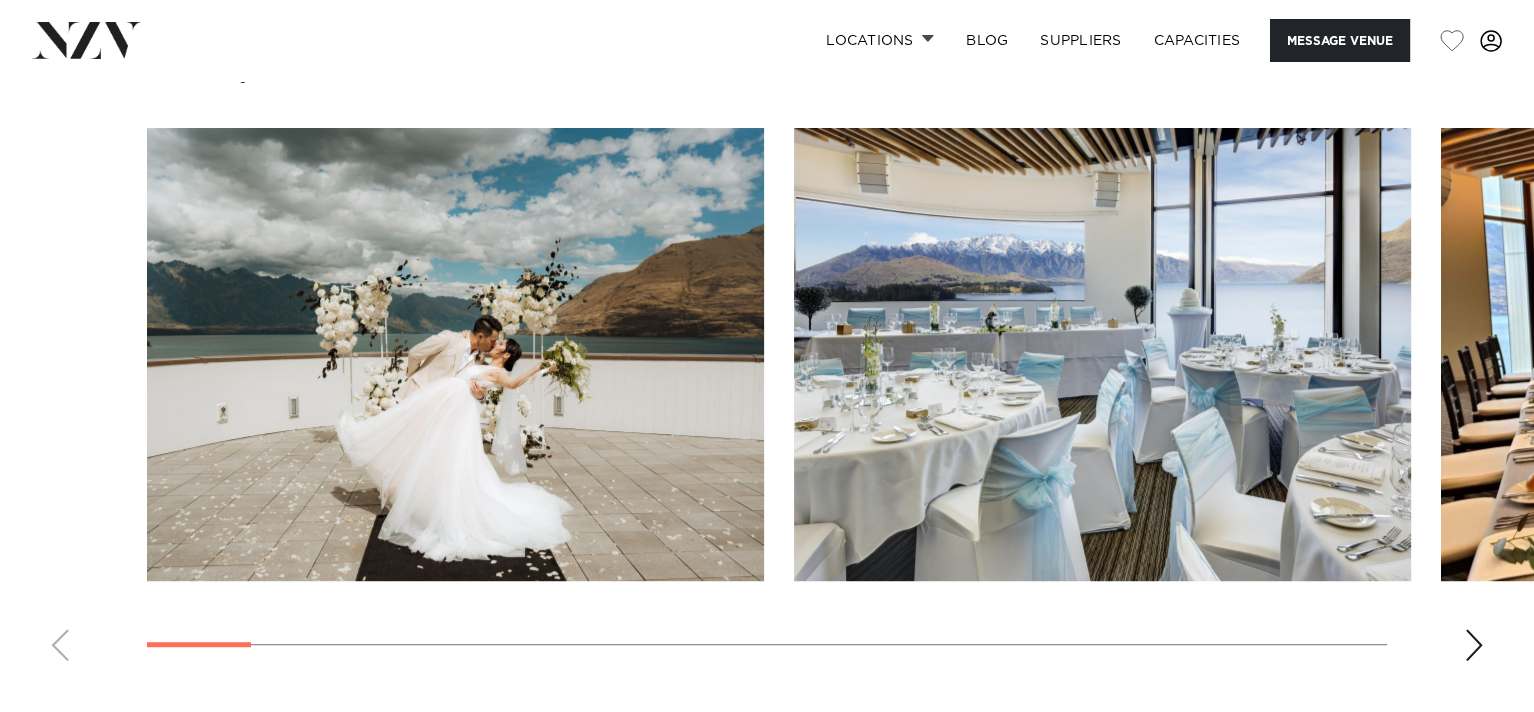 click at bounding box center [767, 402] 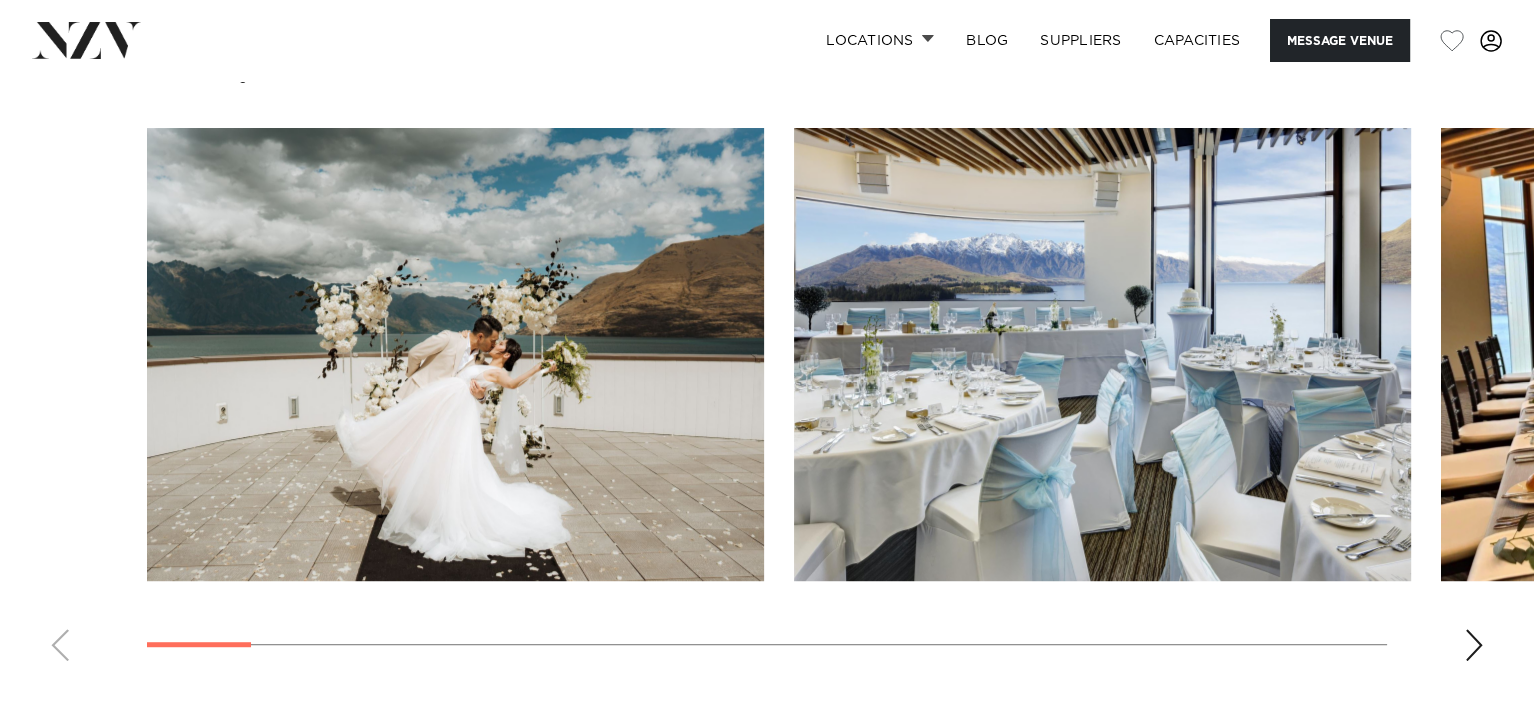 click at bounding box center (1474, 645) 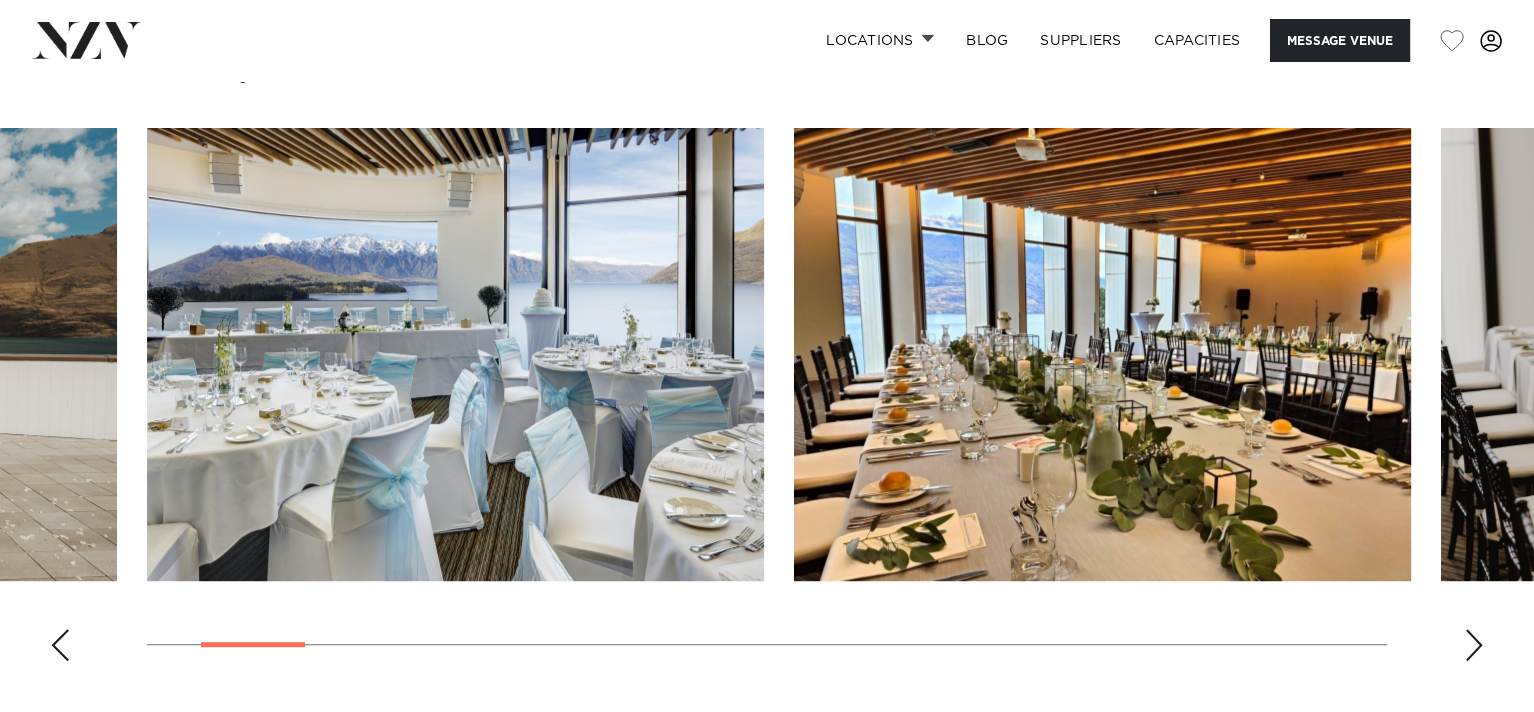 click at bounding box center [1474, 645] 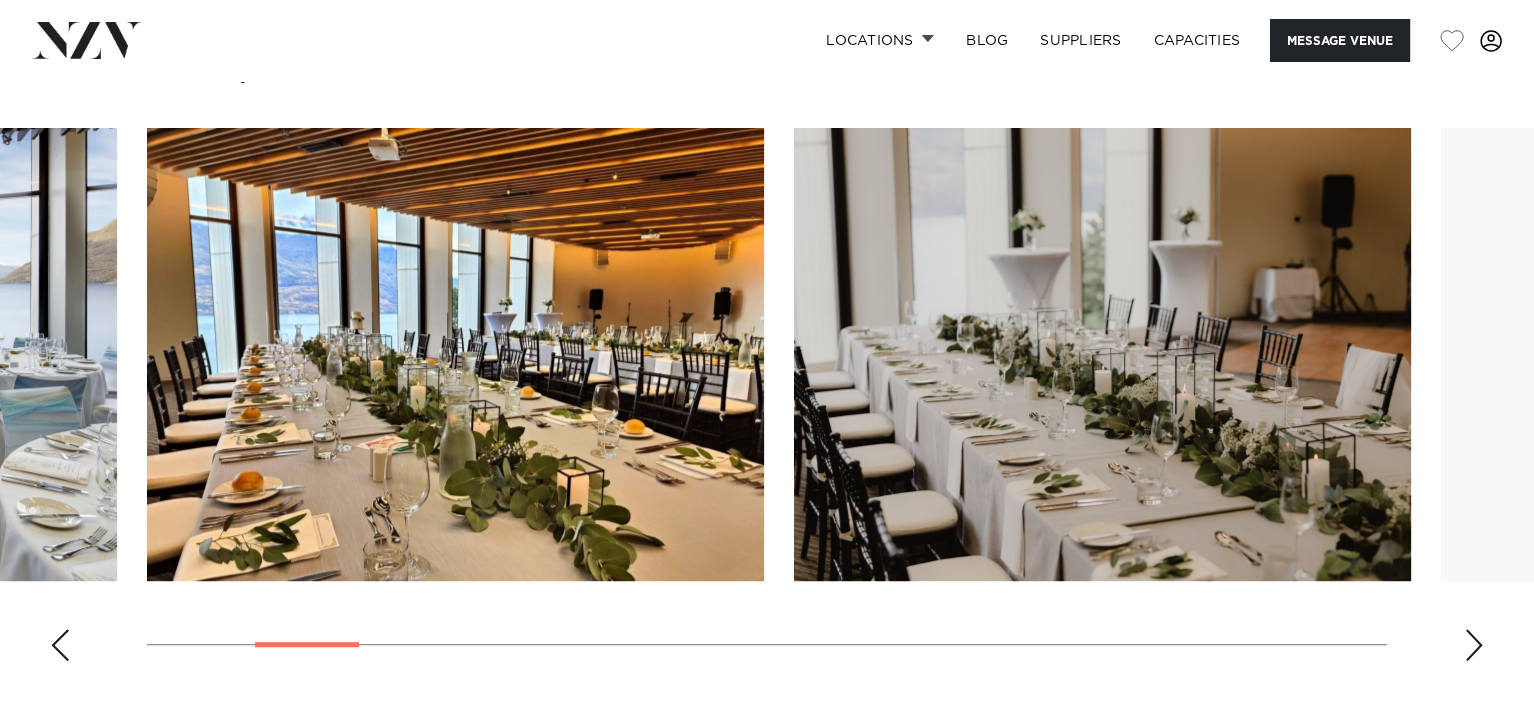 click at bounding box center (1474, 645) 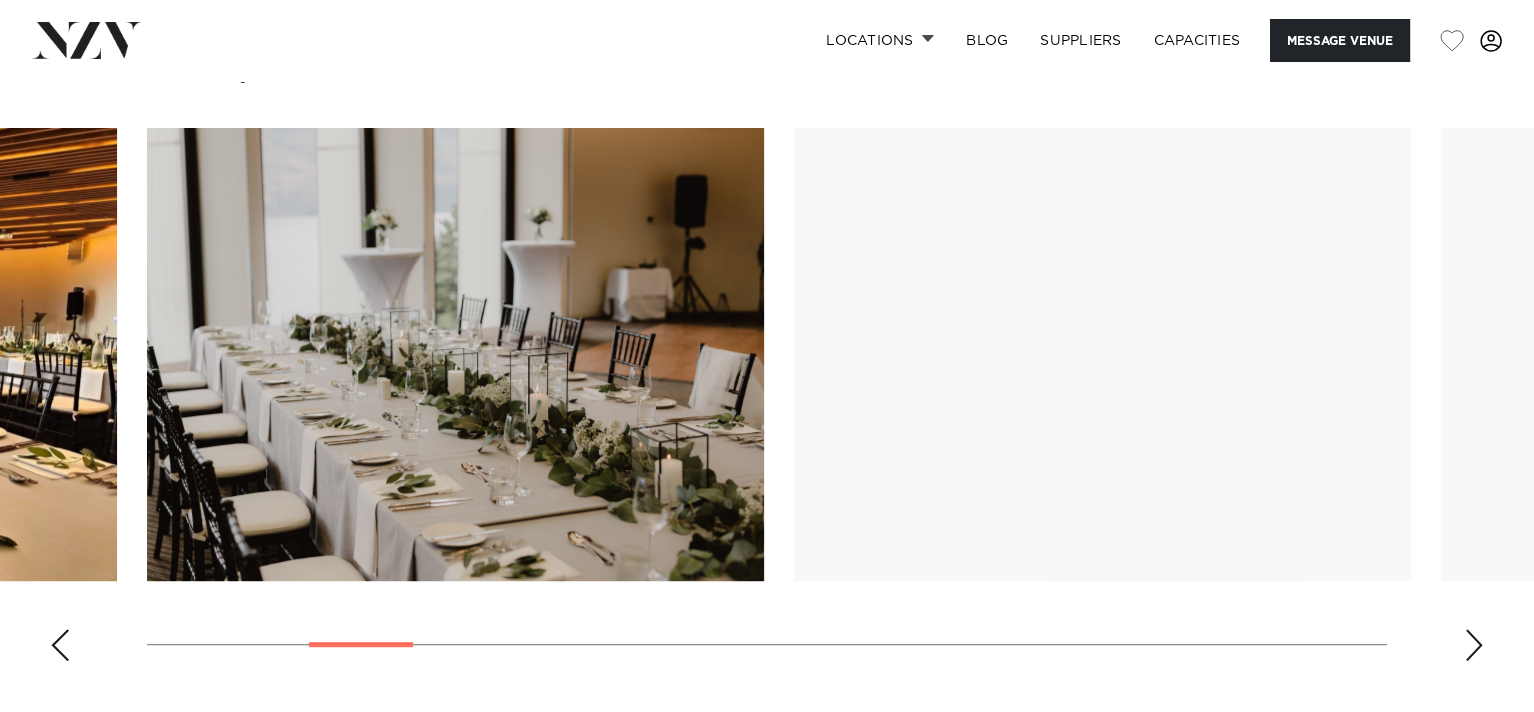 click at bounding box center [1474, 645] 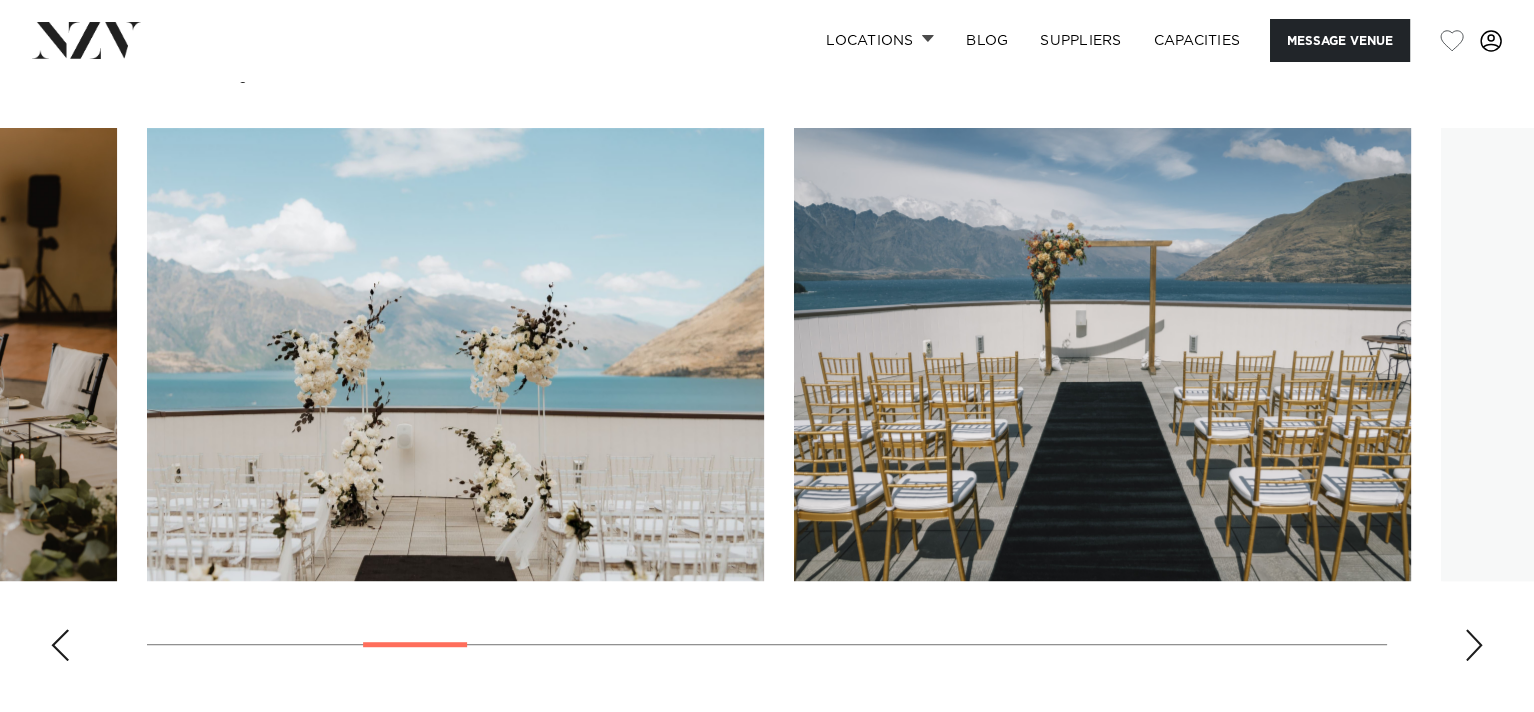 click at bounding box center (1474, 645) 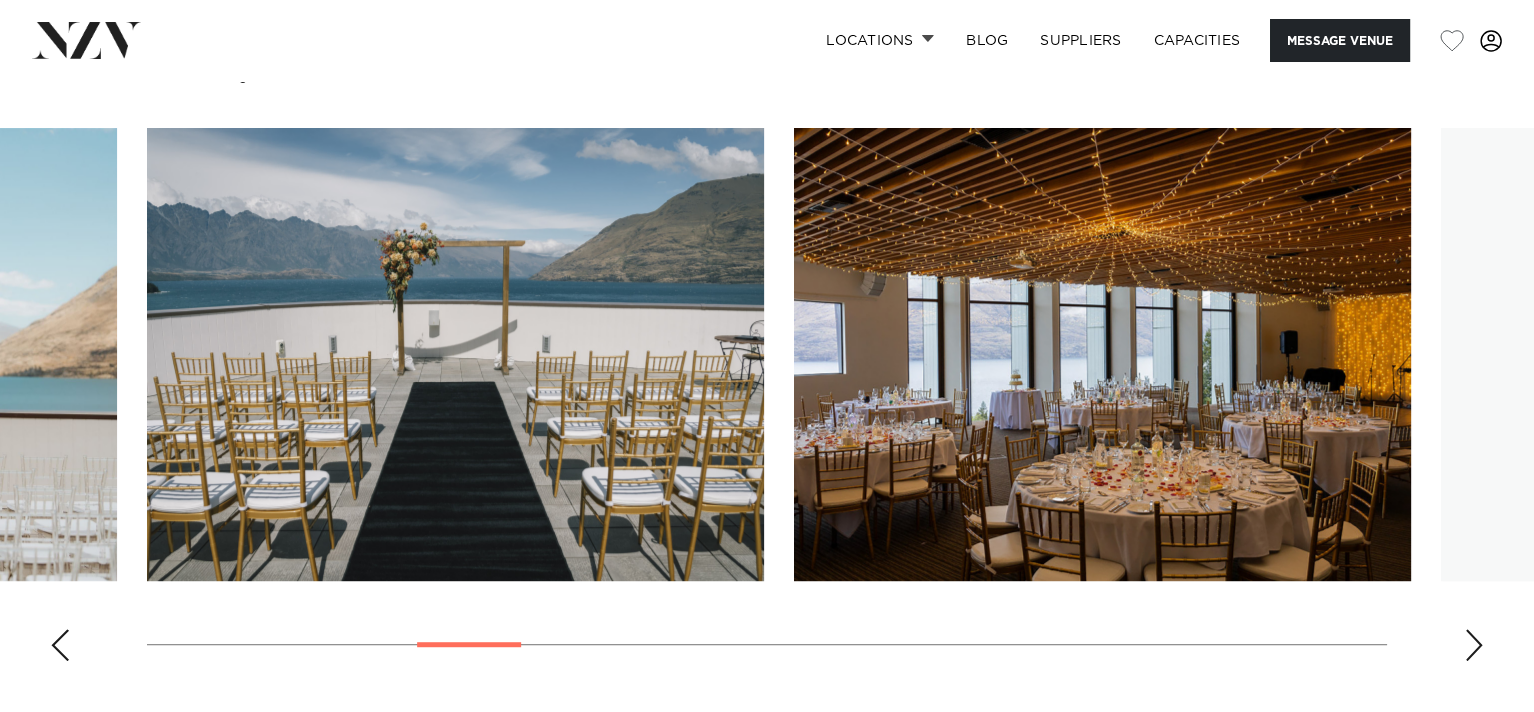 click at bounding box center [1474, 645] 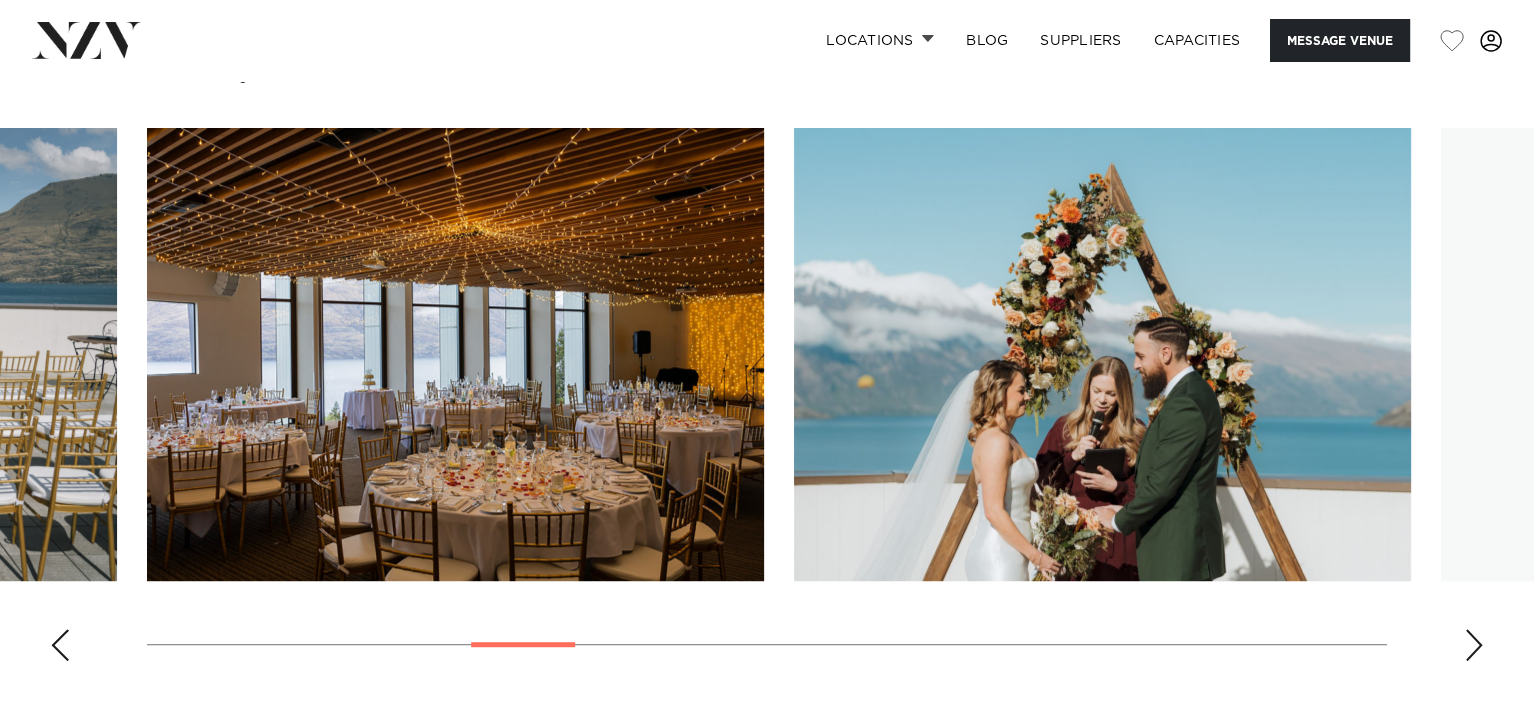 click at bounding box center [1474, 645] 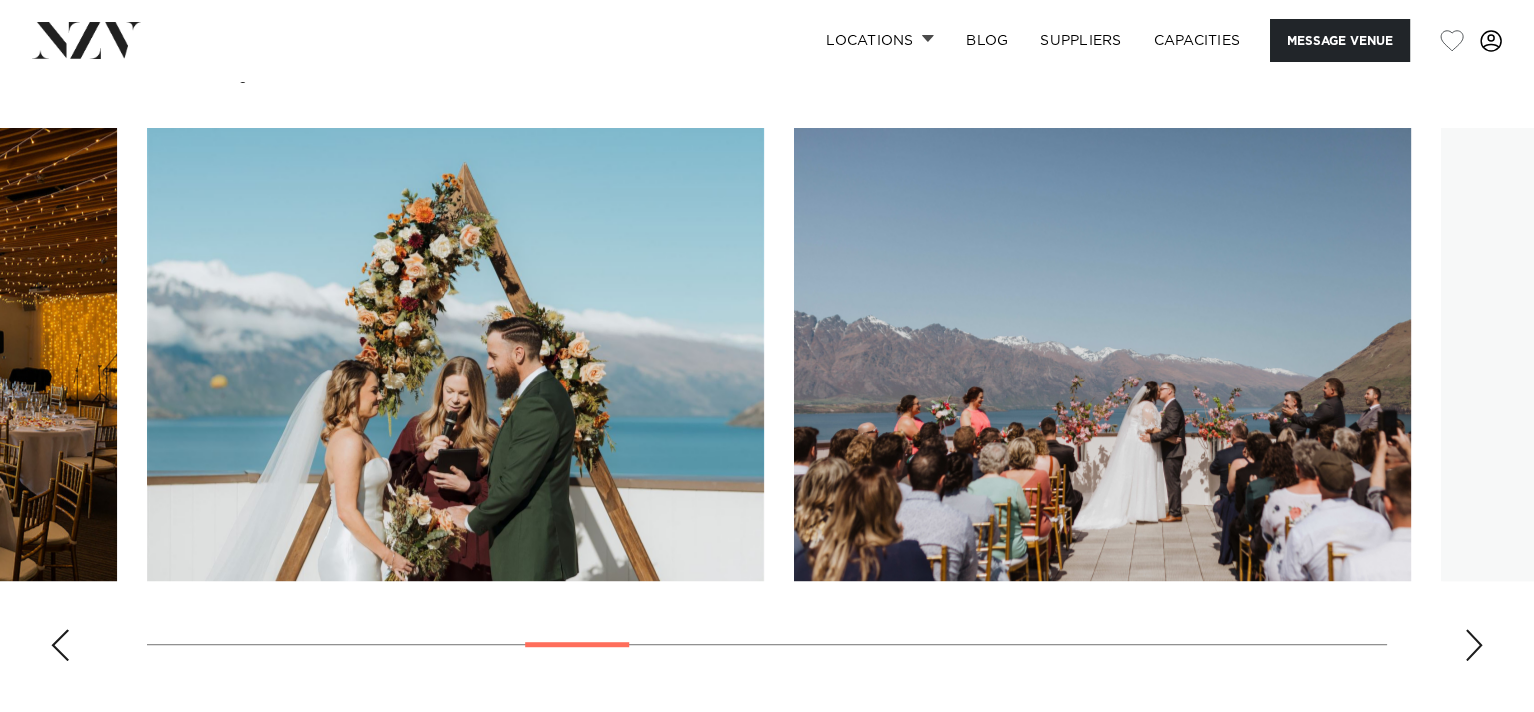 click at bounding box center [1474, 645] 